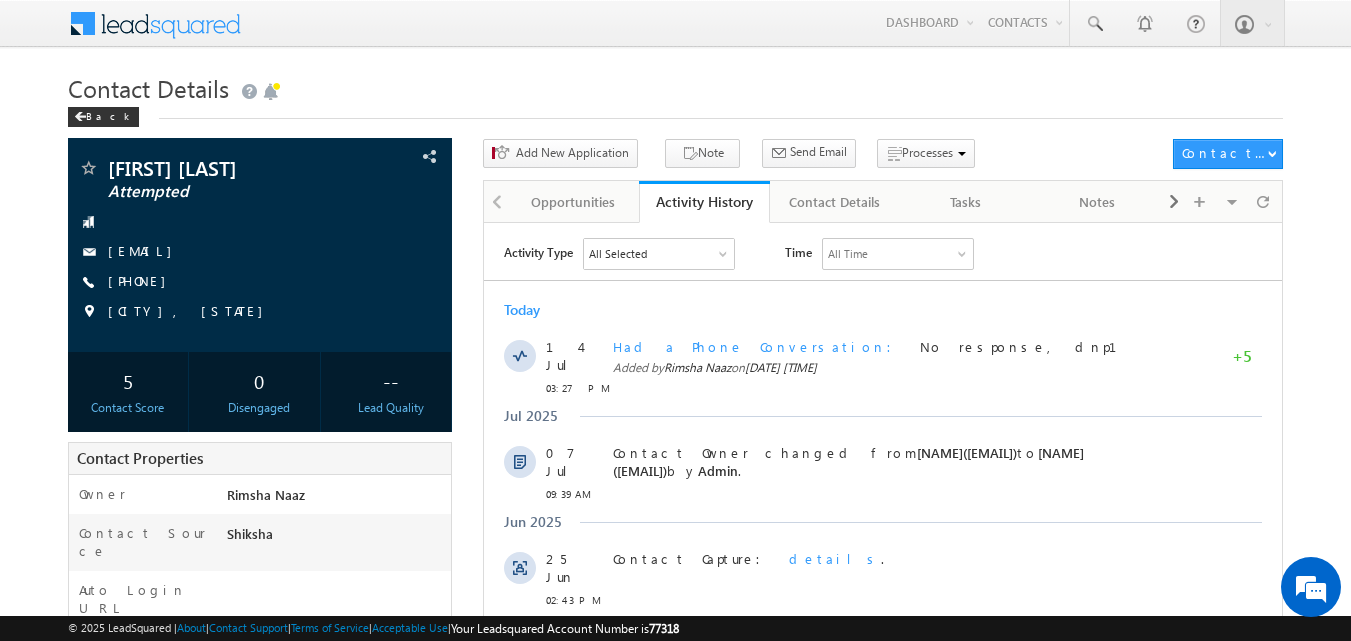 scroll, scrollTop: 0, scrollLeft: 0, axis: both 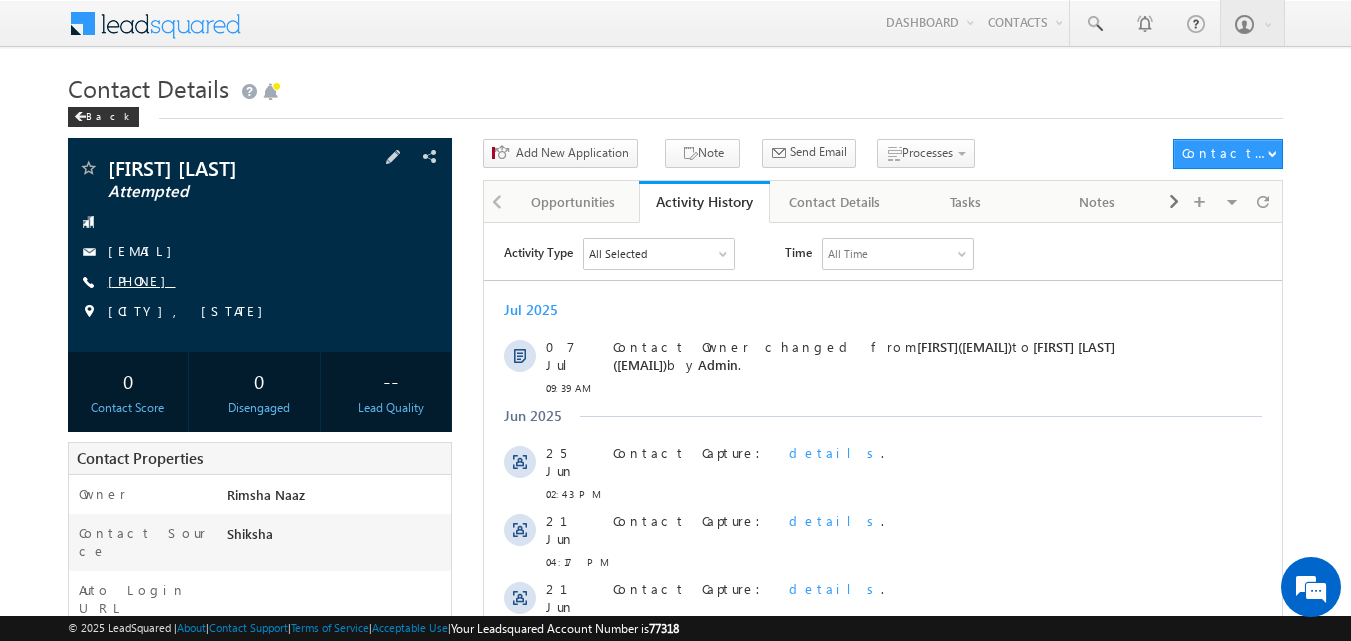 copy on "7506931091" 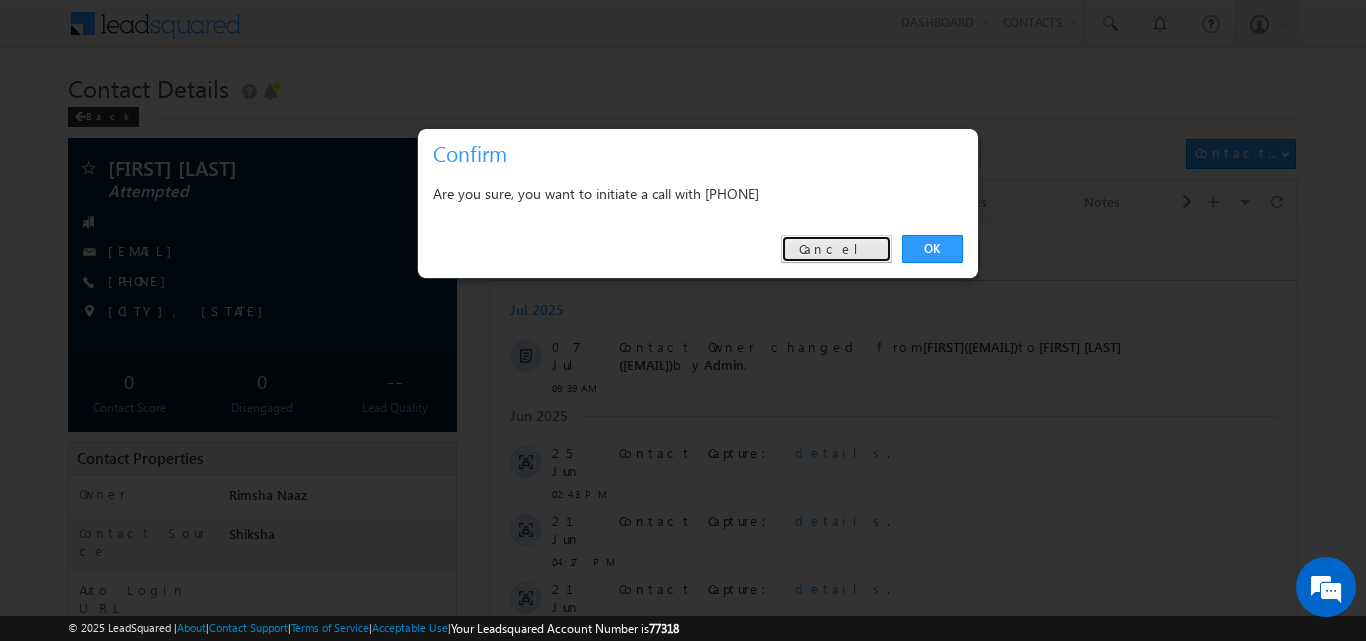 click on "Cancel" at bounding box center (836, 249) 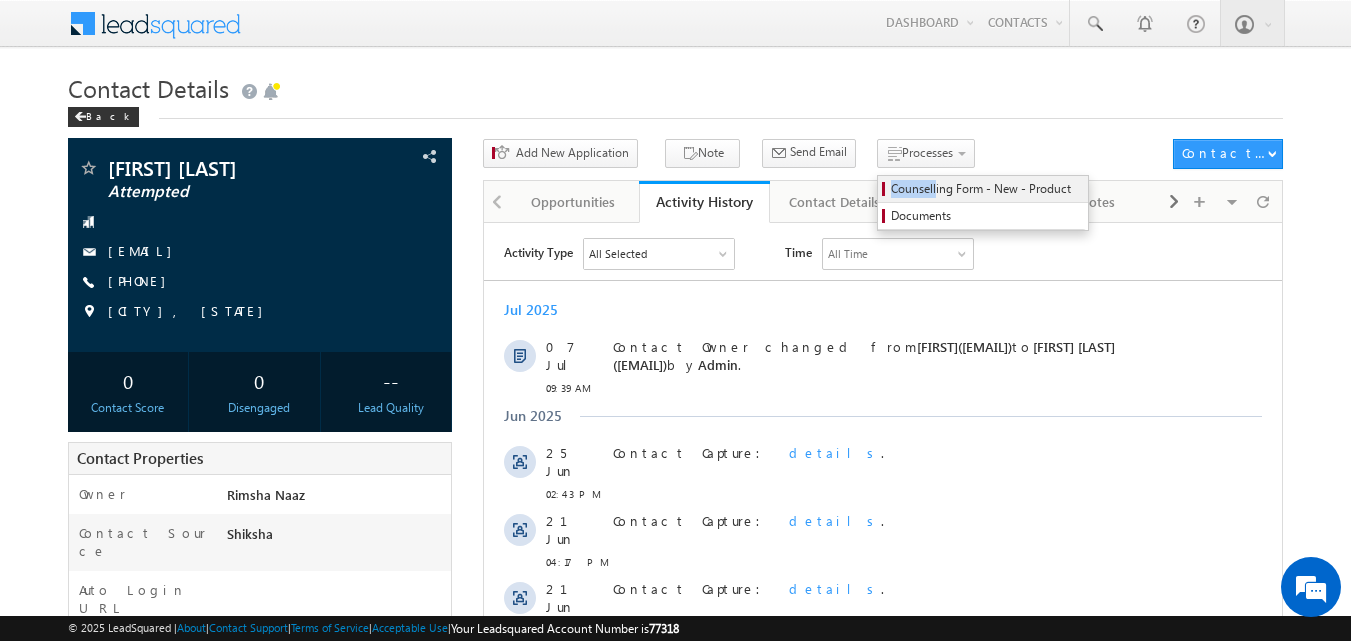 drag, startPoint x: 894, startPoint y: 174, endPoint x: 899, endPoint y: 187, distance: 13.928389 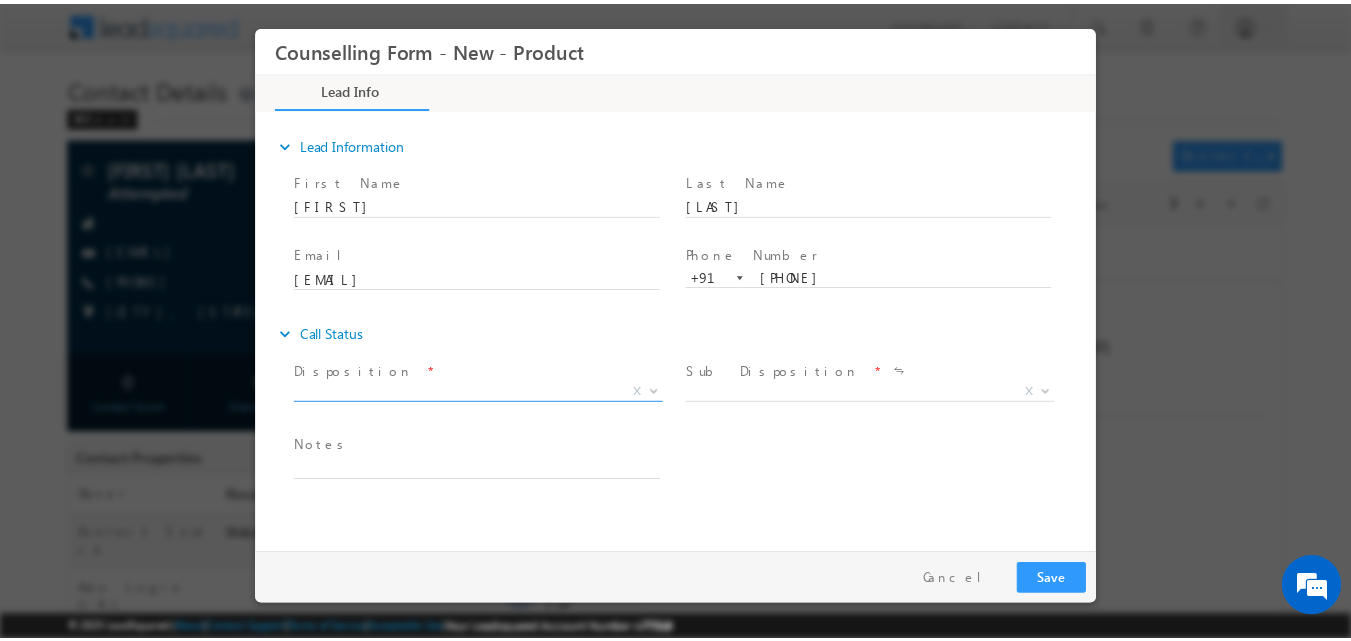 scroll, scrollTop: 0, scrollLeft: 0, axis: both 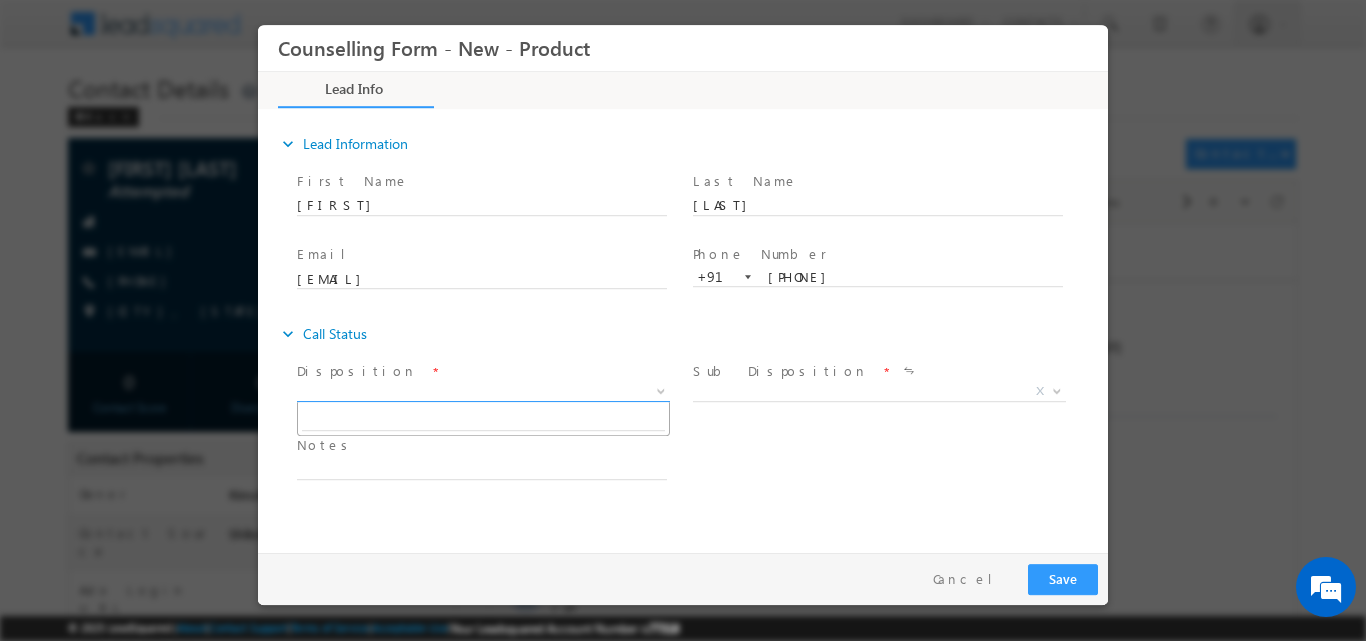 click on "X" at bounding box center [483, 391] 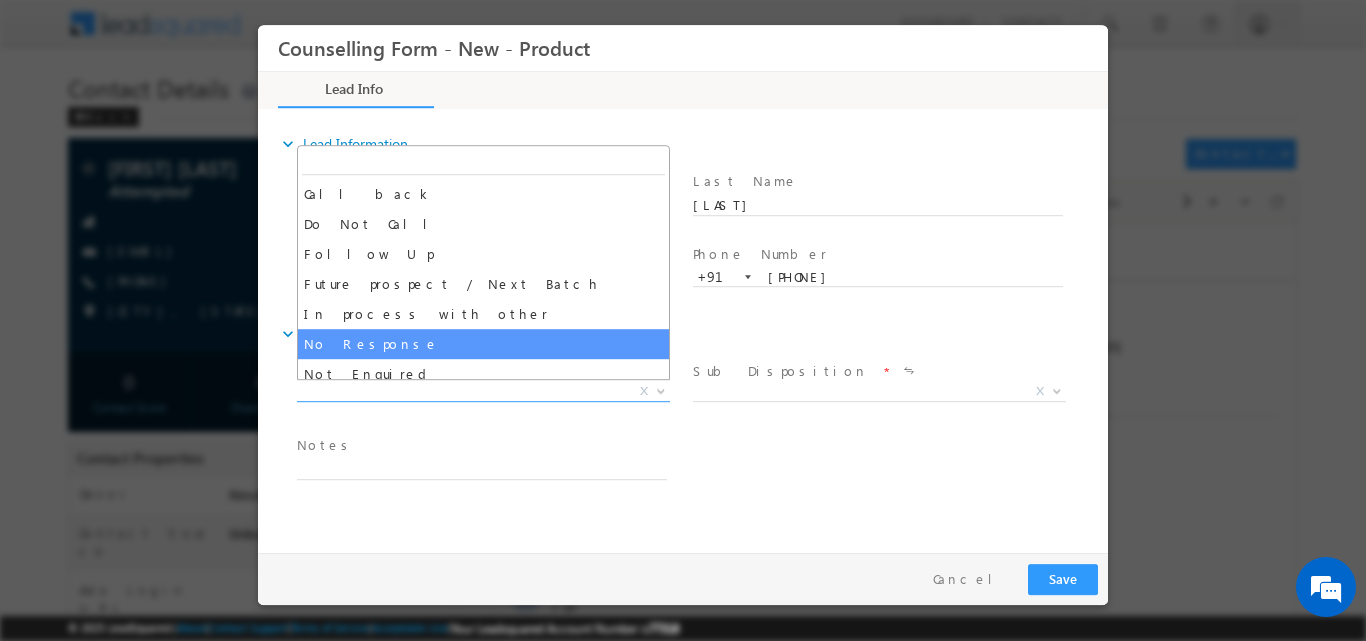 select on "No Response" 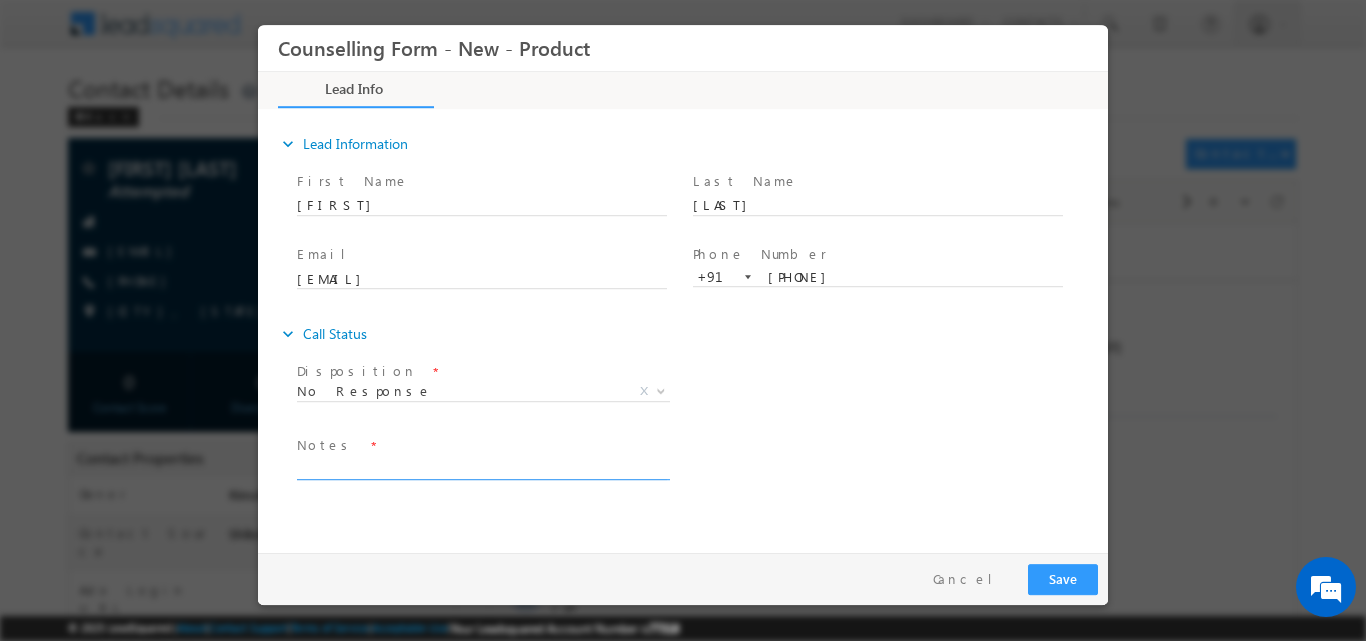 click at bounding box center [482, 467] 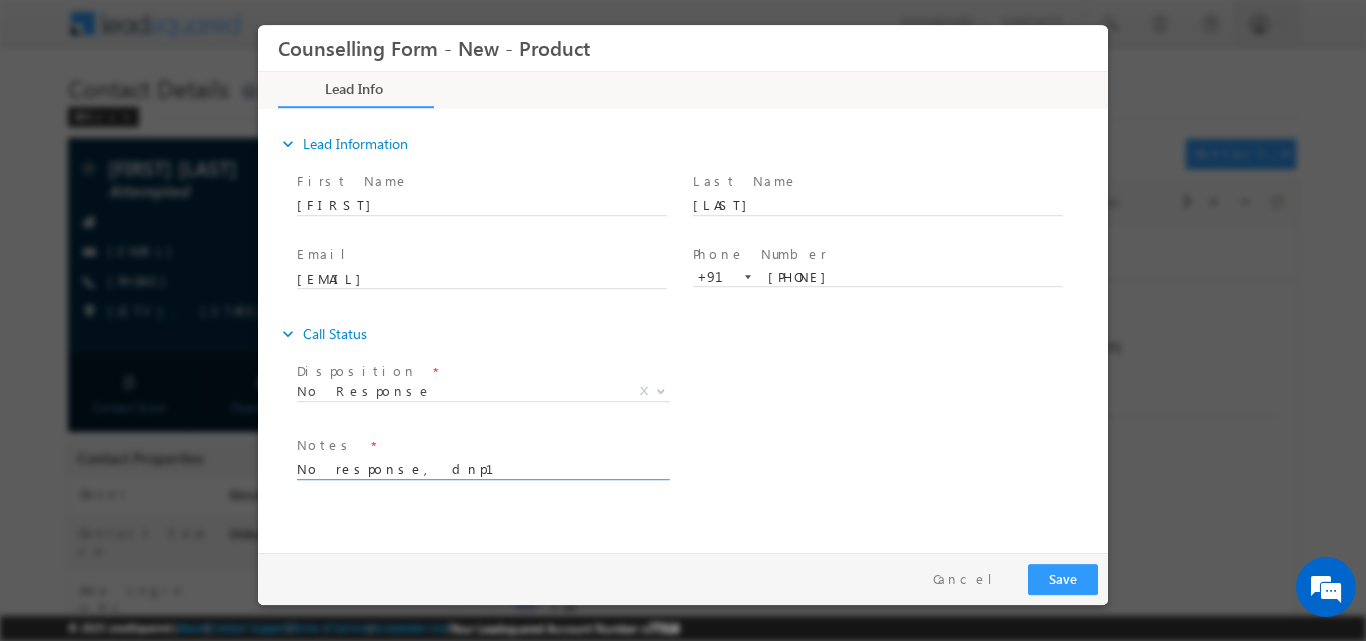 type on "No response, dnp1" 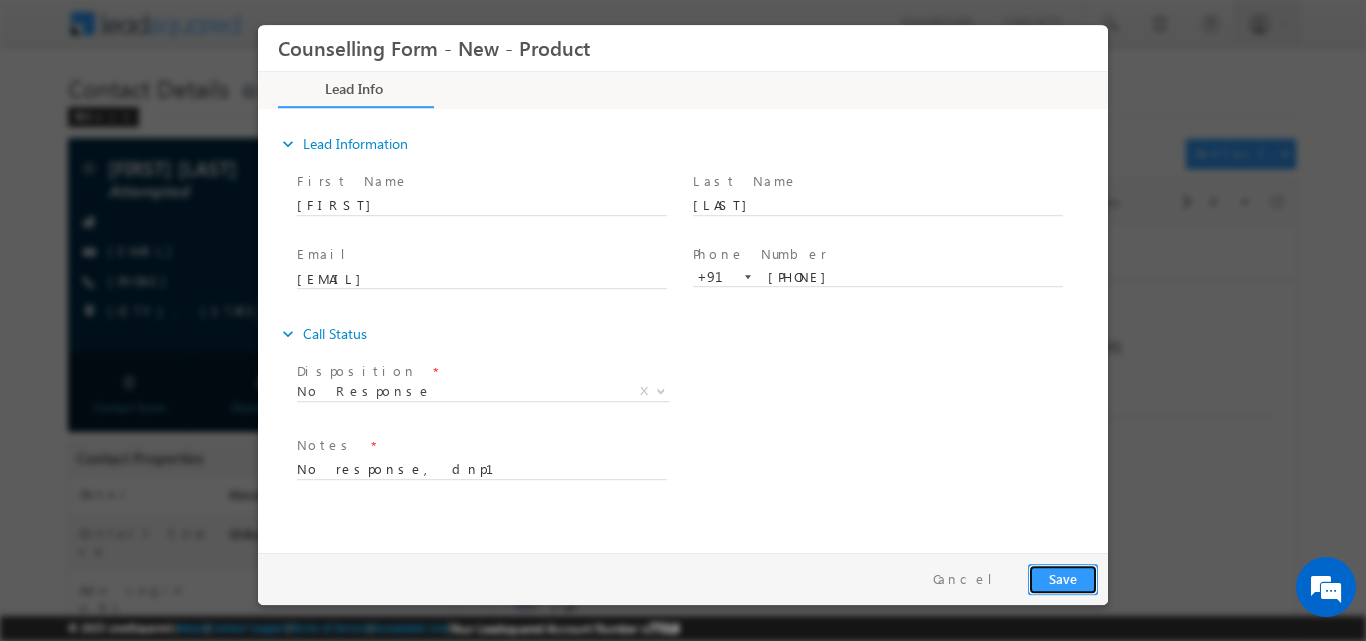 click on "Save" at bounding box center [1063, 578] 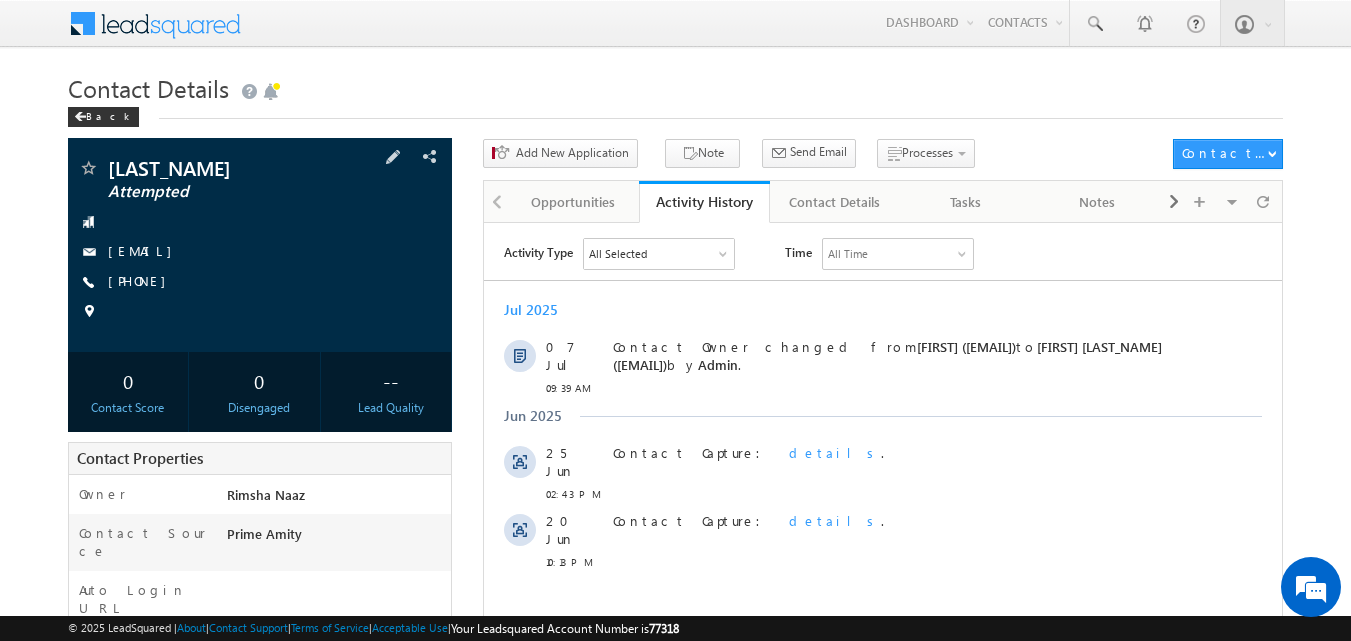 scroll, scrollTop: 0, scrollLeft: 0, axis: both 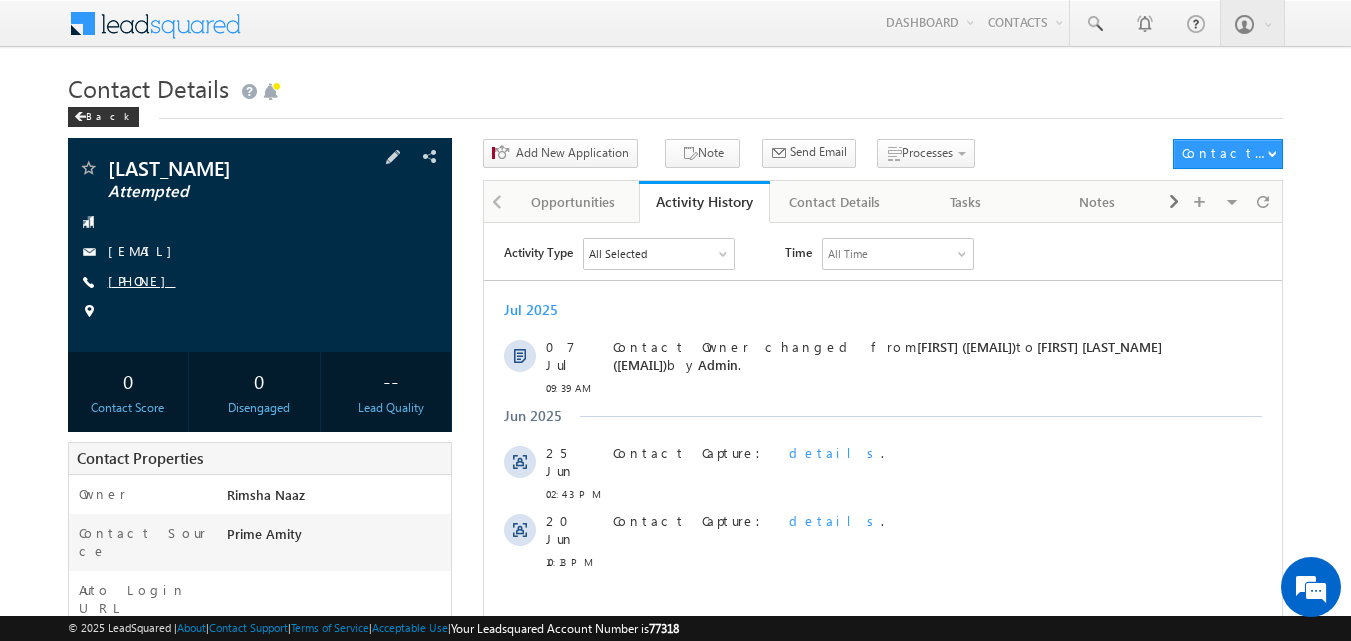 copy on "[PHONE]" 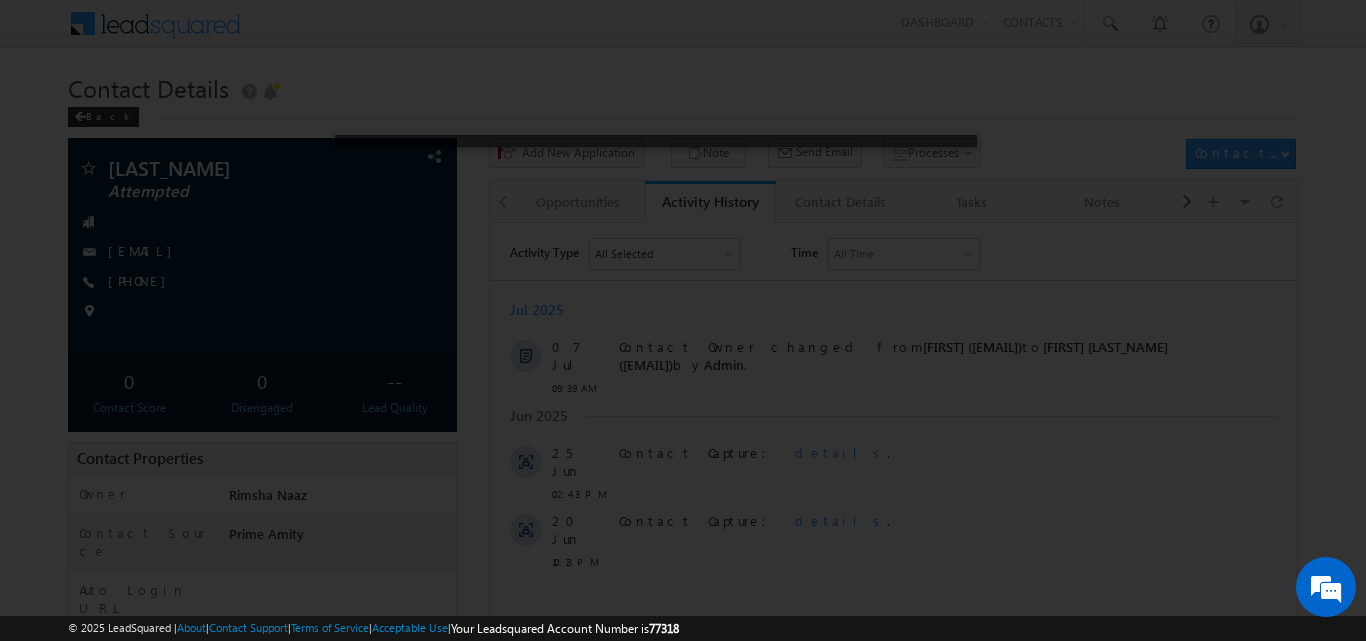 click at bounding box center [683, 320] 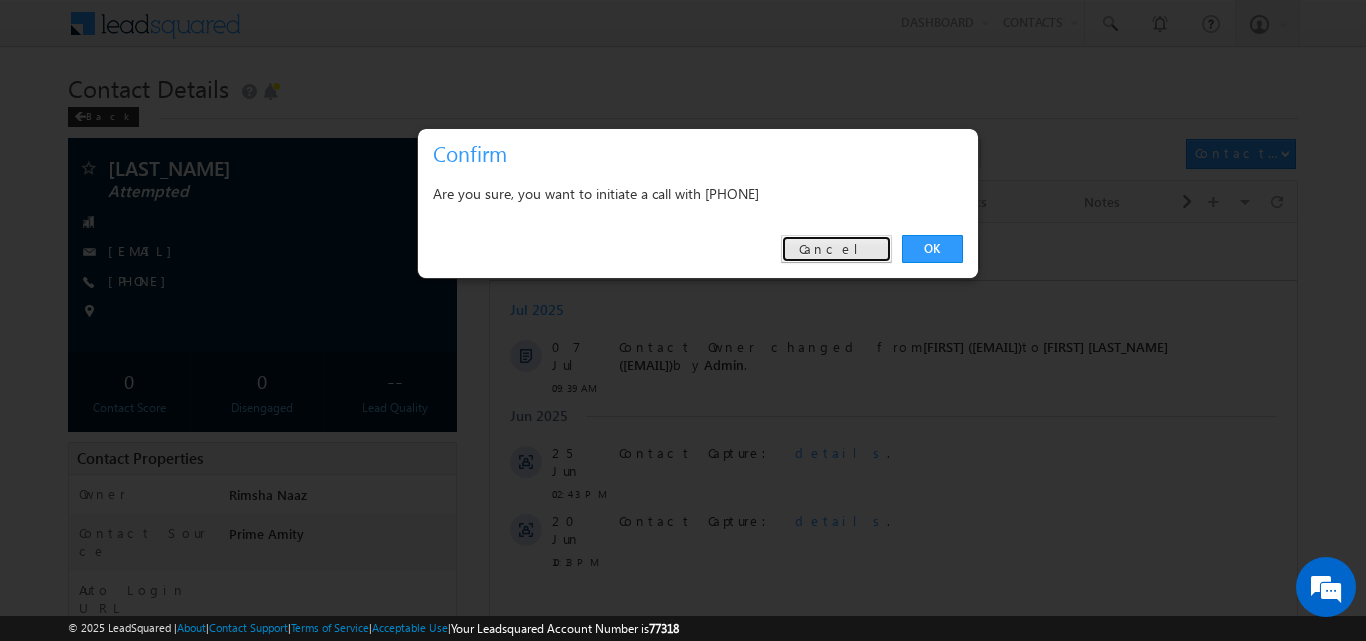 click on "Cancel" at bounding box center [836, 249] 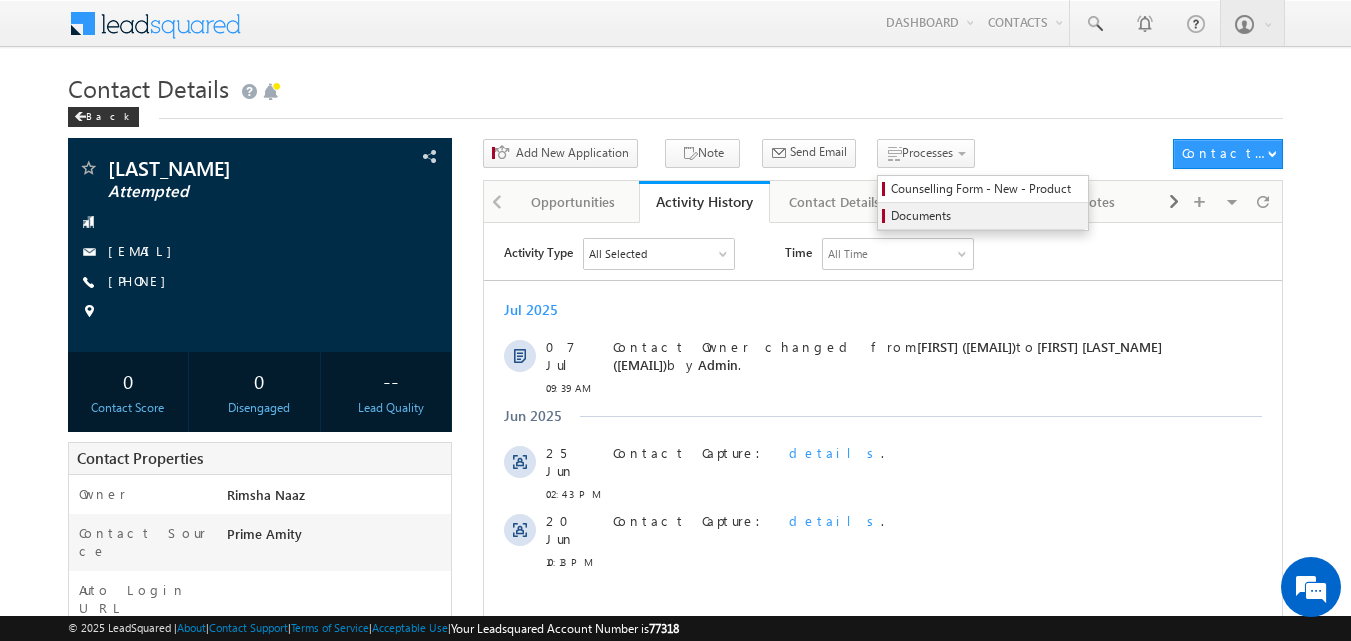click on "Documents" at bounding box center (983, 216) 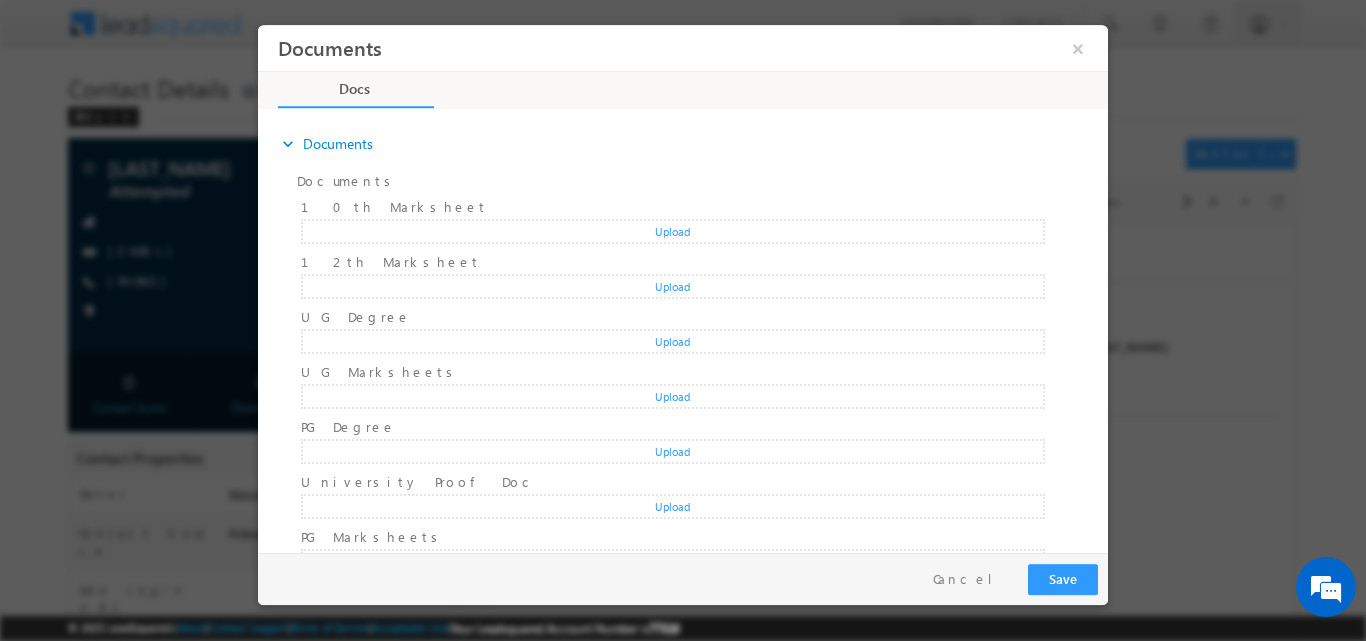 scroll, scrollTop: 0, scrollLeft: 0, axis: both 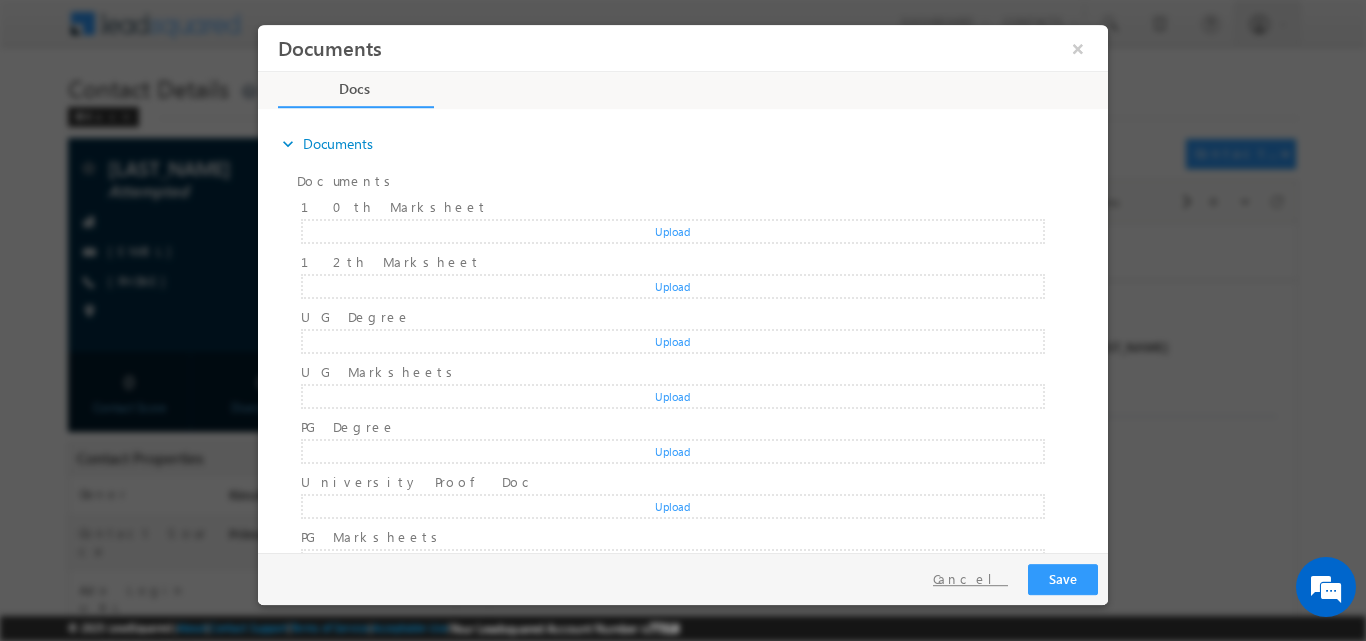 click on "Cancel" at bounding box center (970, 578) 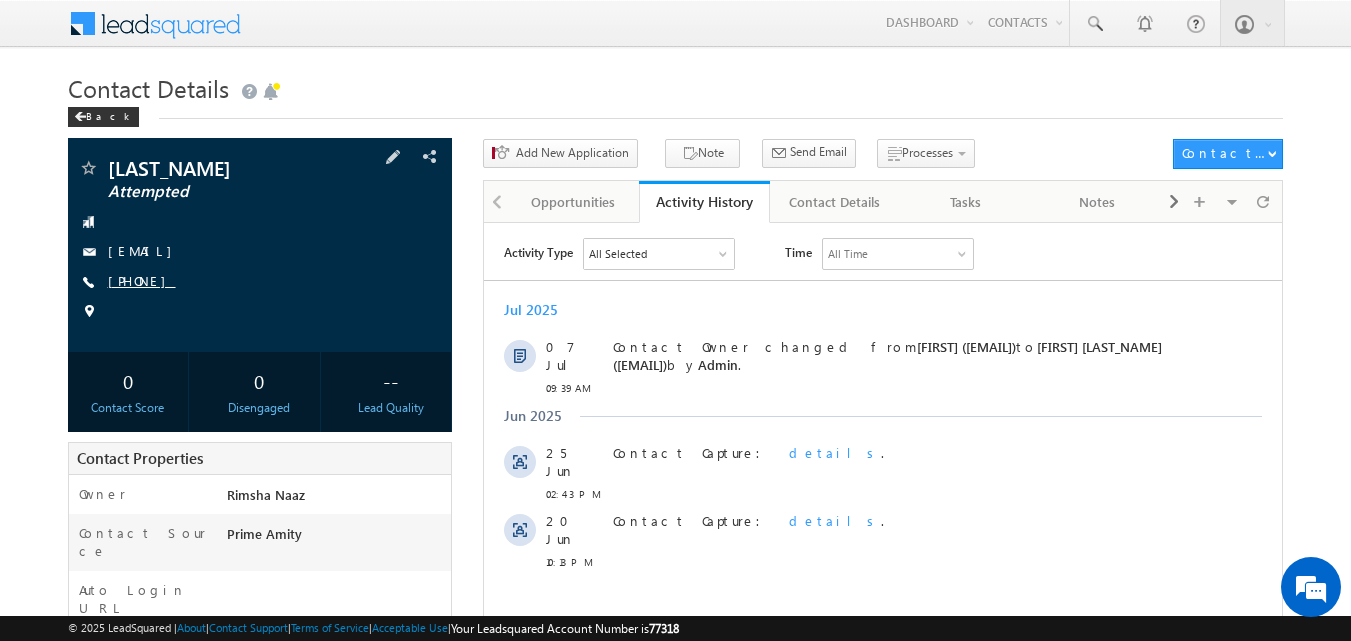 copy on "9551198822" 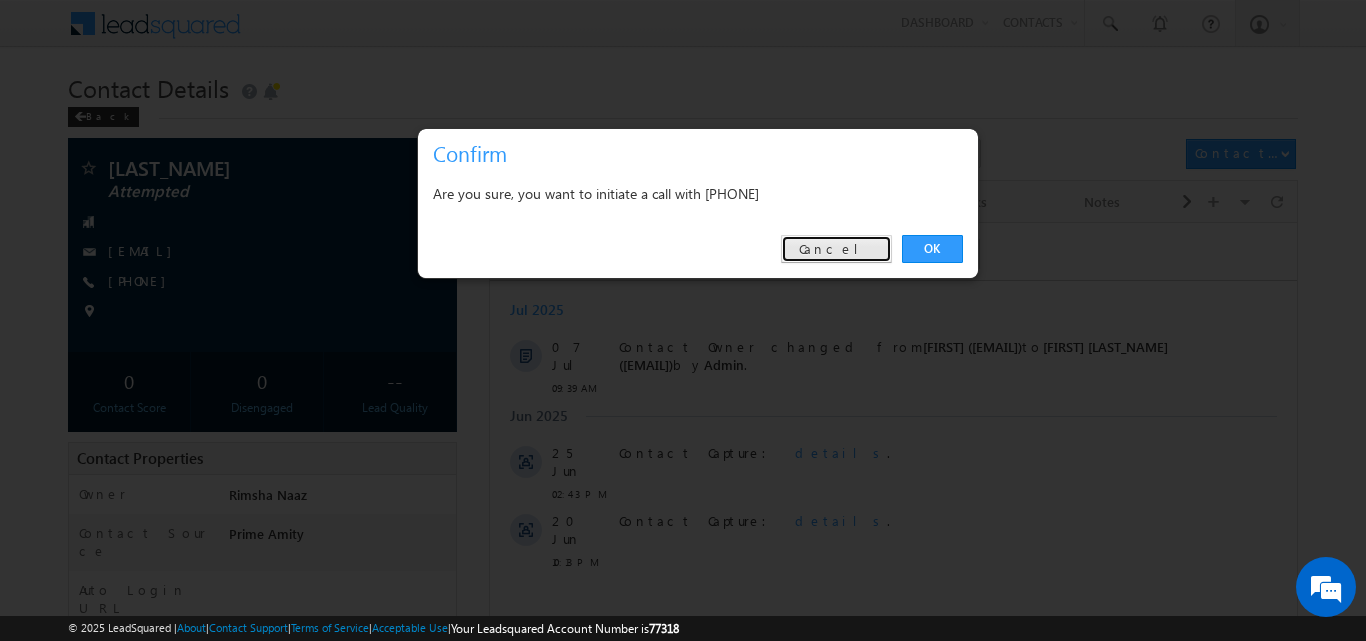 click on "Cancel" at bounding box center (836, 249) 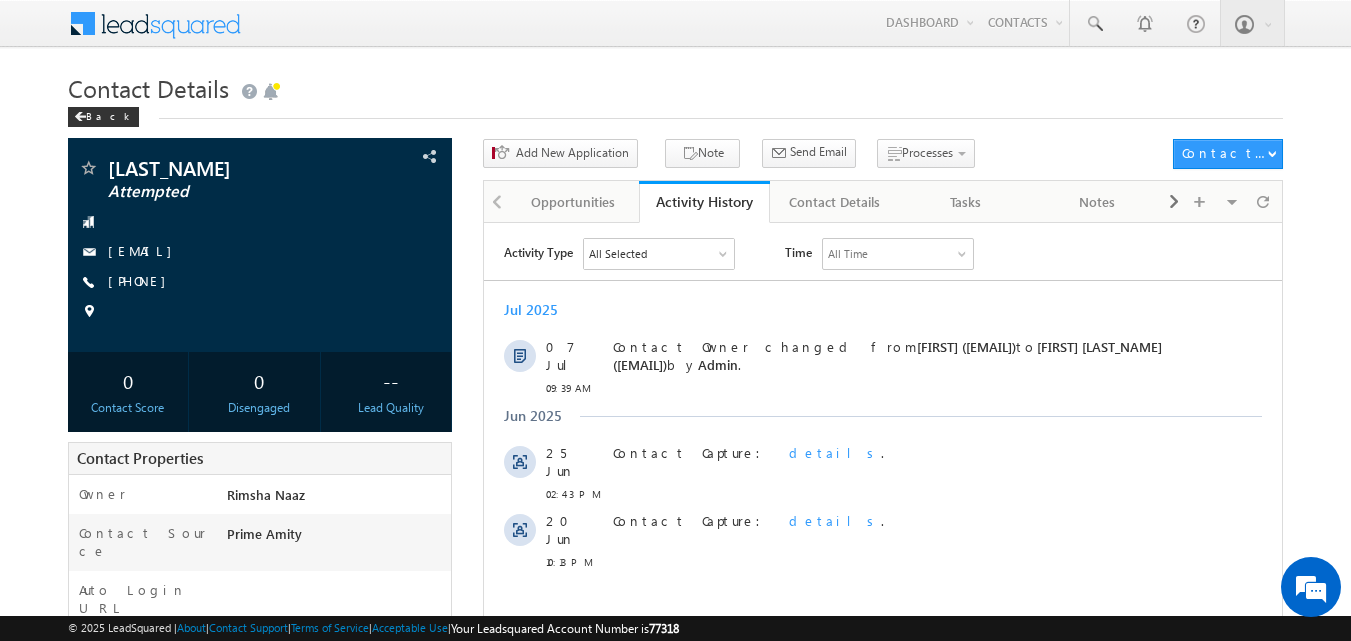 click on "Contact Details" at bounding box center [676, 86] 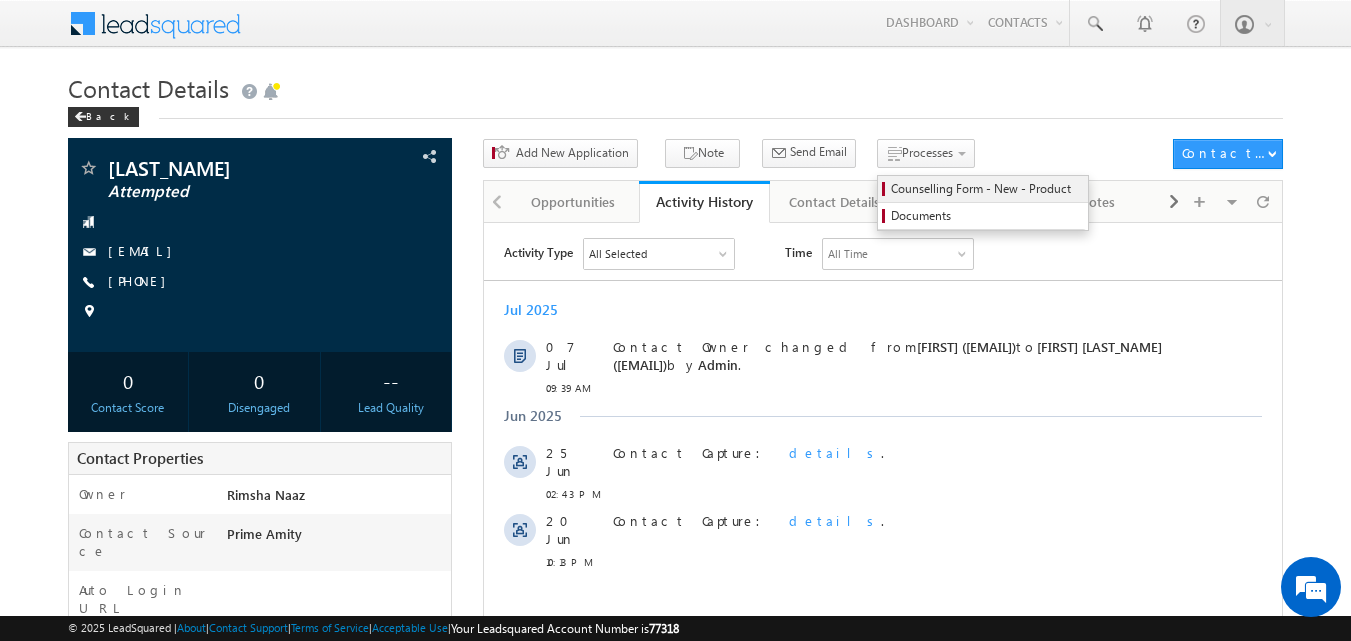 click on "Counselling Form - New - Product" at bounding box center (986, 189) 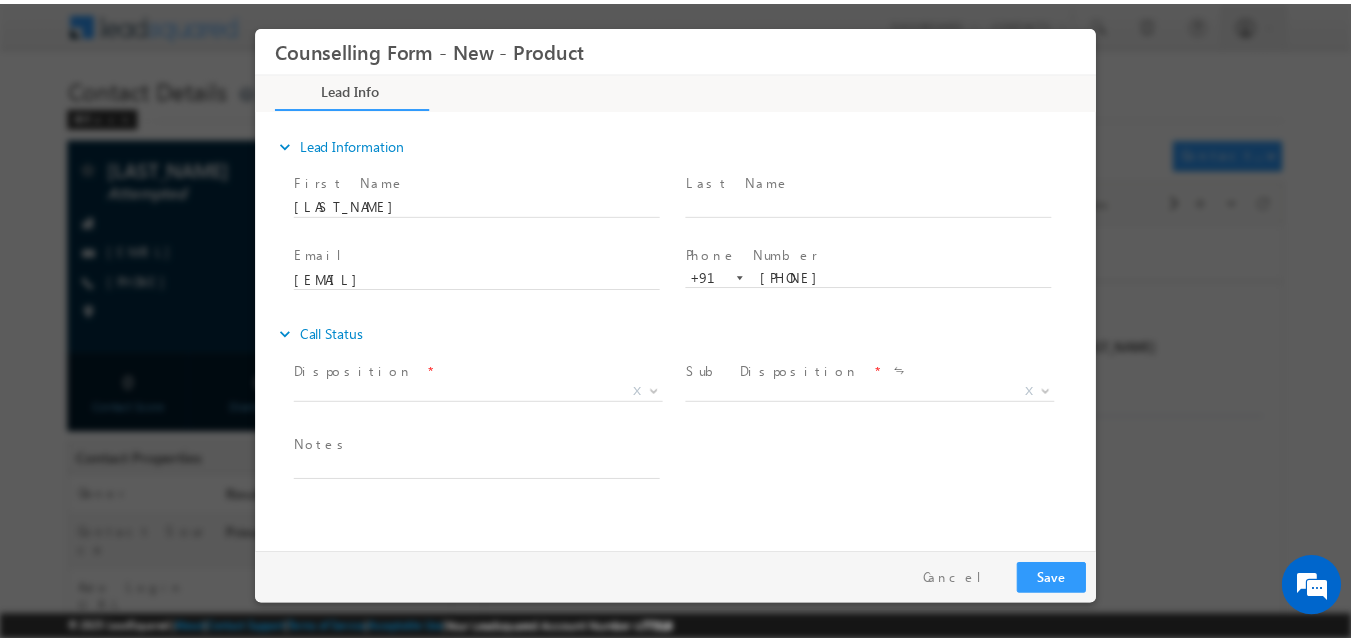 scroll, scrollTop: 0, scrollLeft: 0, axis: both 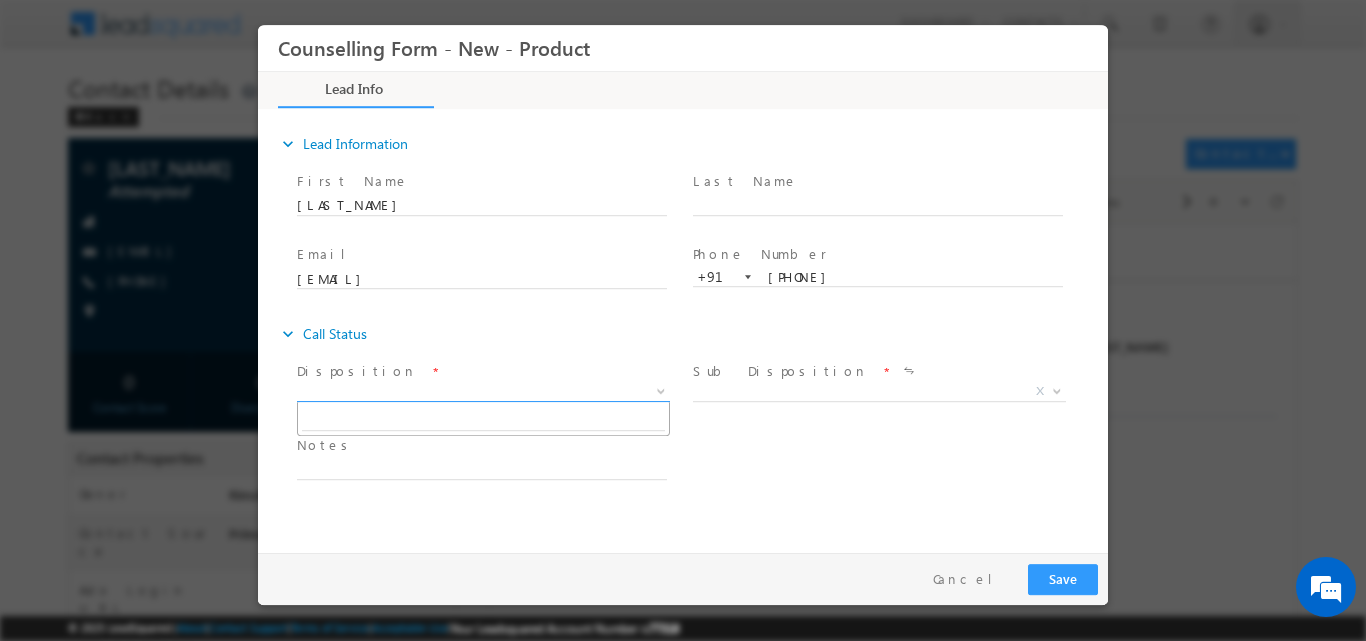 click at bounding box center (659, 390) 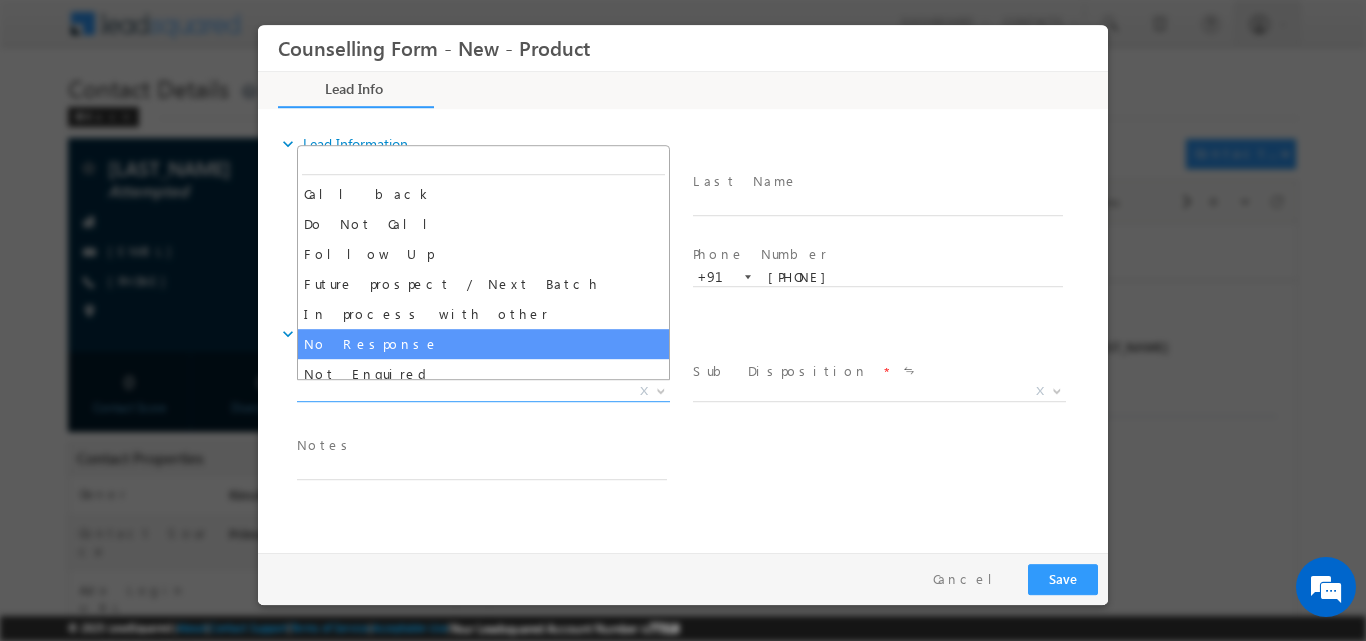 select on "No Response" 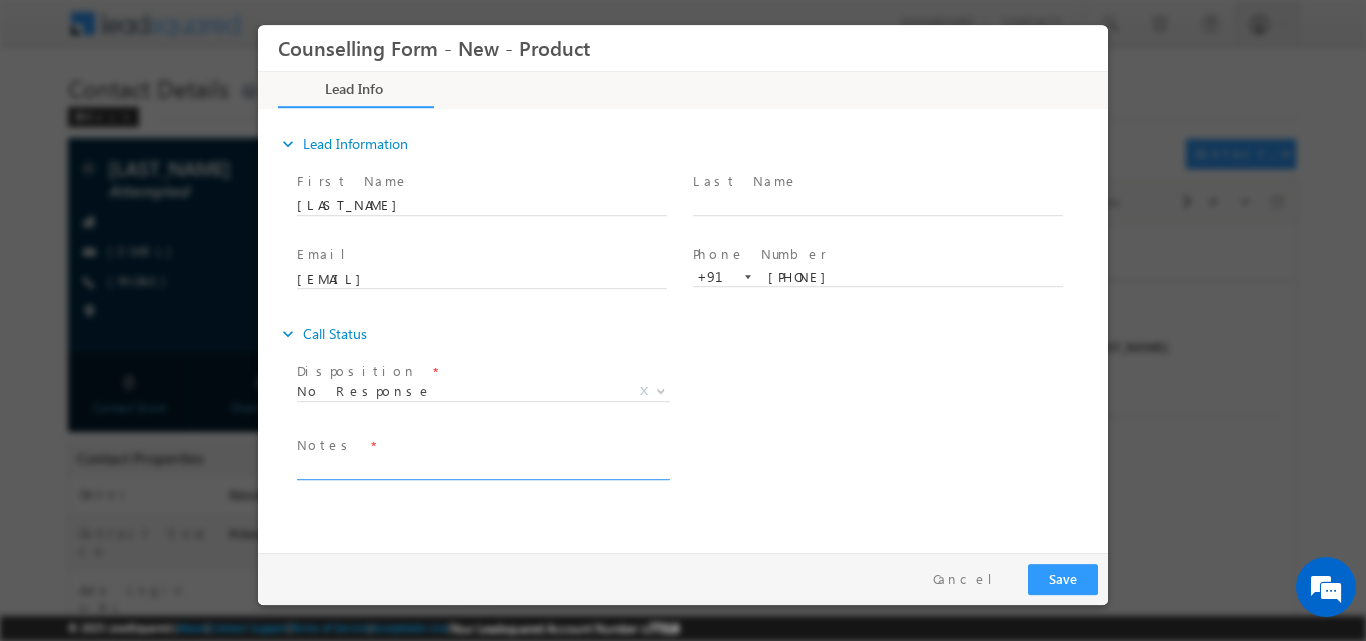 click on "Notes
*" at bounding box center (491, 457) 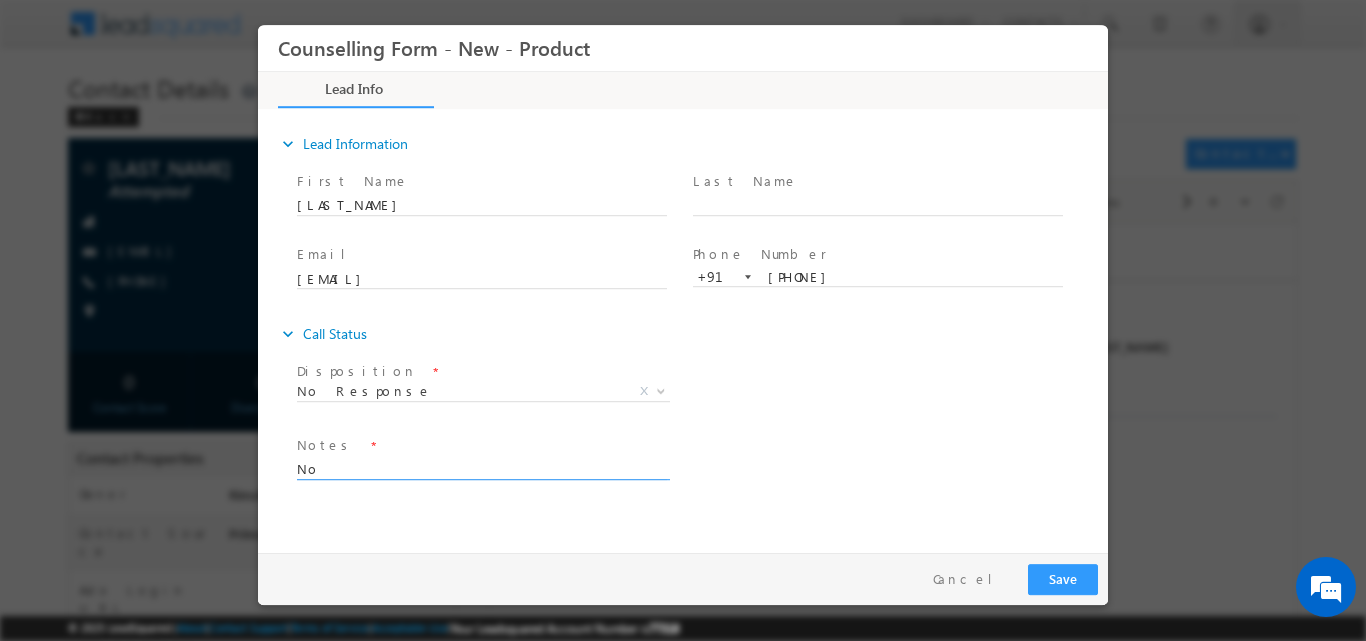 click on "No" at bounding box center [482, 467] 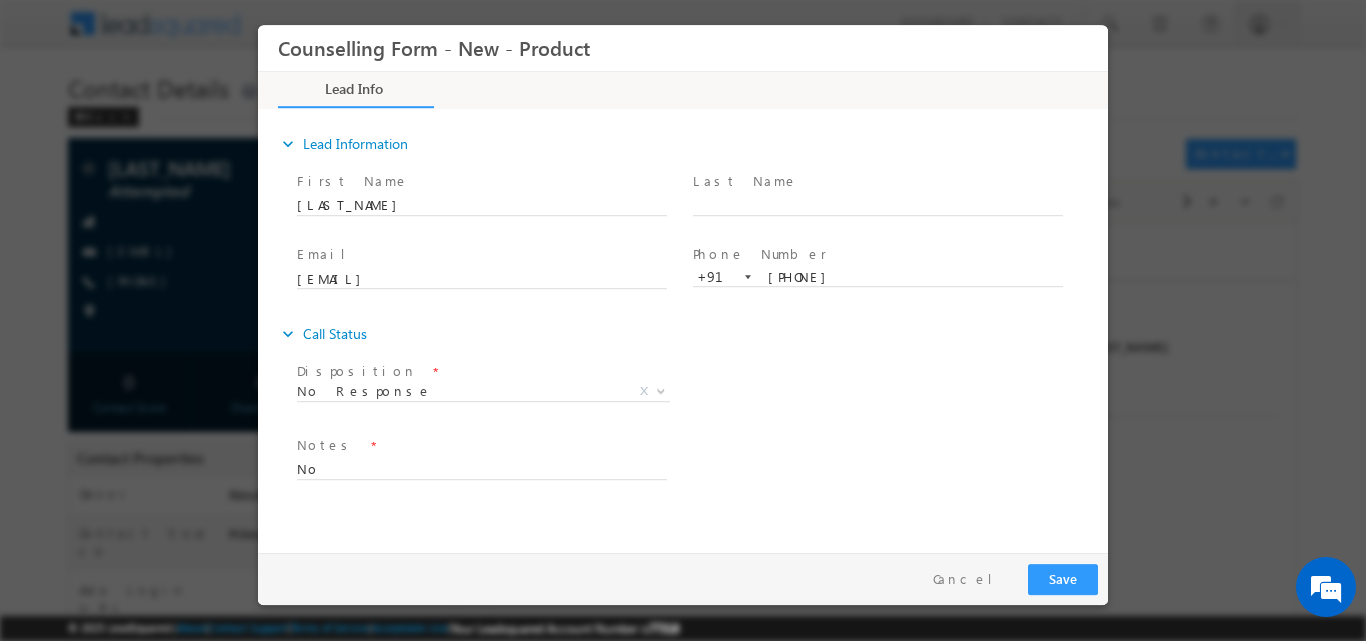 drag, startPoint x: 469, startPoint y: 438, endPoint x: 463, endPoint y: 447, distance: 10.816654 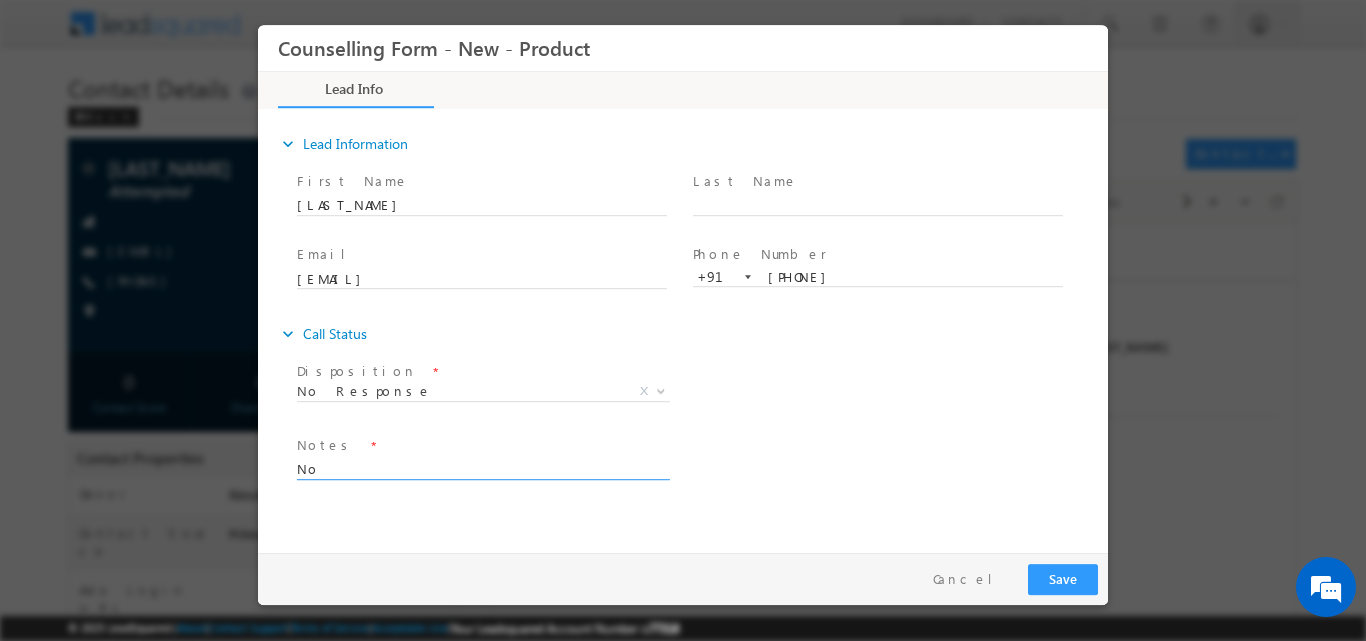 click on "No" at bounding box center [482, 467] 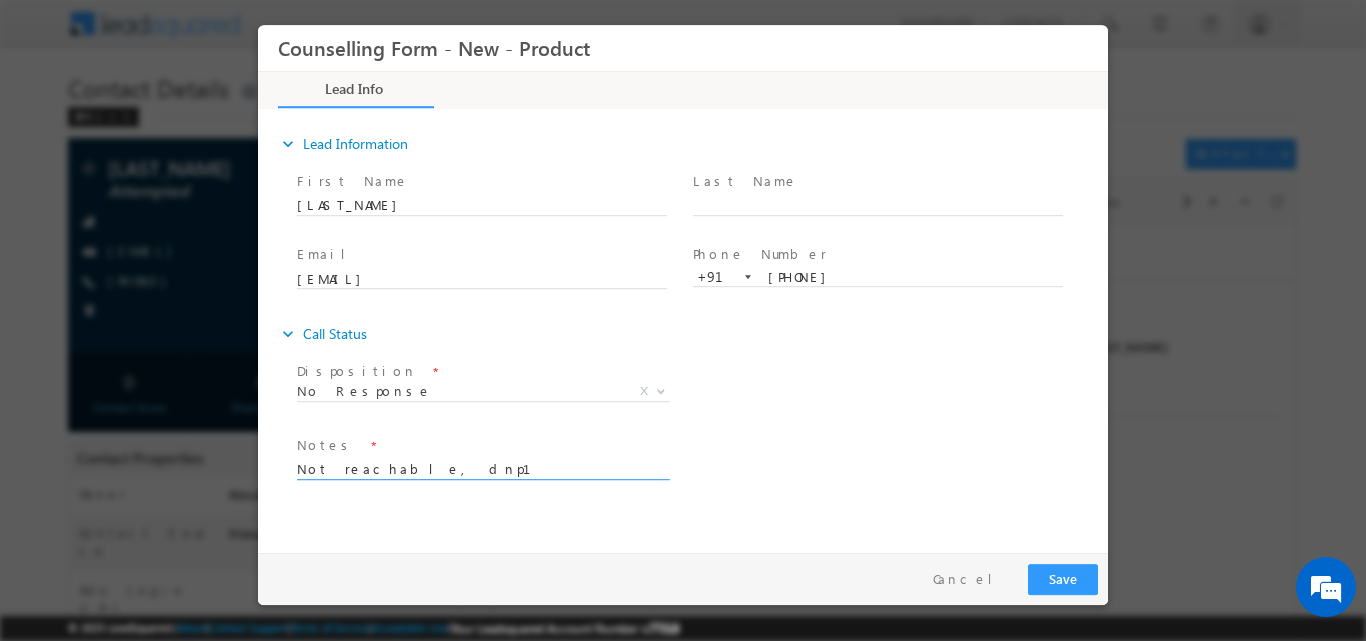 type on "Not reachable, dnp1" 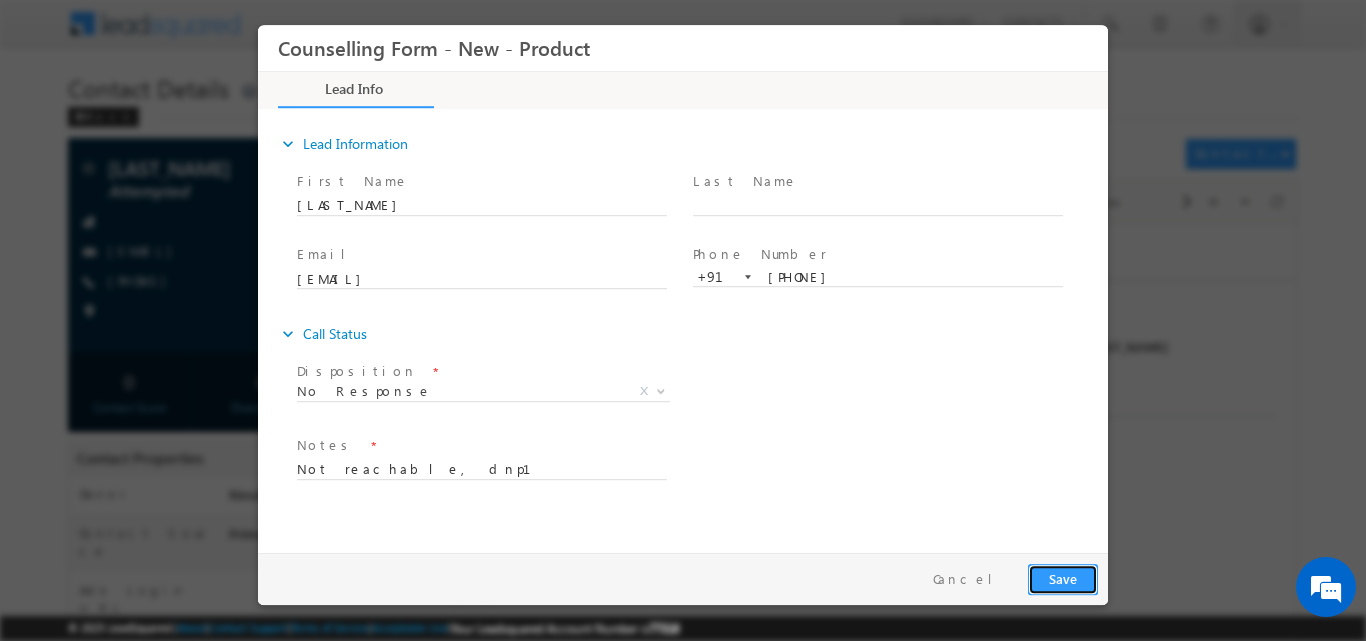 click on "Save" at bounding box center (1063, 578) 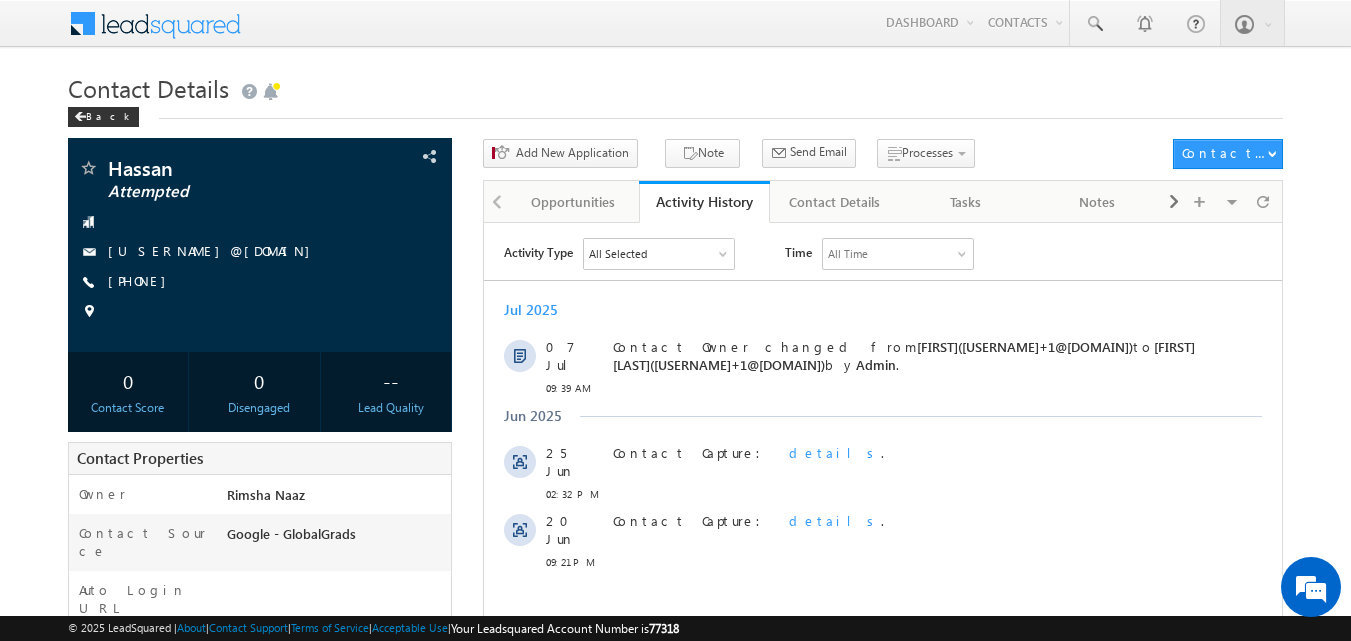 scroll, scrollTop: 0, scrollLeft: 0, axis: both 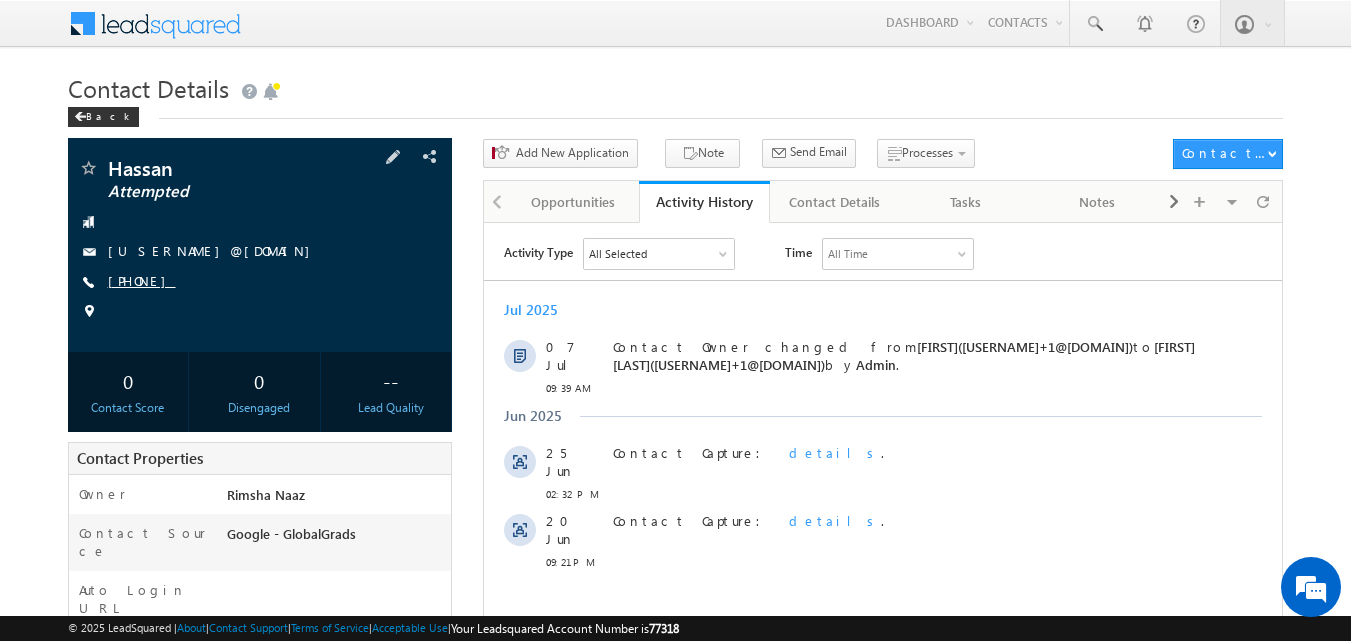 copy on "9602253556" 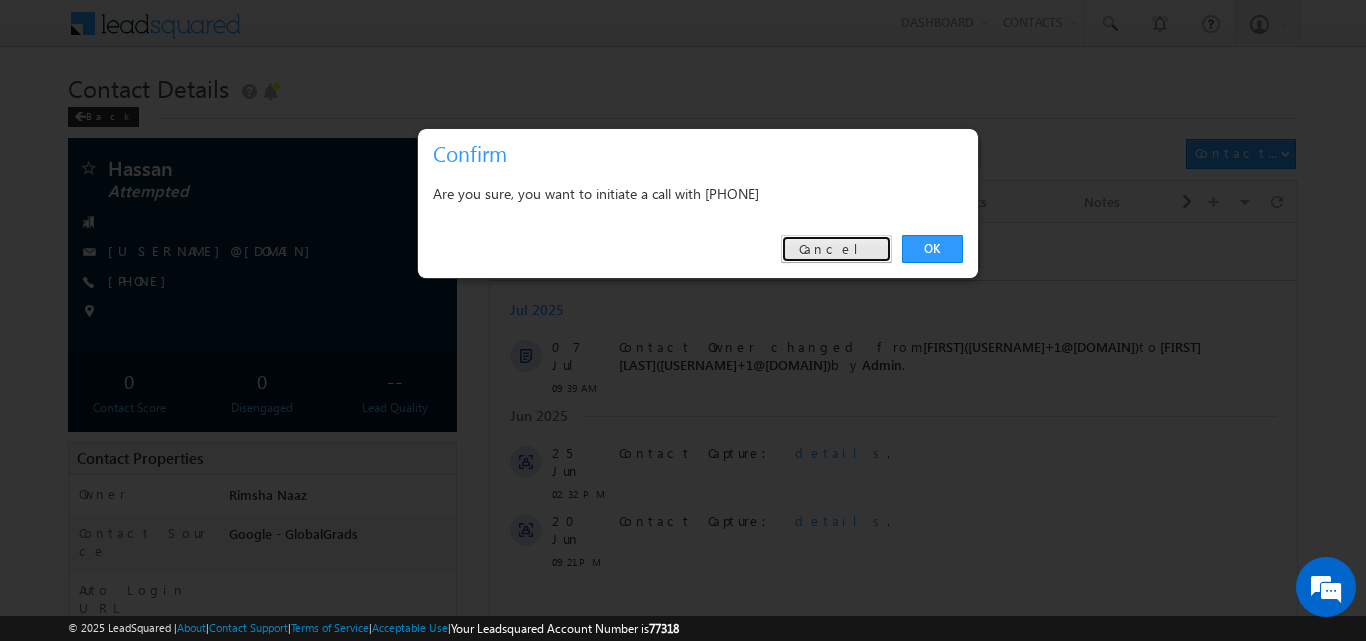 click on "Cancel" at bounding box center (836, 249) 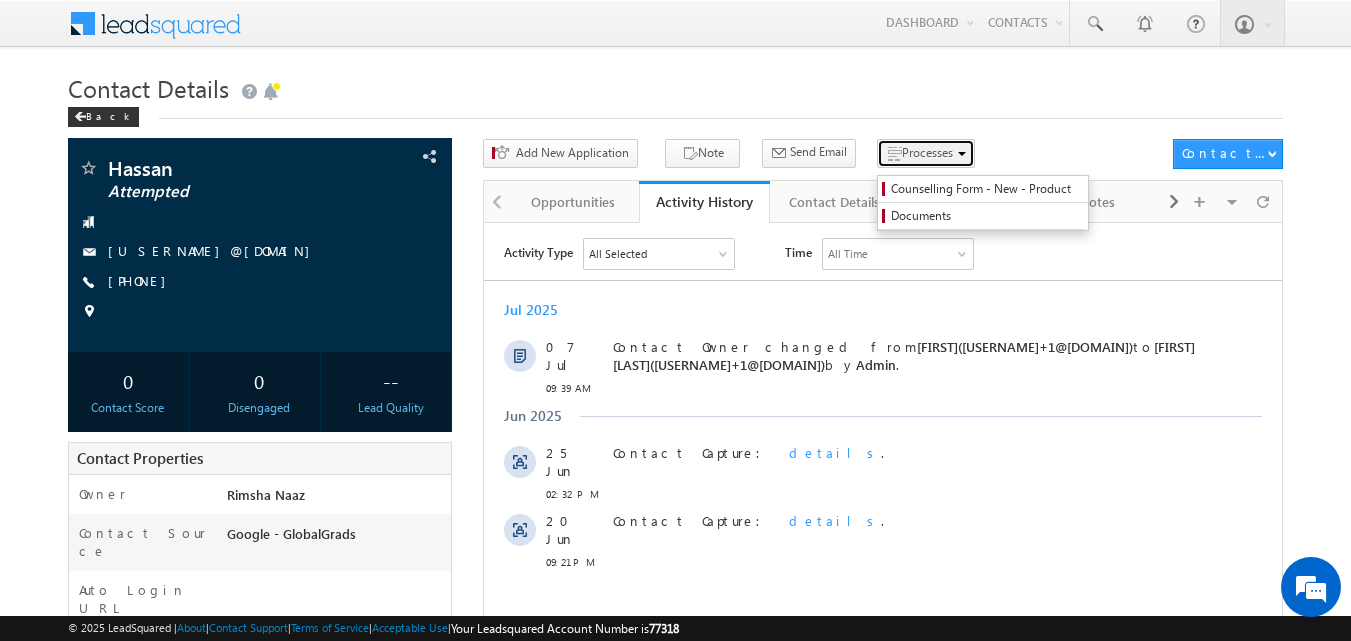 click on "Processes" at bounding box center (926, 153) 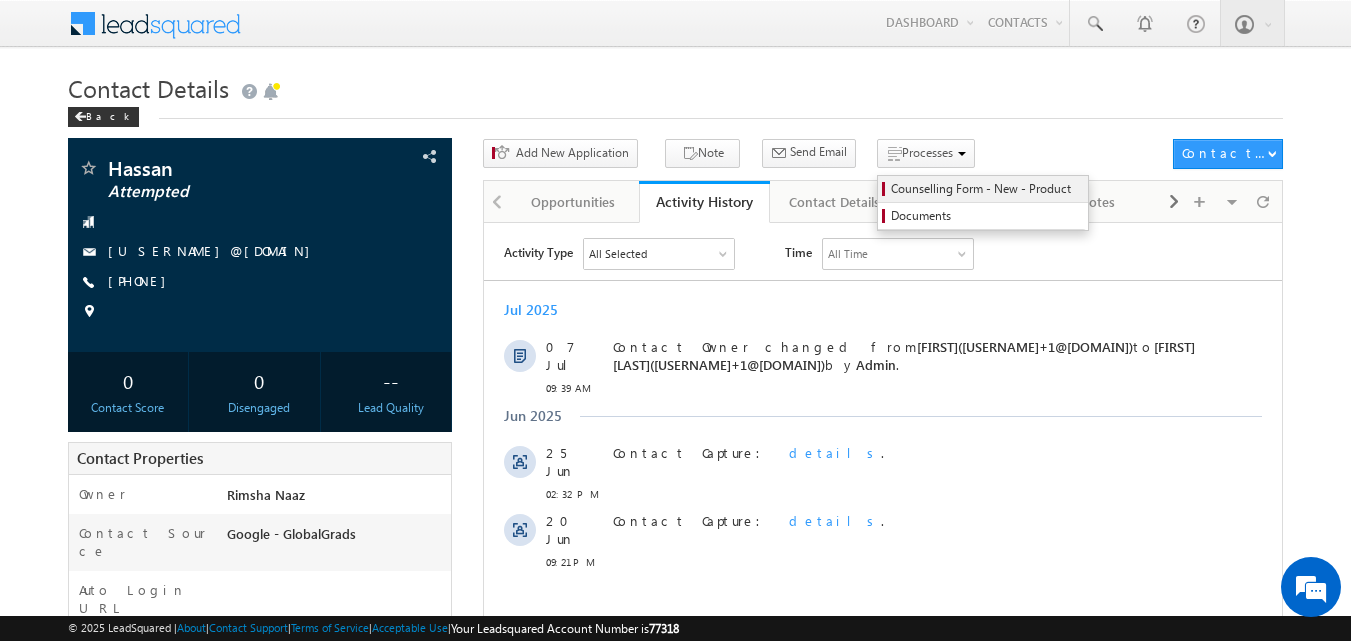 click on "Counselling Form - New - Product" at bounding box center [986, 189] 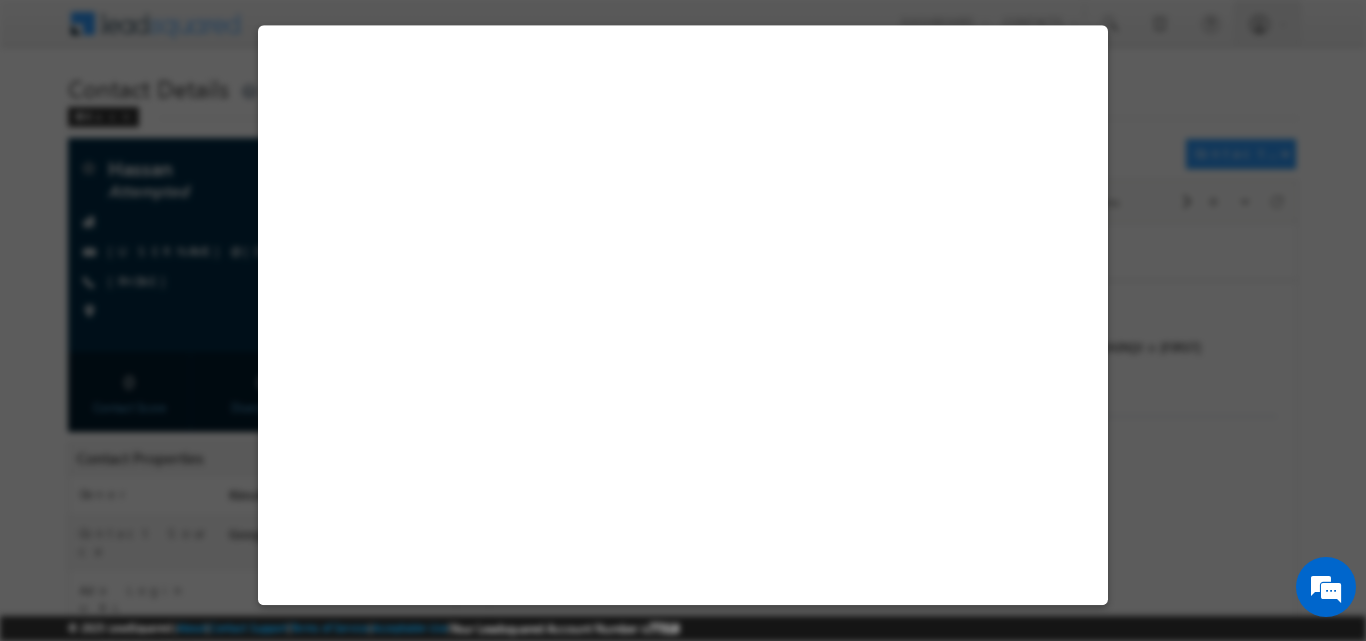 select on "Attempted" 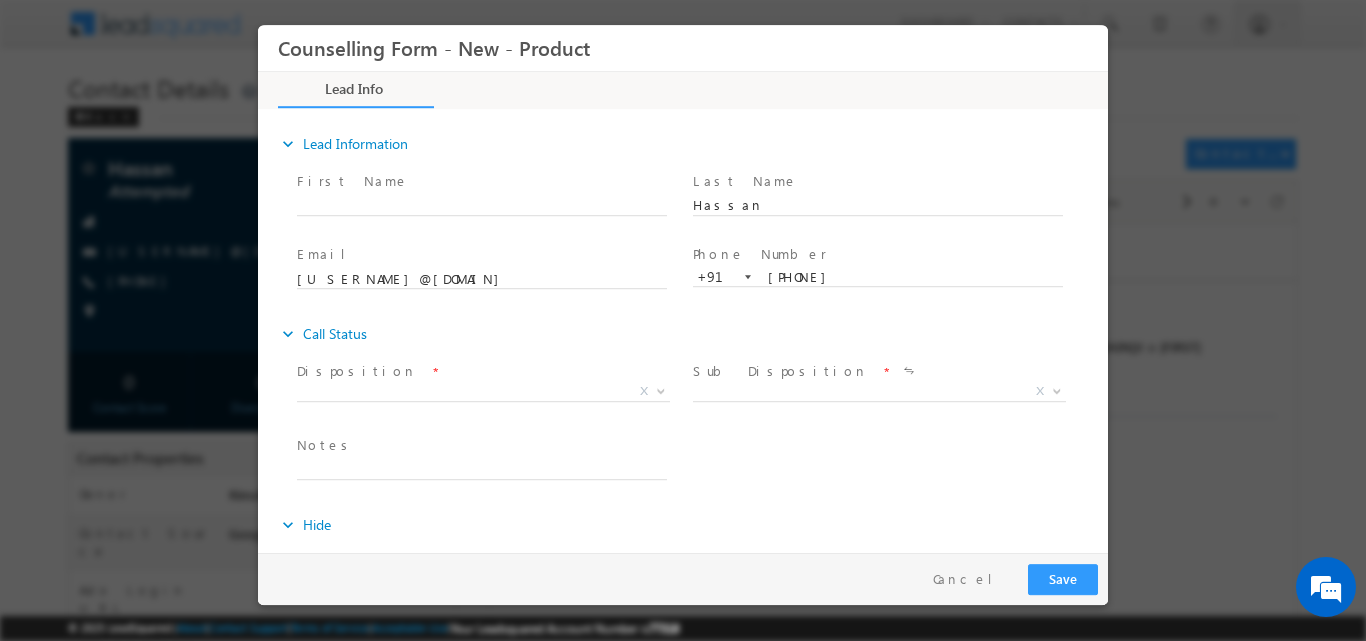 scroll, scrollTop: 0, scrollLeft: 0, axis: both 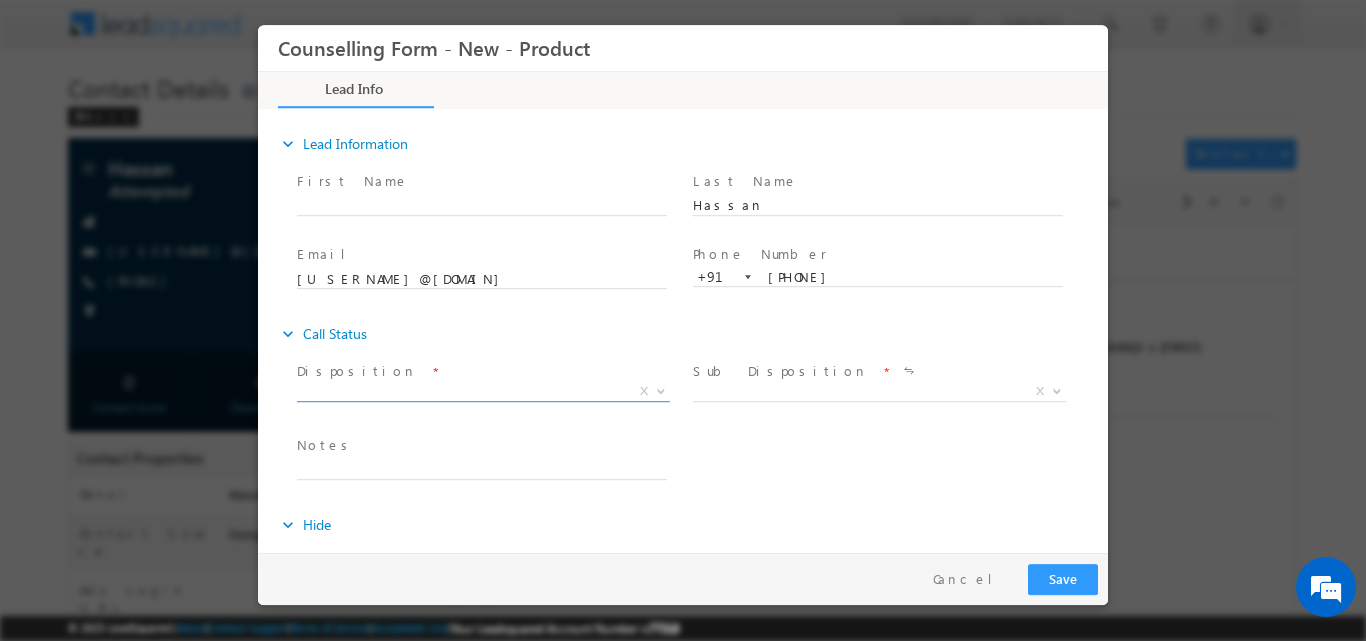 click at bounding box center [661, 389] 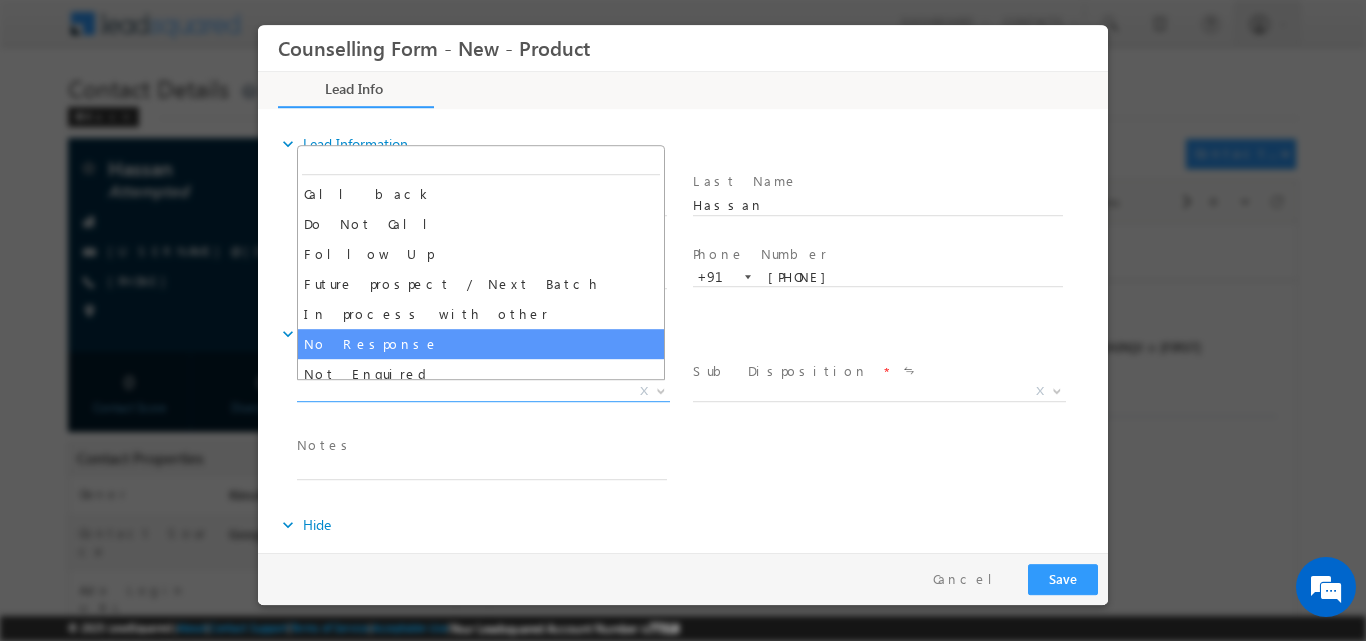 select on "No Response" 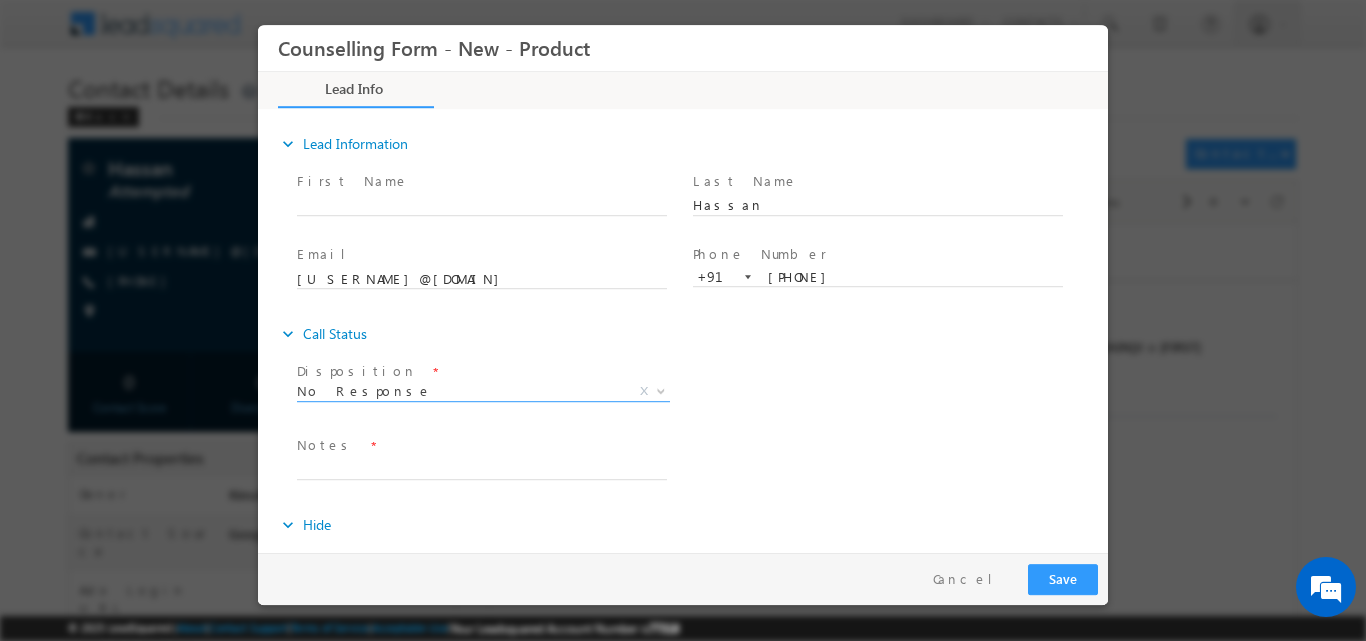 click on "Notes
*" at bounding box center (481, 445) 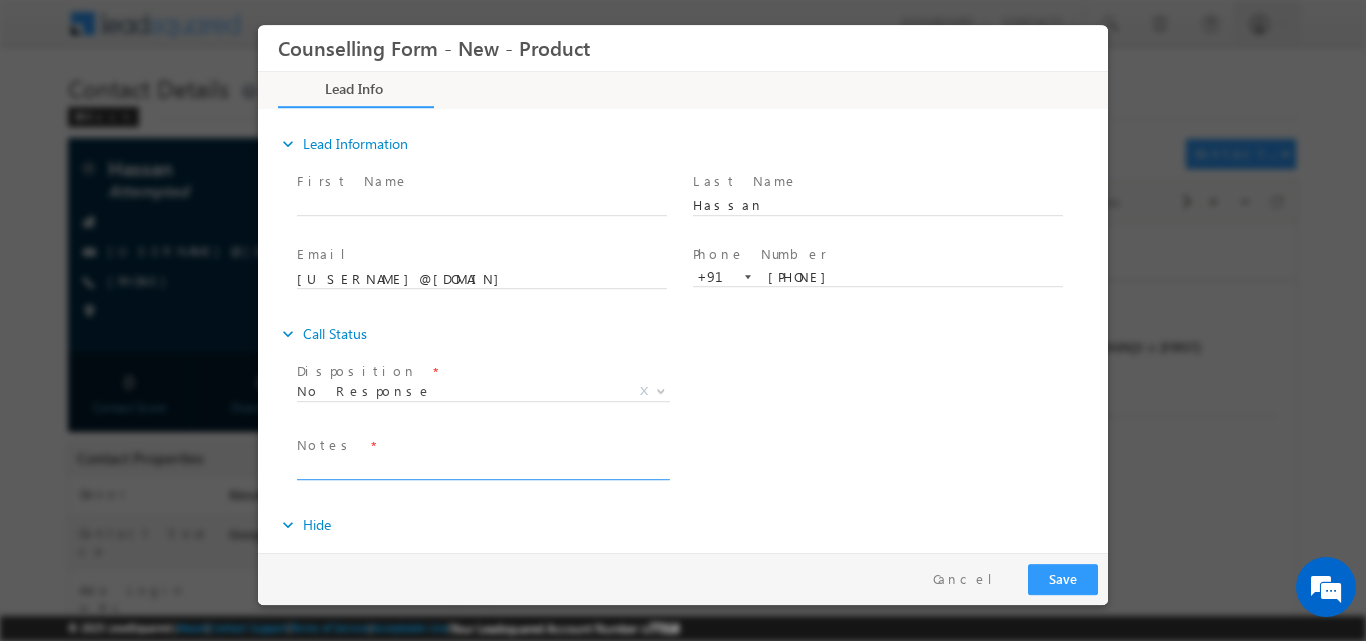 click at bounding box center (482, 467) 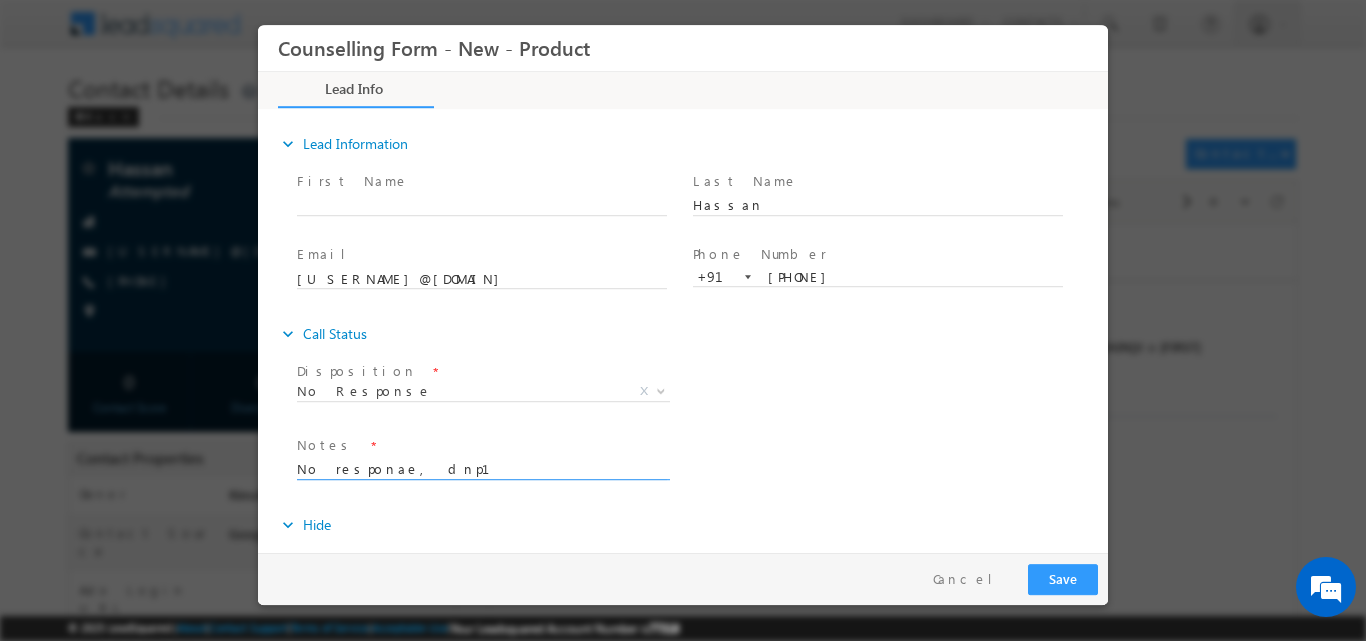 click on "No responae, dnp1" at bounding box center (482, 467) 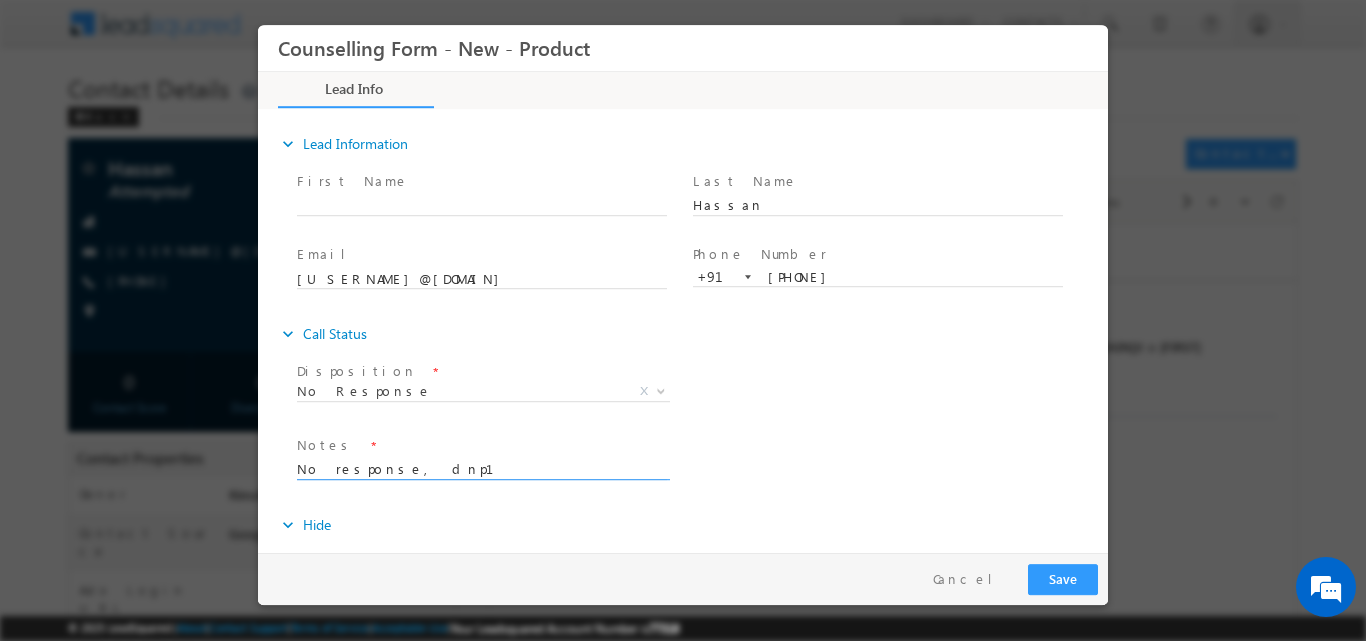 type on "No response, dnp1" 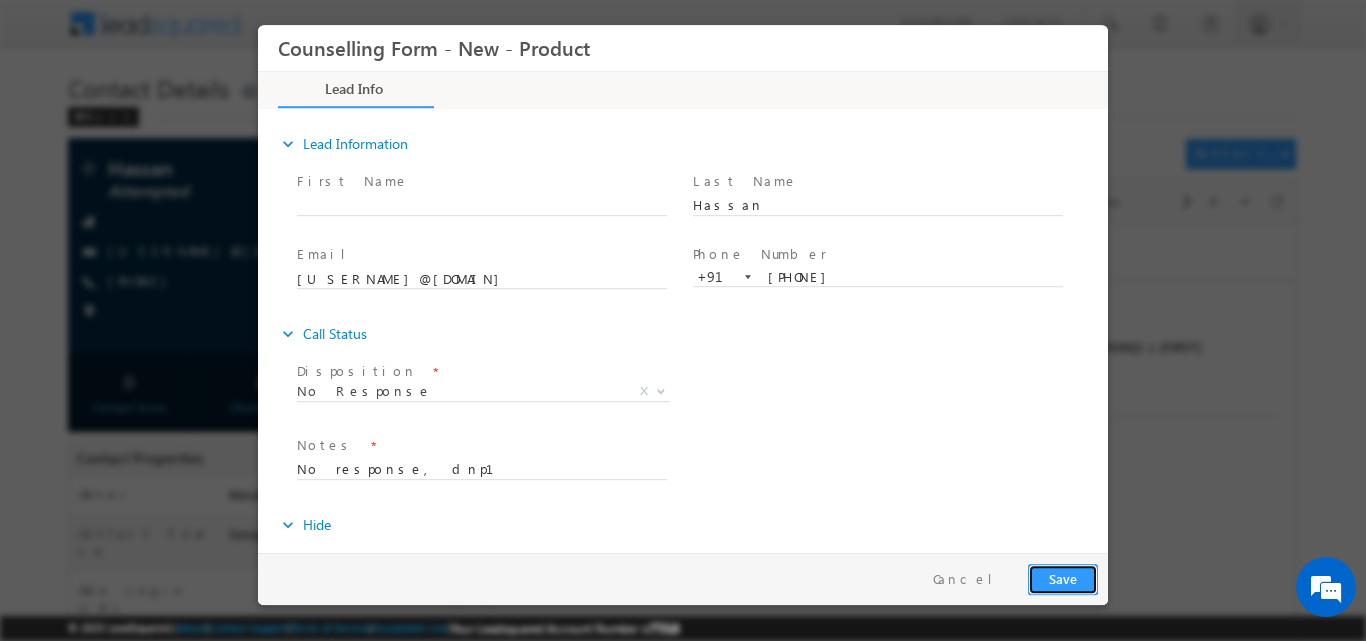 click on "Save" at bounding box center [1063, 578] 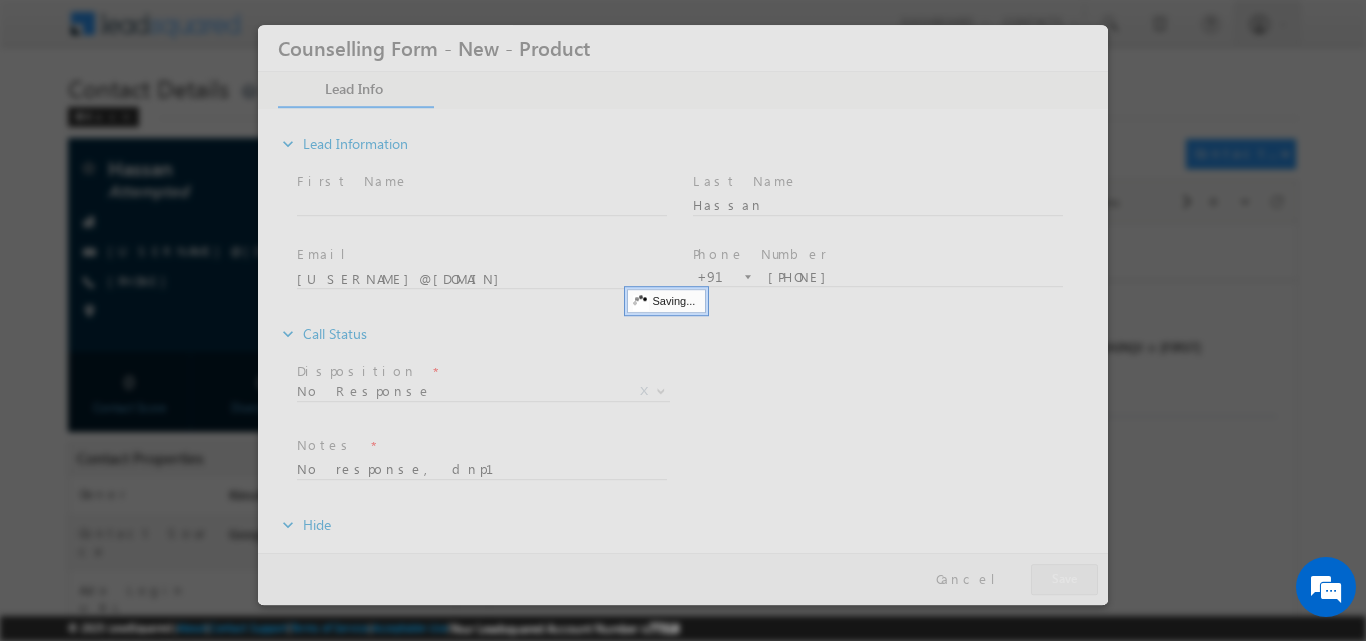 drag, startPoint x: 932, startPoint y: 173, endPoint x: 821, endPoint y: -32, distance: 233.12228 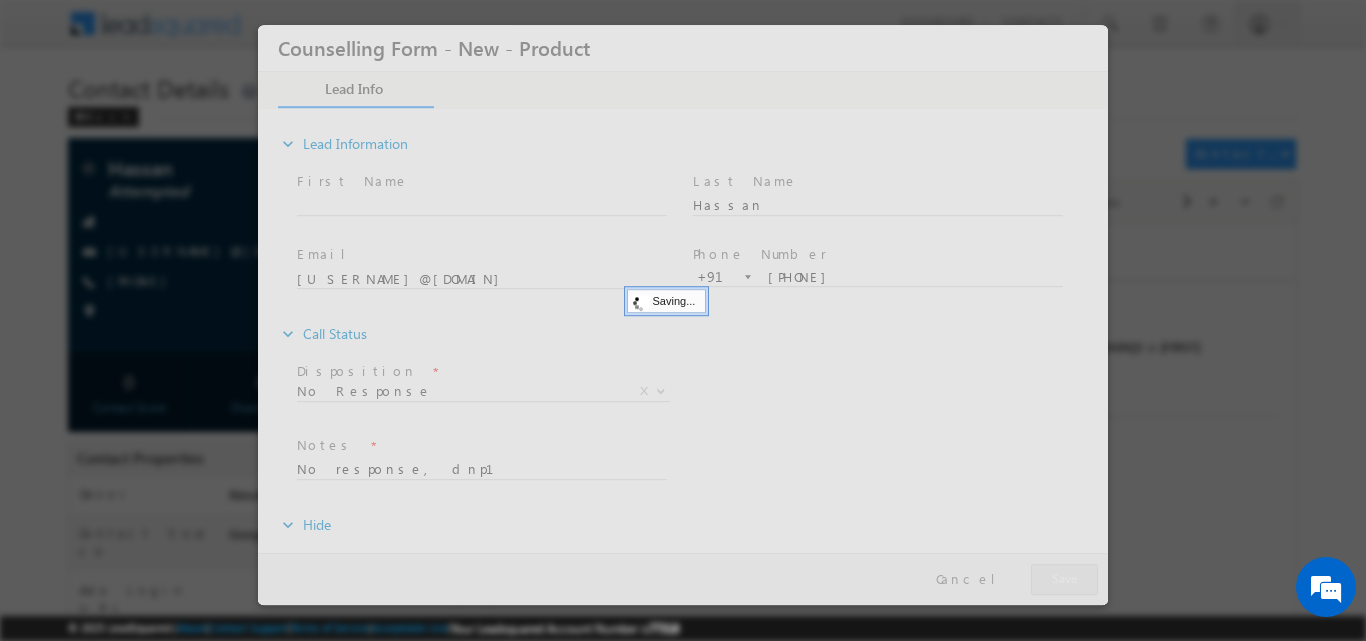 click on "Counselling Form - New - Product
Lead Info Documents" at bounding box center (683, 288) 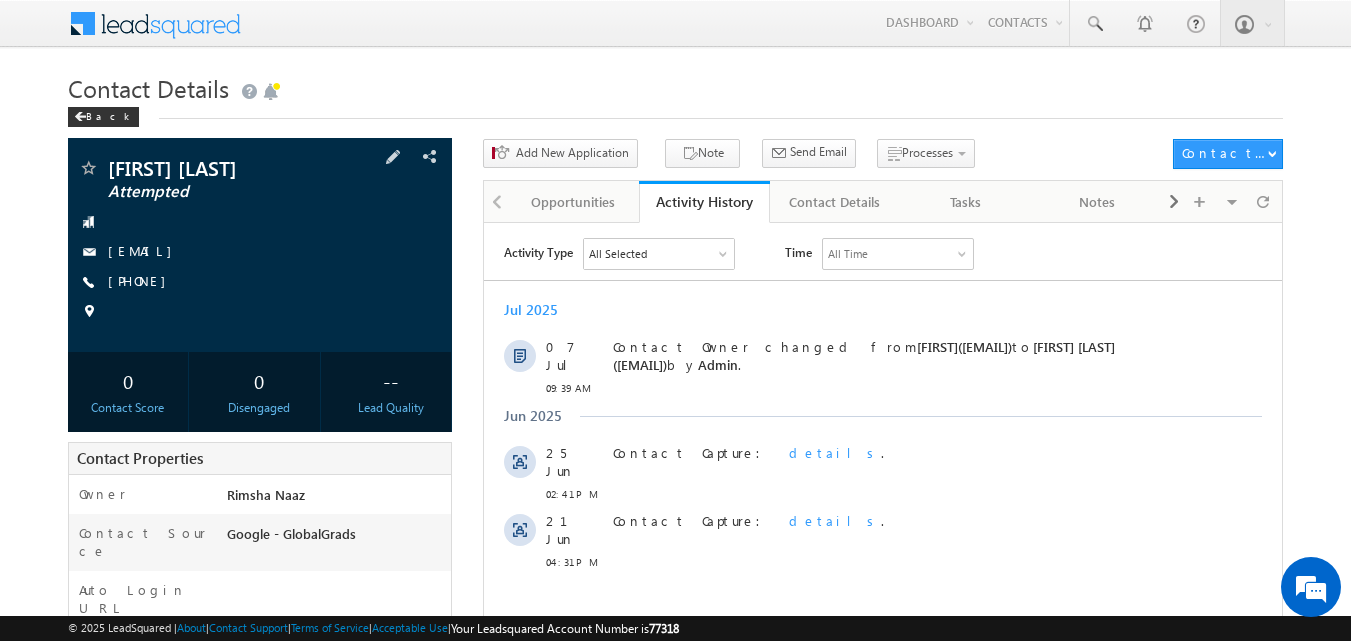 scroll, scrollTop: 0, scrollLeft: 0, axis: both 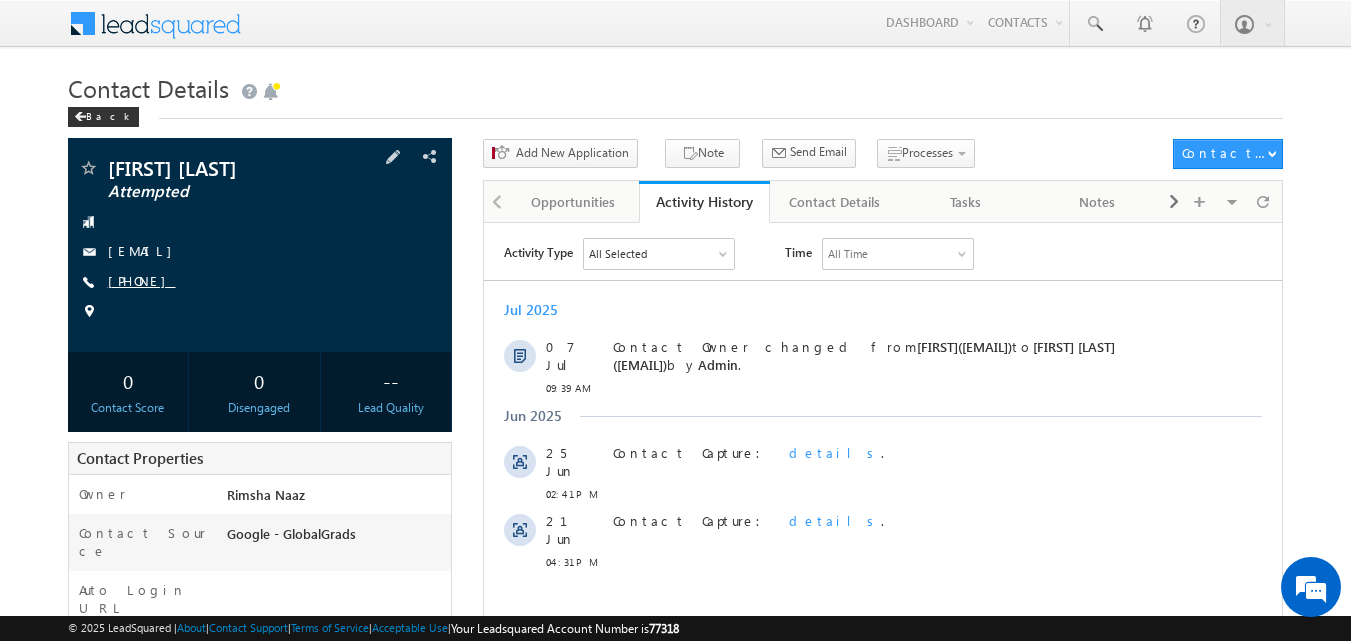 copy on "[PHONE]" 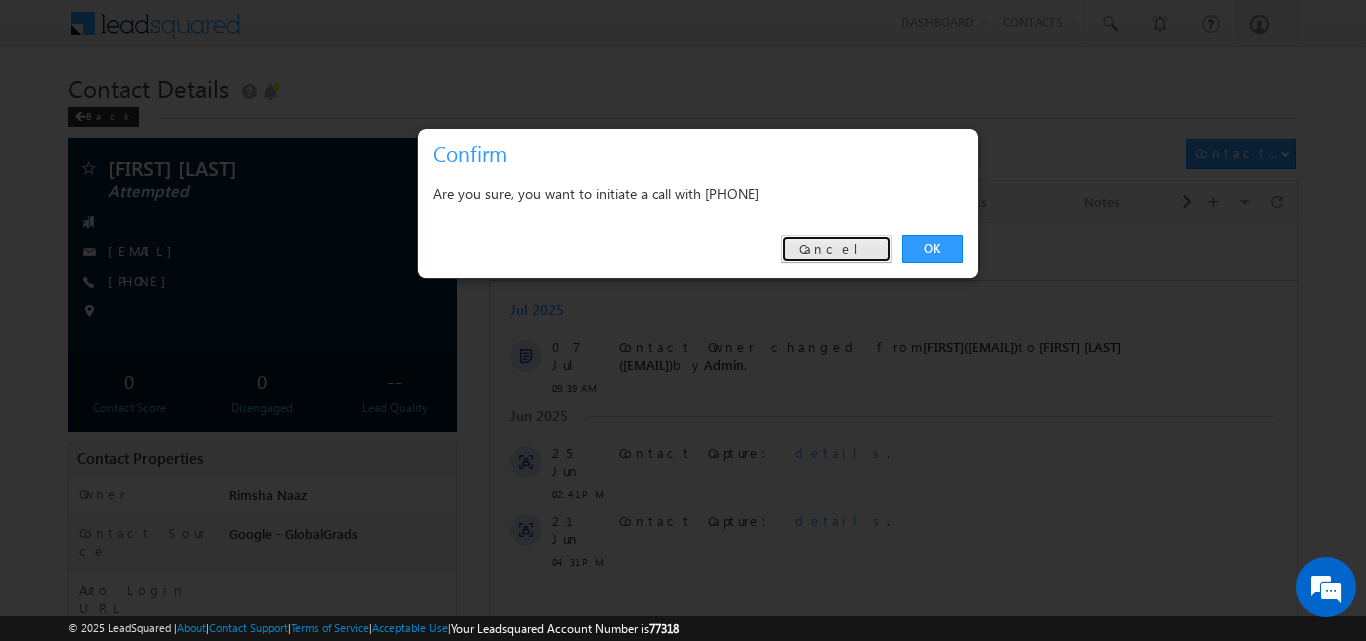click on "Cancel" at bounding box center [836, 249] 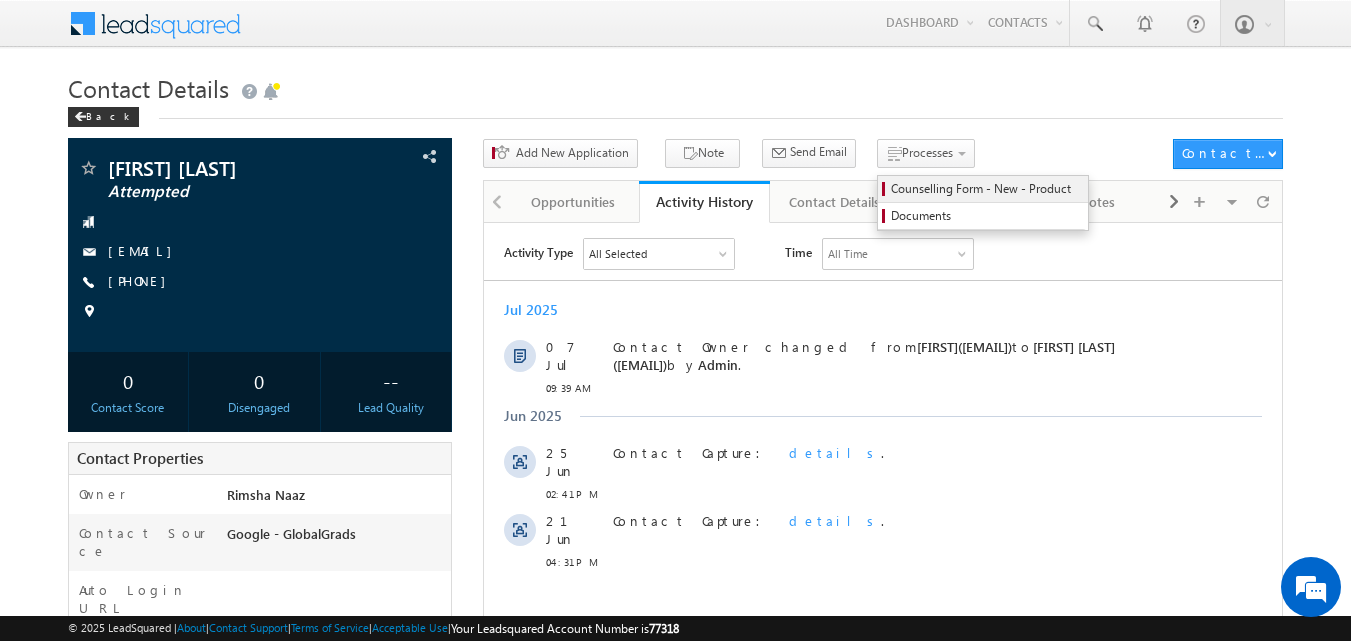 click on "Counselling Form - New - Product" at bounding box center (986, 189) 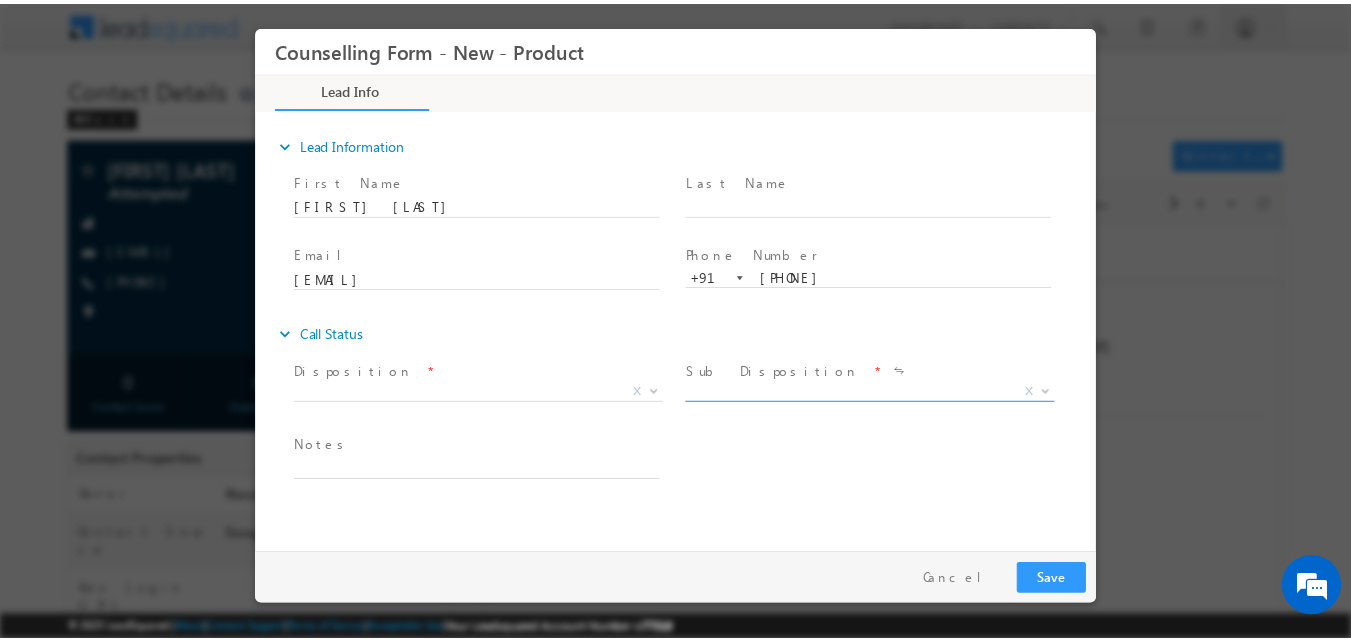 scroll, scrollTop: 0, scrollLeft: 0, axis: both 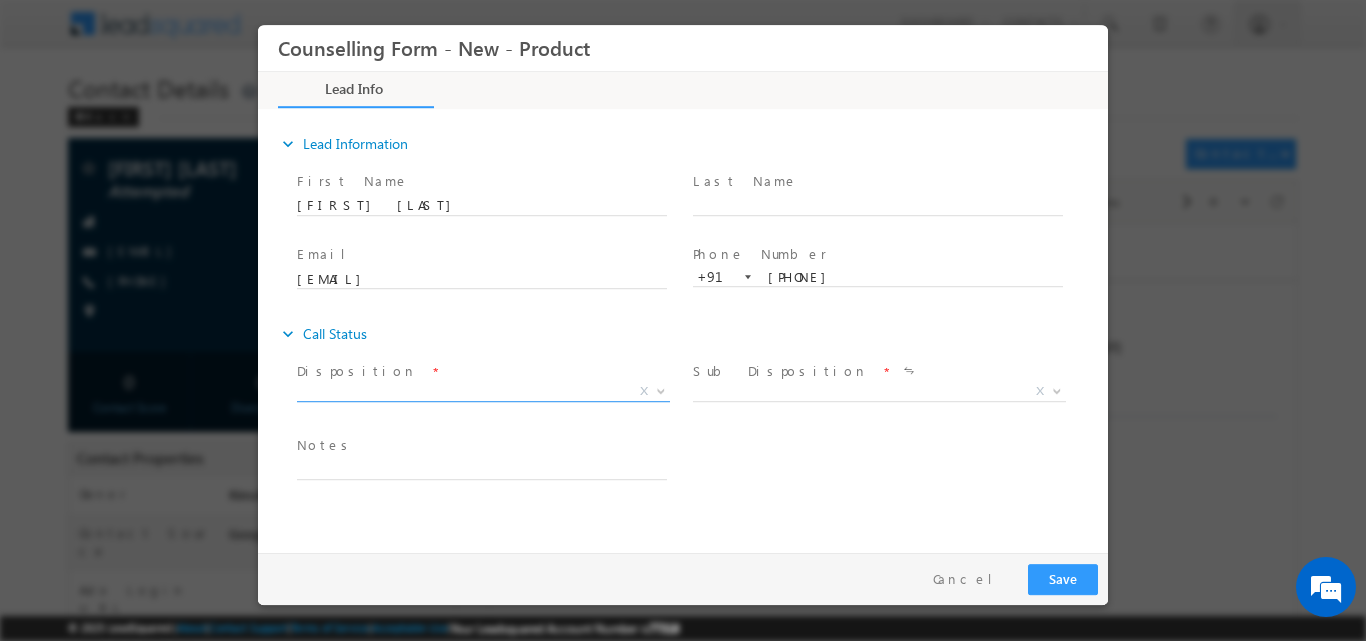 click at bounding box center [661, 389] 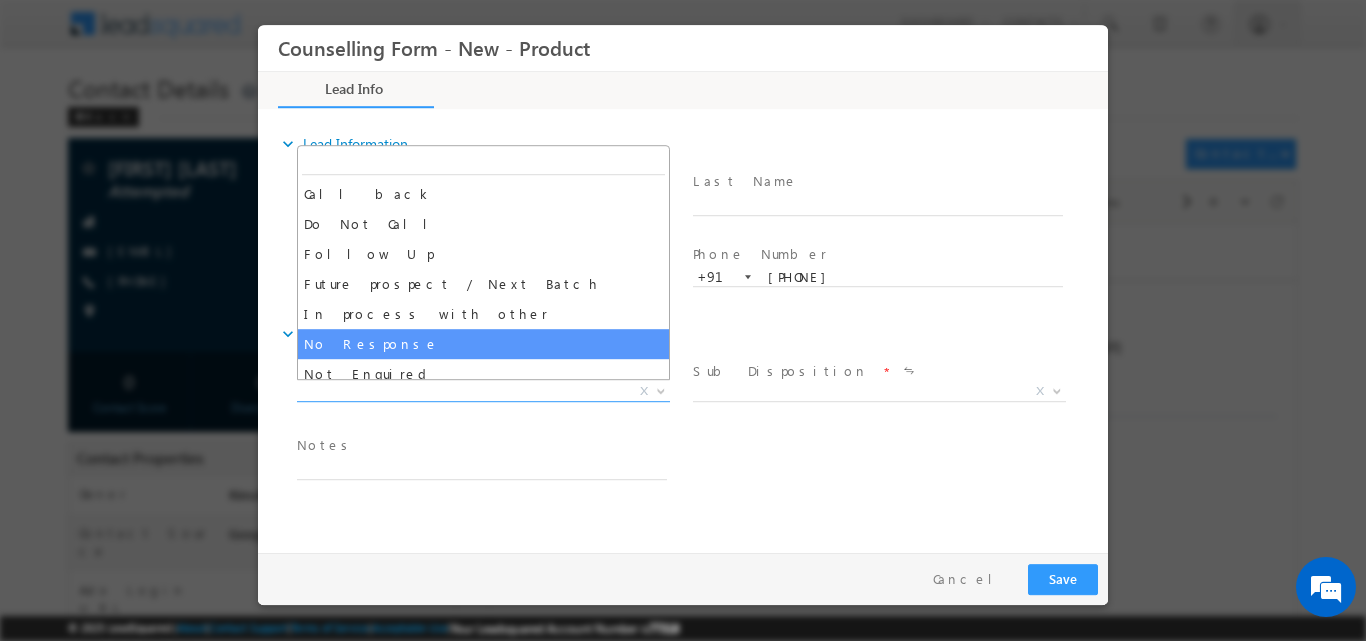 select on "No Response" 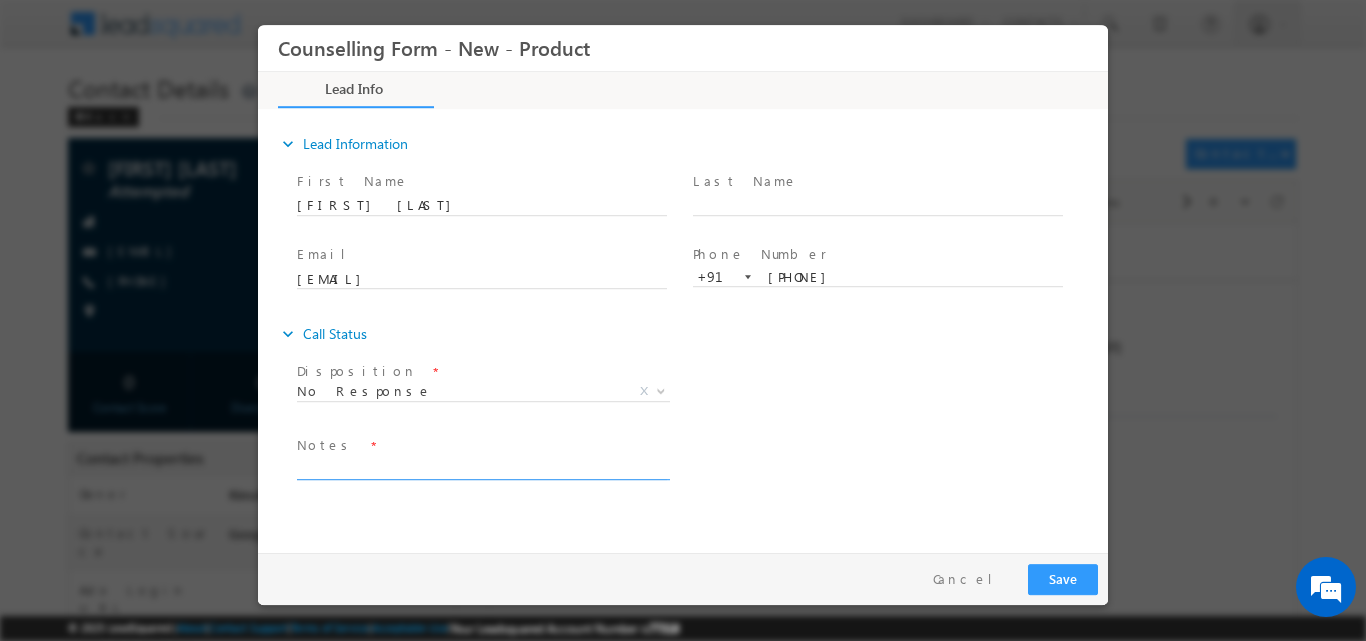 click at bounding box center [482, 467] 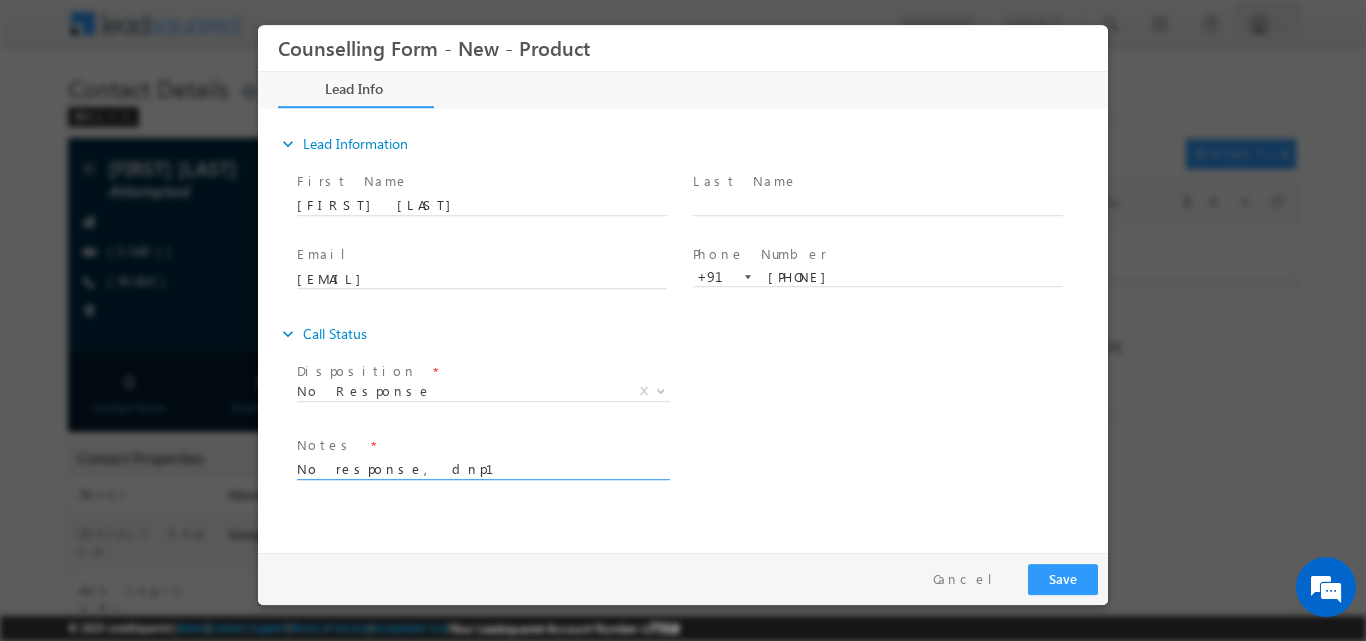 type on "No response, dnp1" 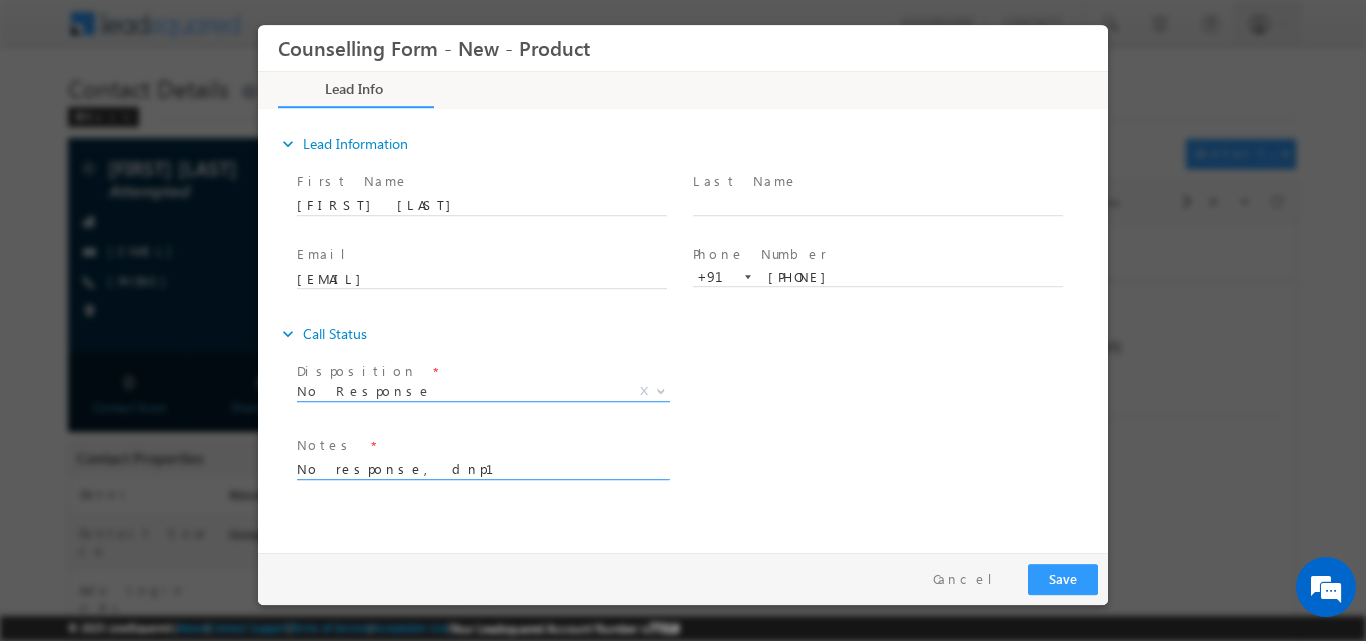 click at bounding box center [661, 389] 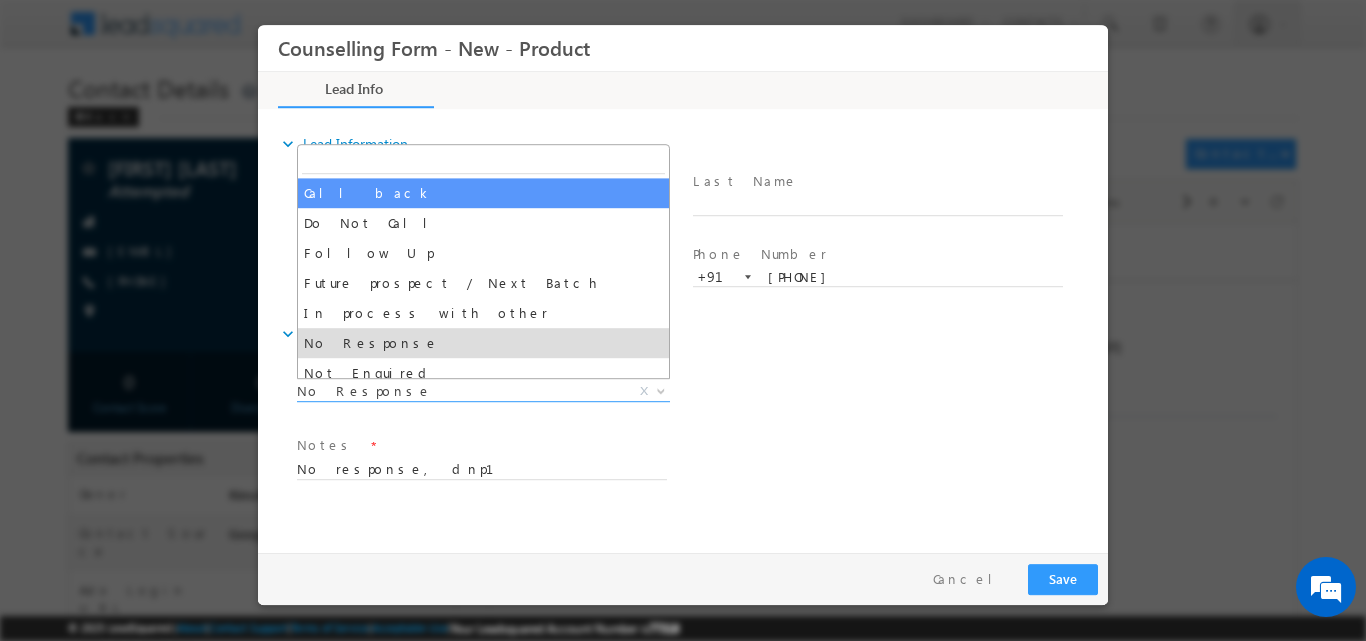 select on "Call back" 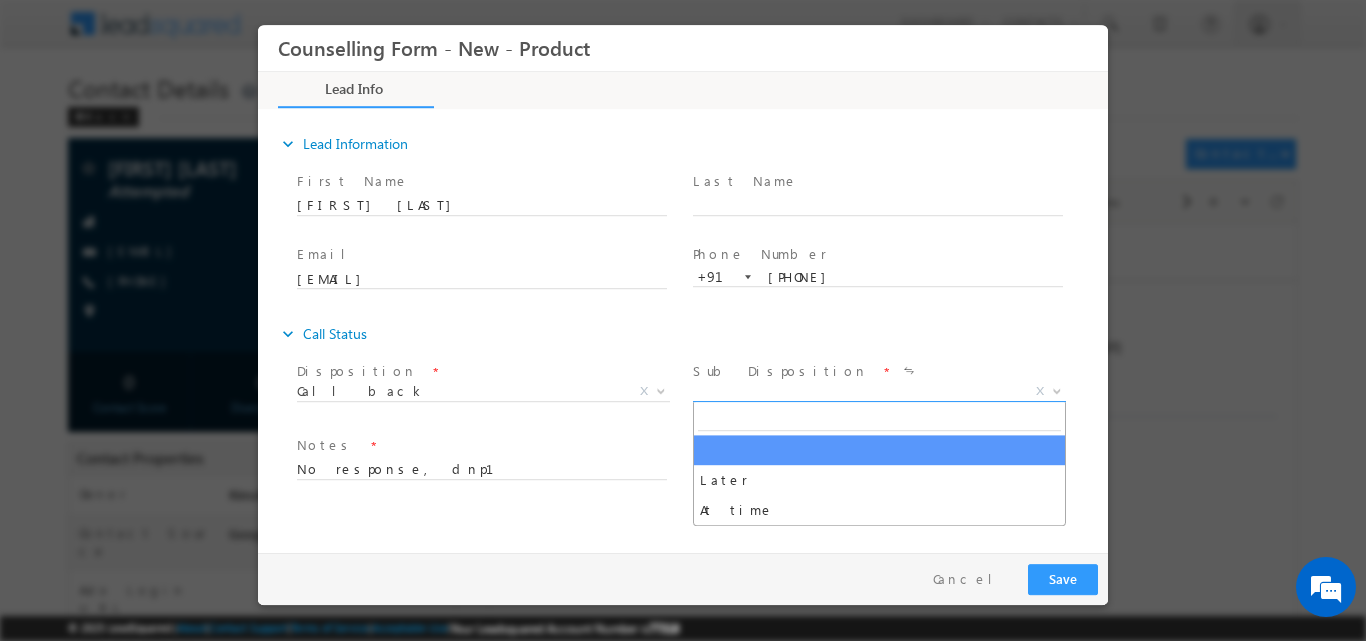 click at bounding box center [1057, 389] 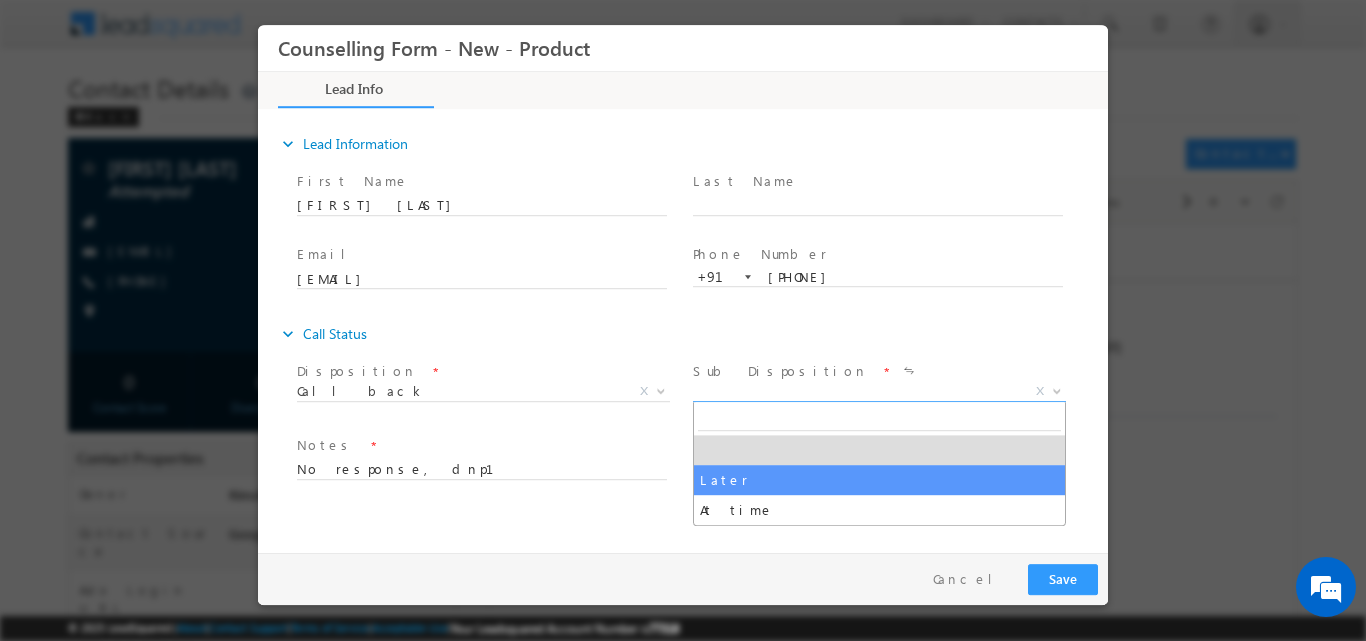 select on "Later" 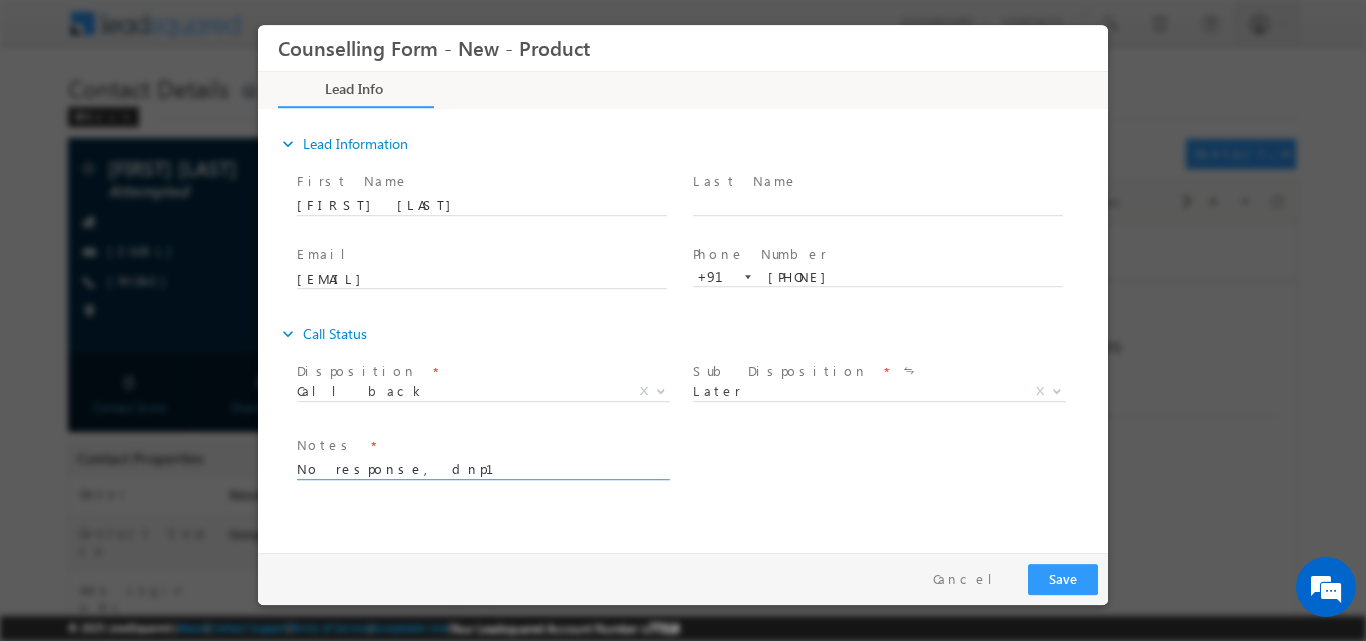 drag, startPoint x: 464, startPoint y: 481, endPoint x: 471, endPoint y: 534, distance: 53.460266 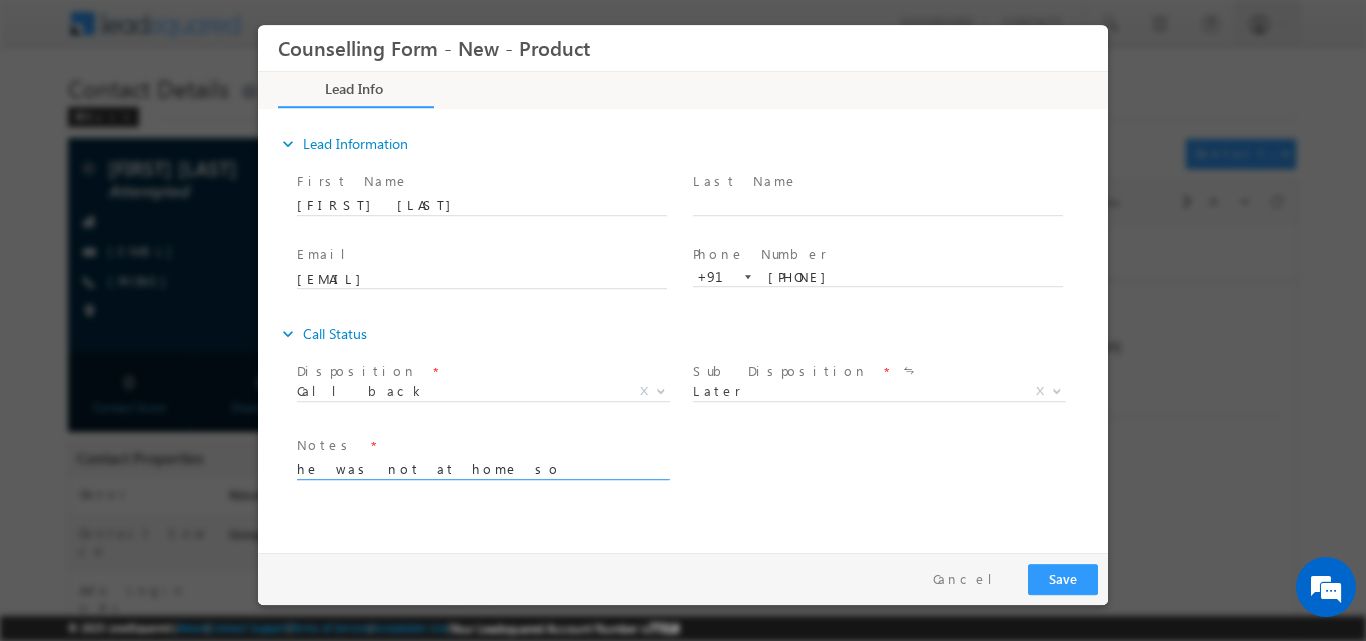 click on "he was not at home so askedto connect" at bounding box center (482, 467) 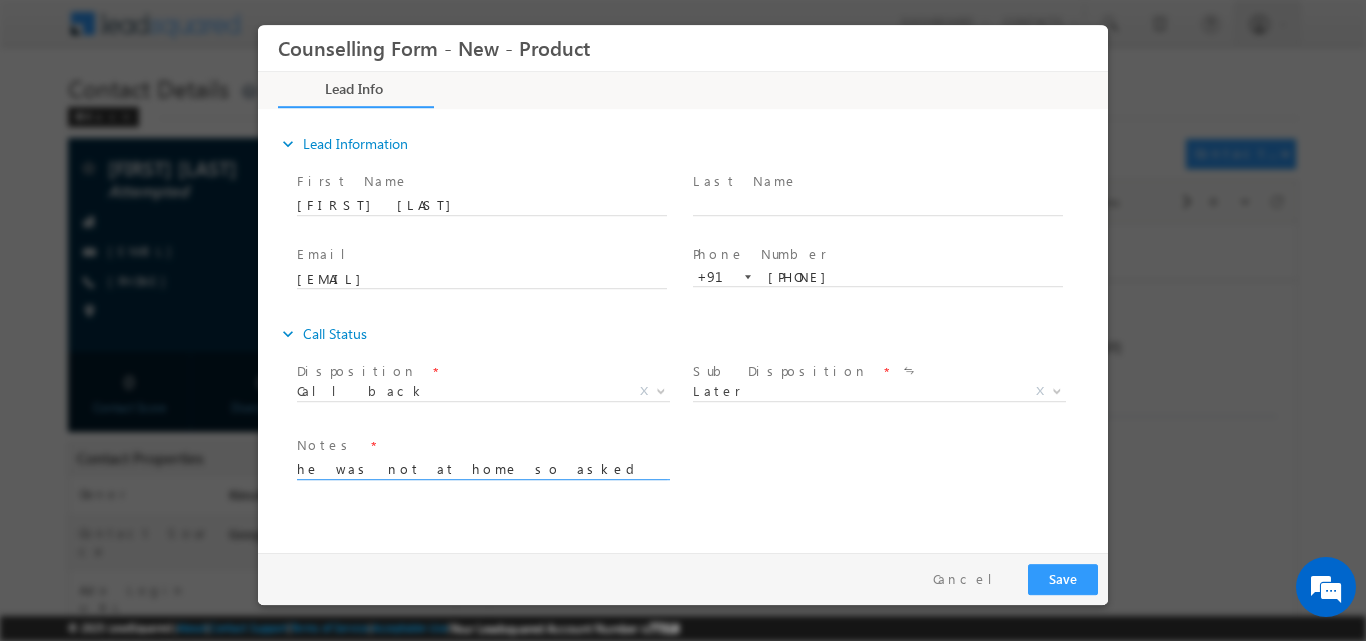 click on "he was not at home so asked to connect" at bounding box center (482, 467) 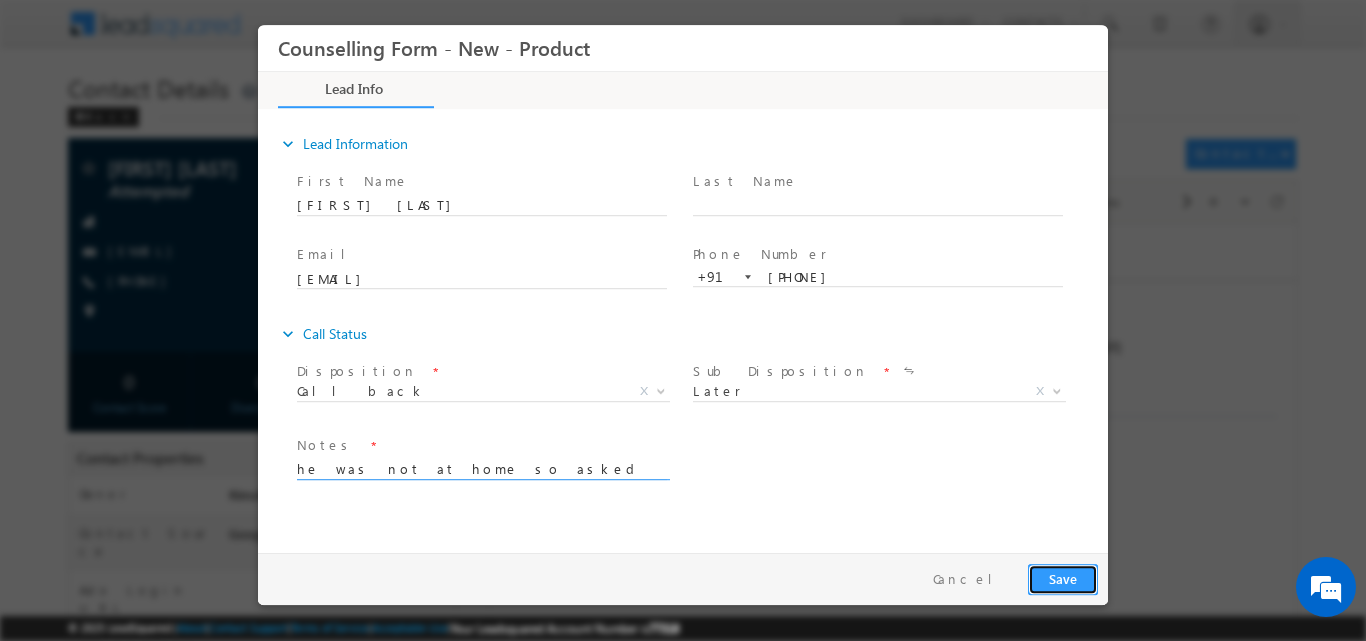 click on "Save" at bounding box center (1063, 578) 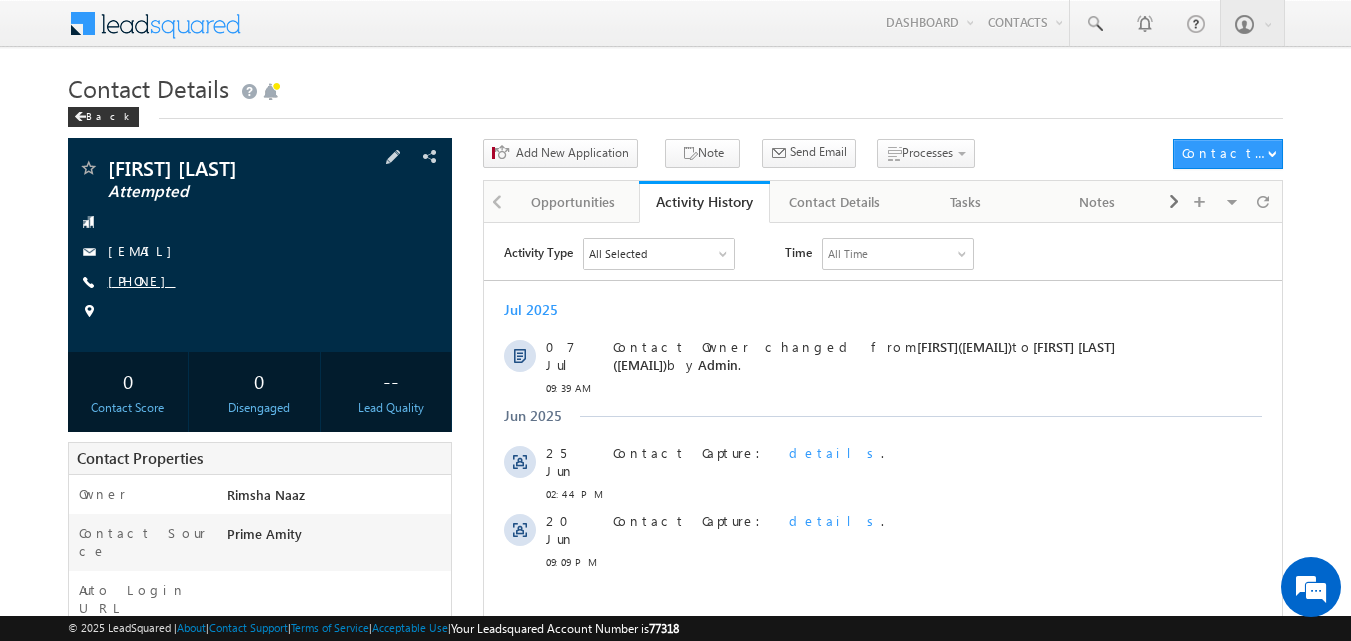 scroll, scrollTop: 0, scrollLeft: 0, axis: both 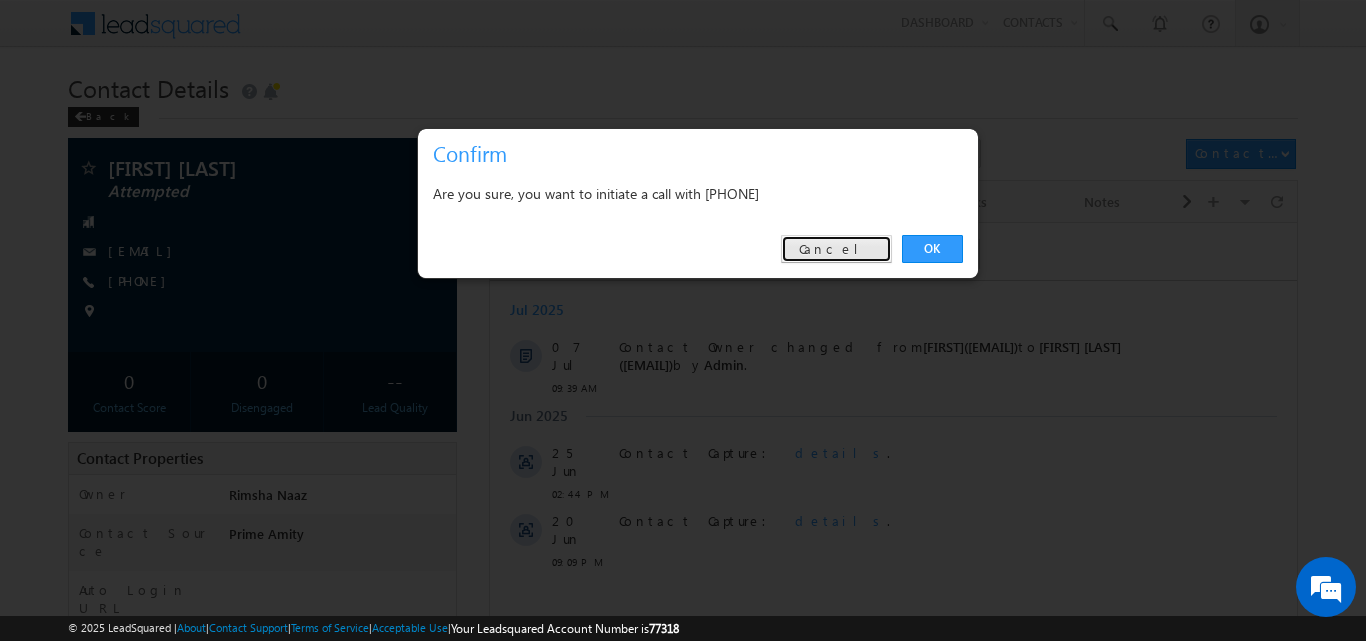 click on "Cancel" at bounding box center [836, 249] 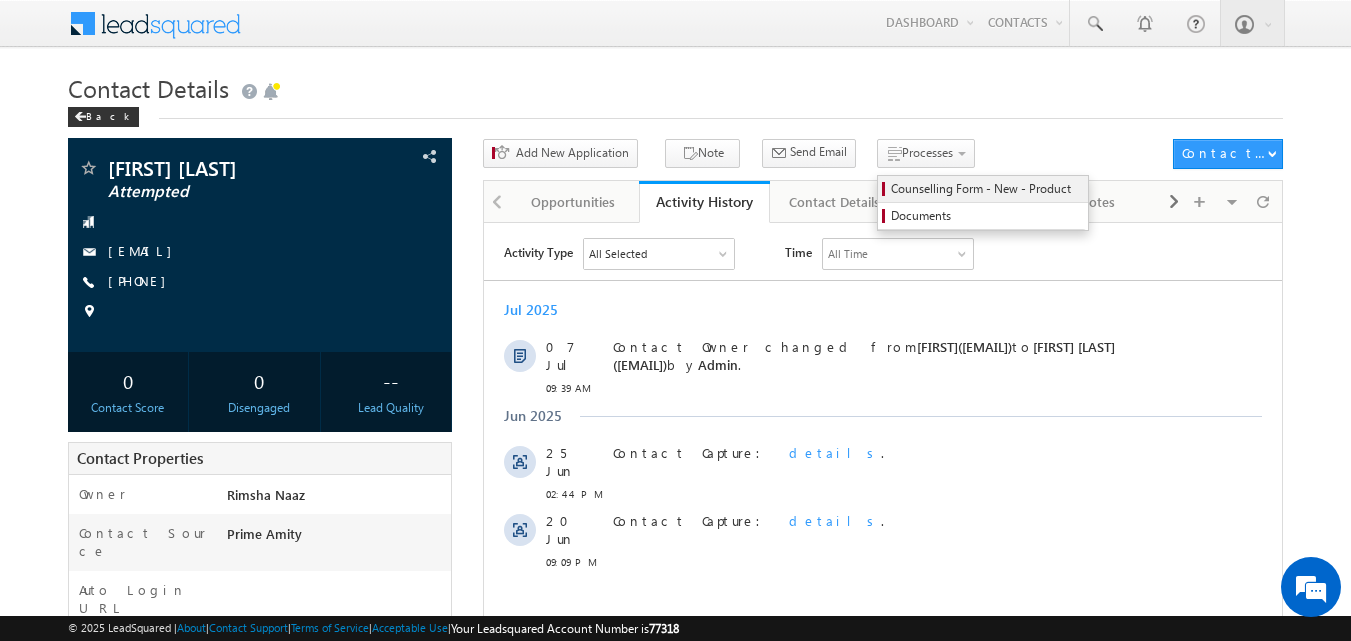 click on "Counselling Form - New - Product" at bounding box center [983, 189] 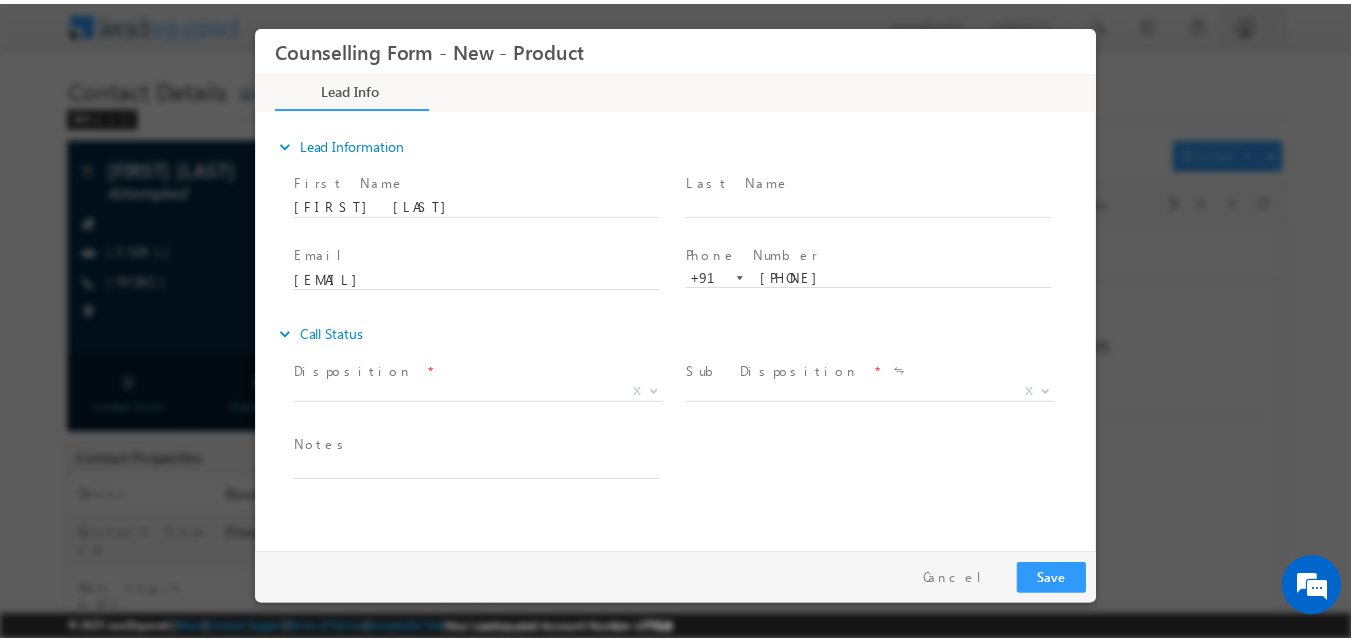 scroll, scrollTop: 0, scrollLeft: 0, axis: both 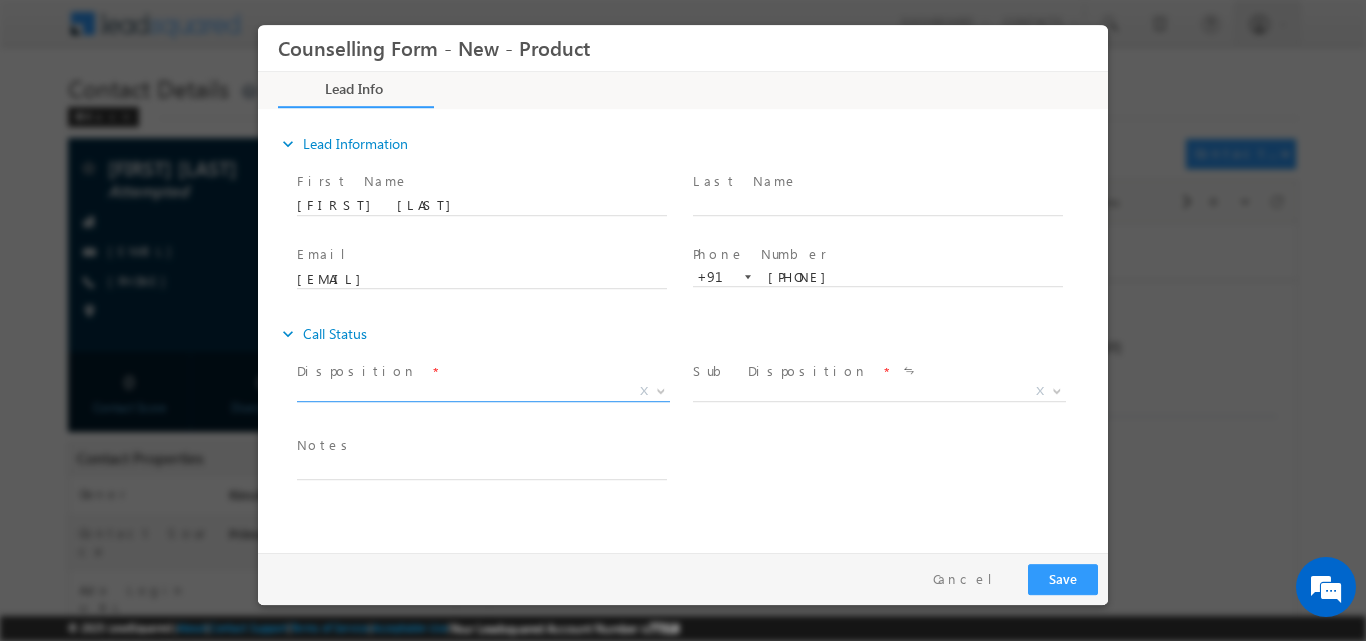 click at bounding box center (661, 389) 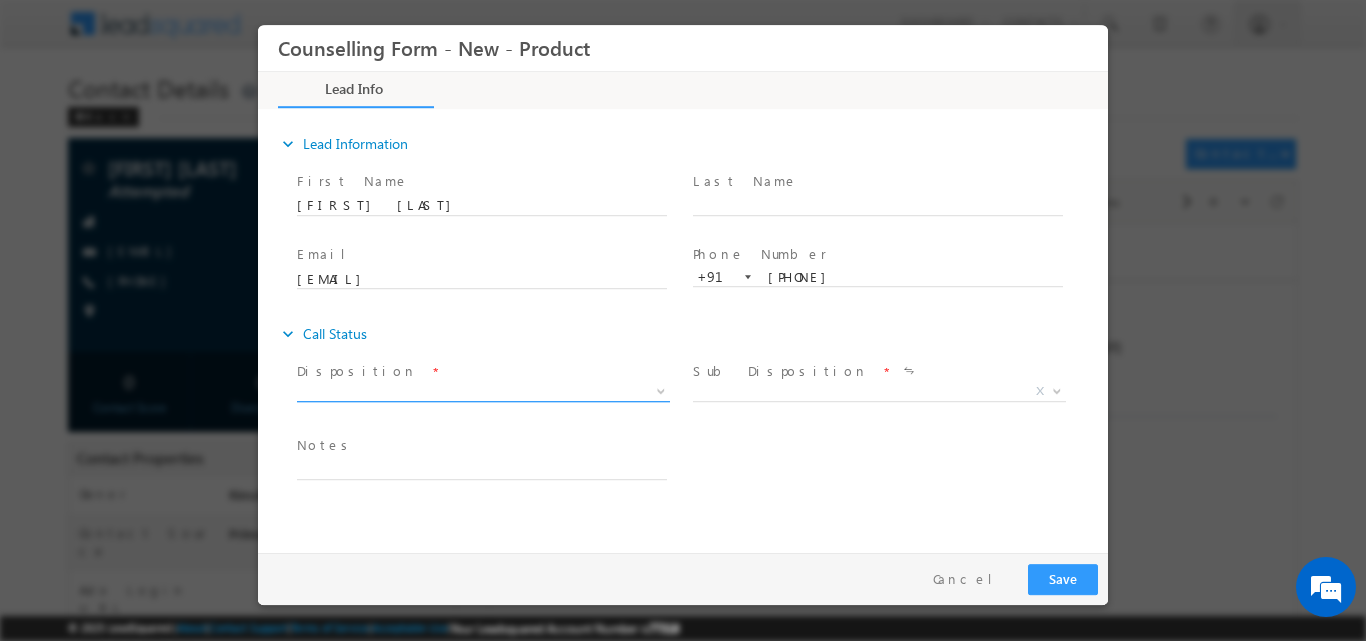 click on "X" at bounding box center [483, 391] 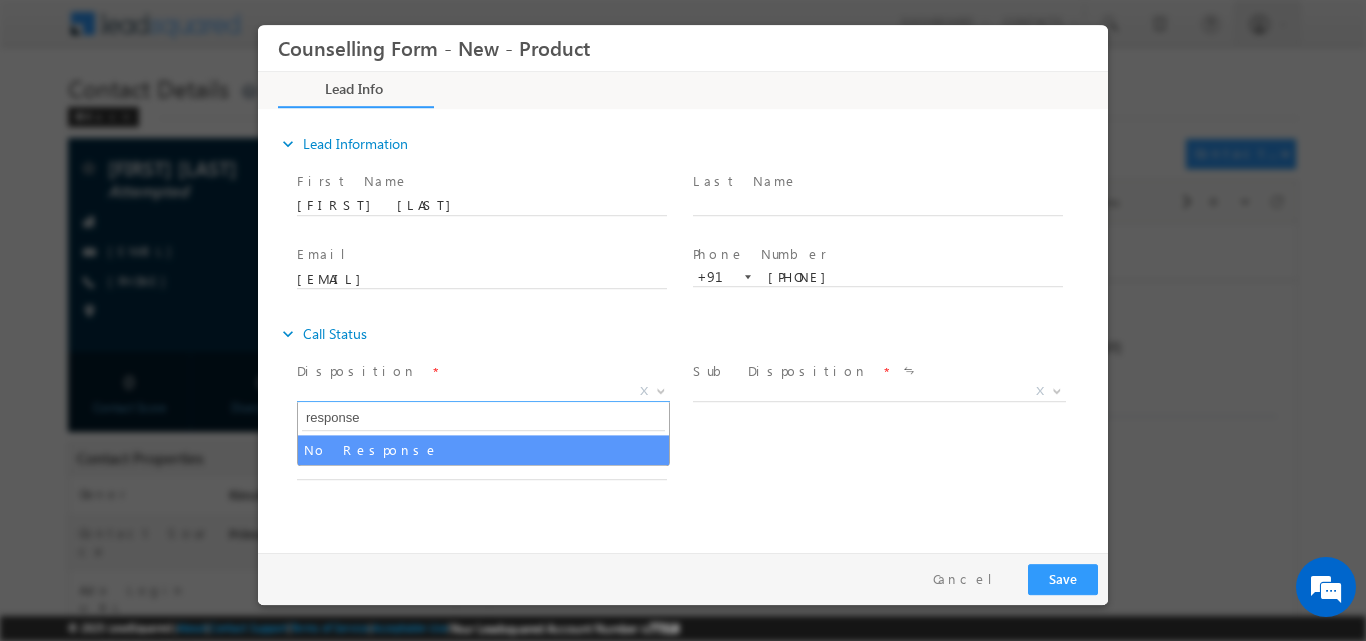 type on "response" 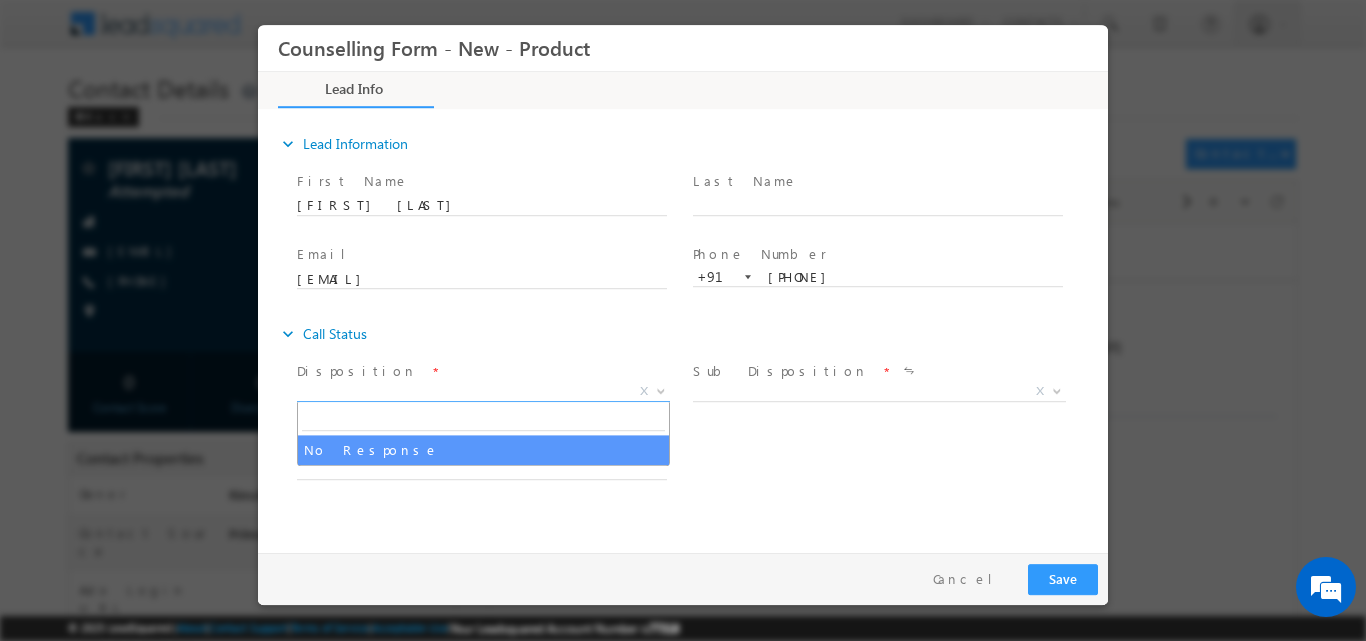 select on "No Response" 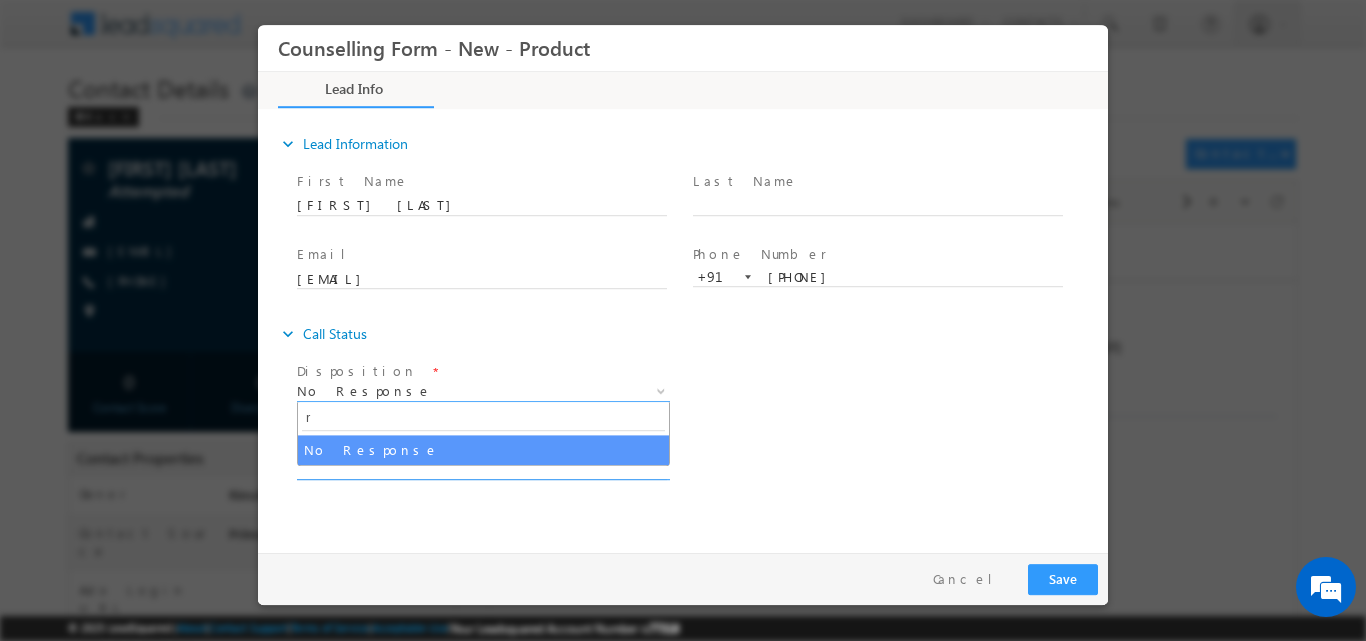 type on "re" 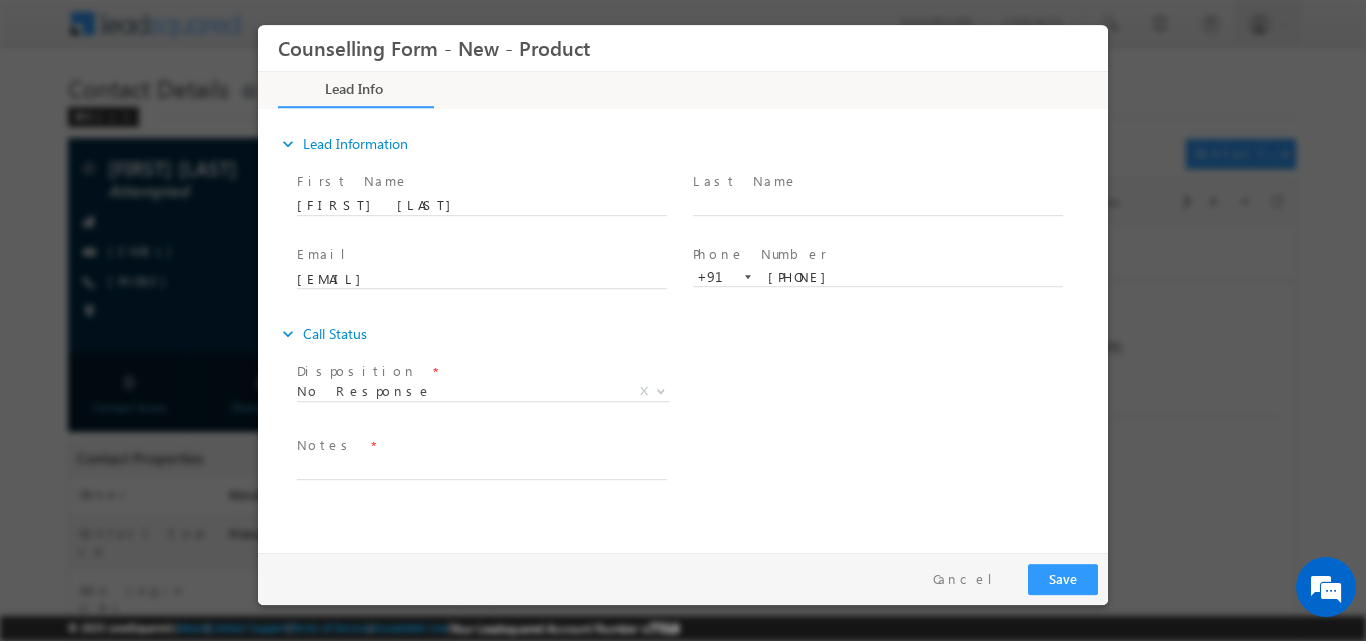 click on "Follow Up Date
*
Notes
*" at bounding box center [700, 467] 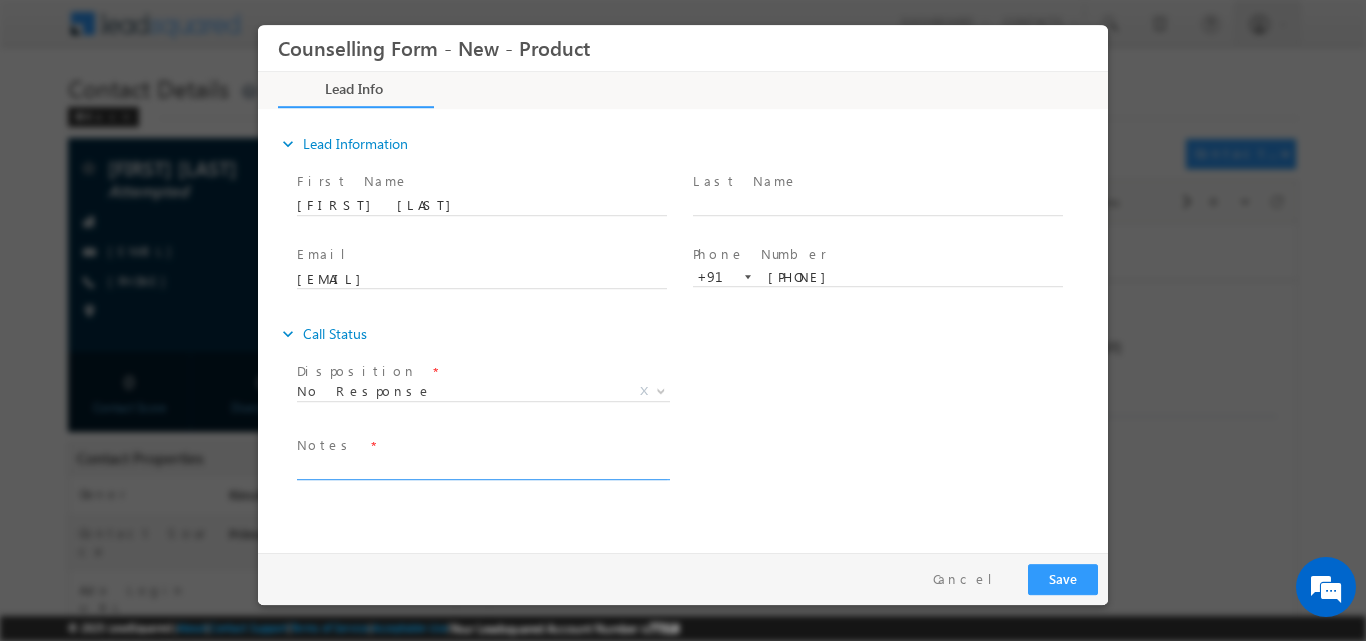 click at bounding box center [482, 467] 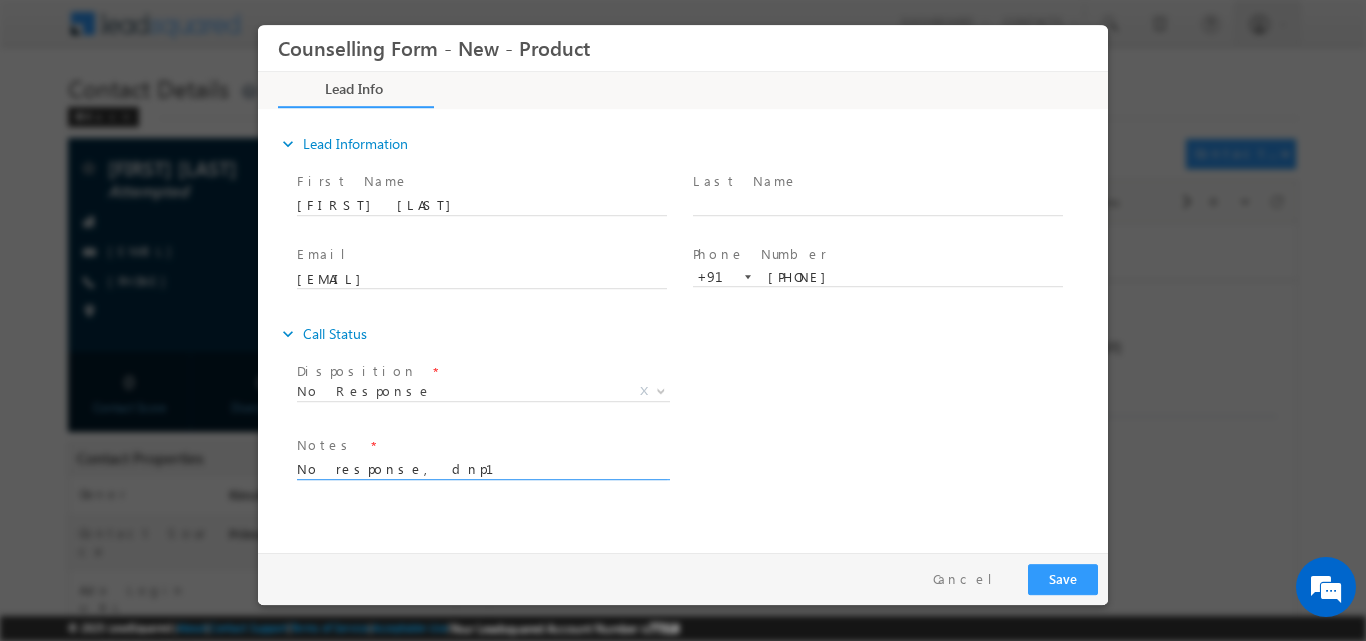 type on "No response, dnp1" 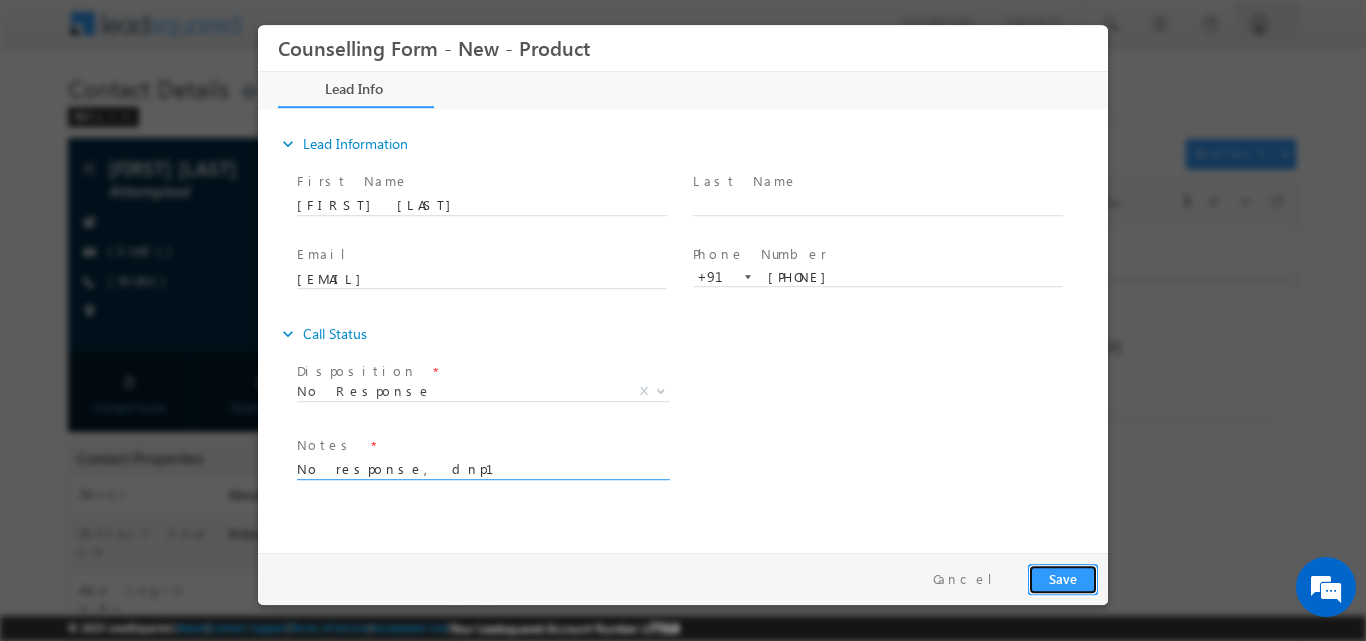 click on "Save" at bounding box center (1063, 578) 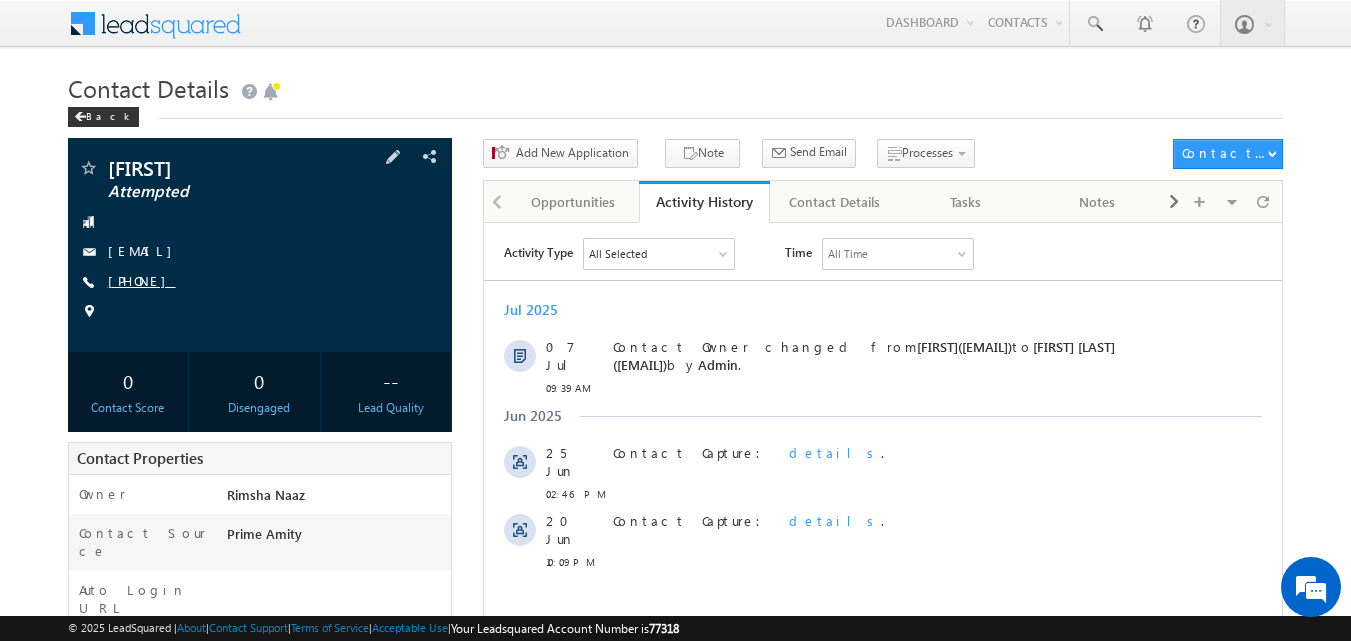 scroll, scrollTop: 0, scrollLeft: 0, axis: both 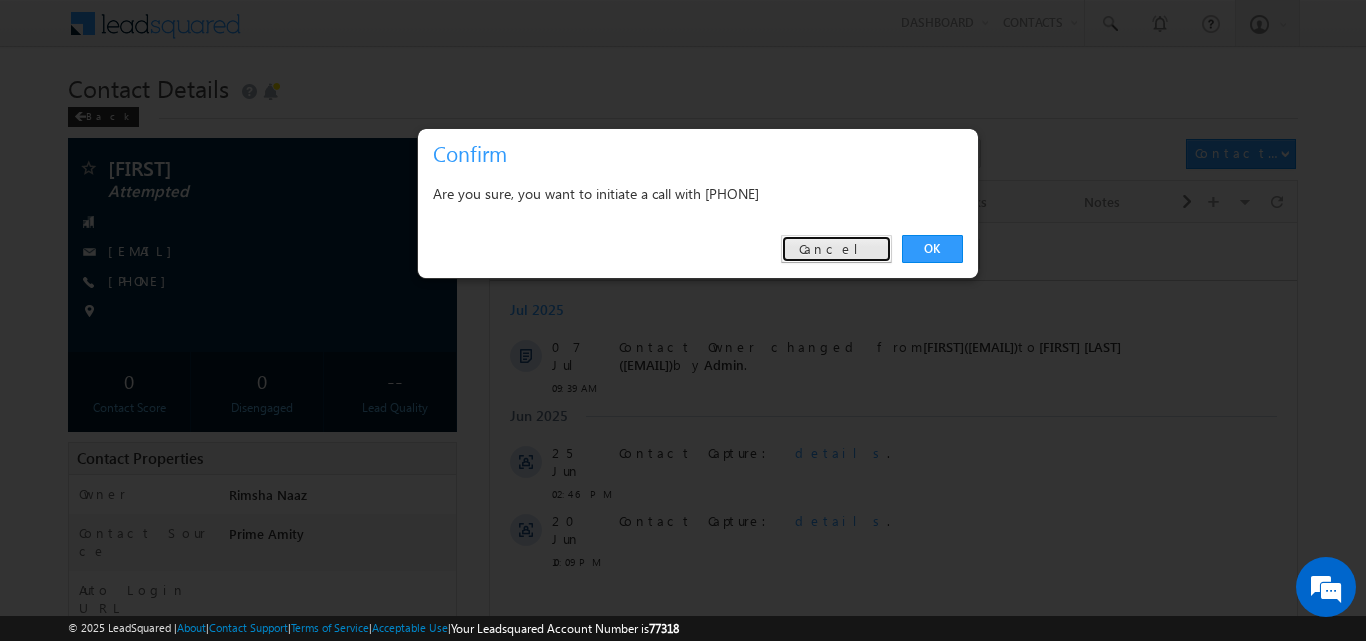 click on "Cancel" at bounding box center (836, 249) 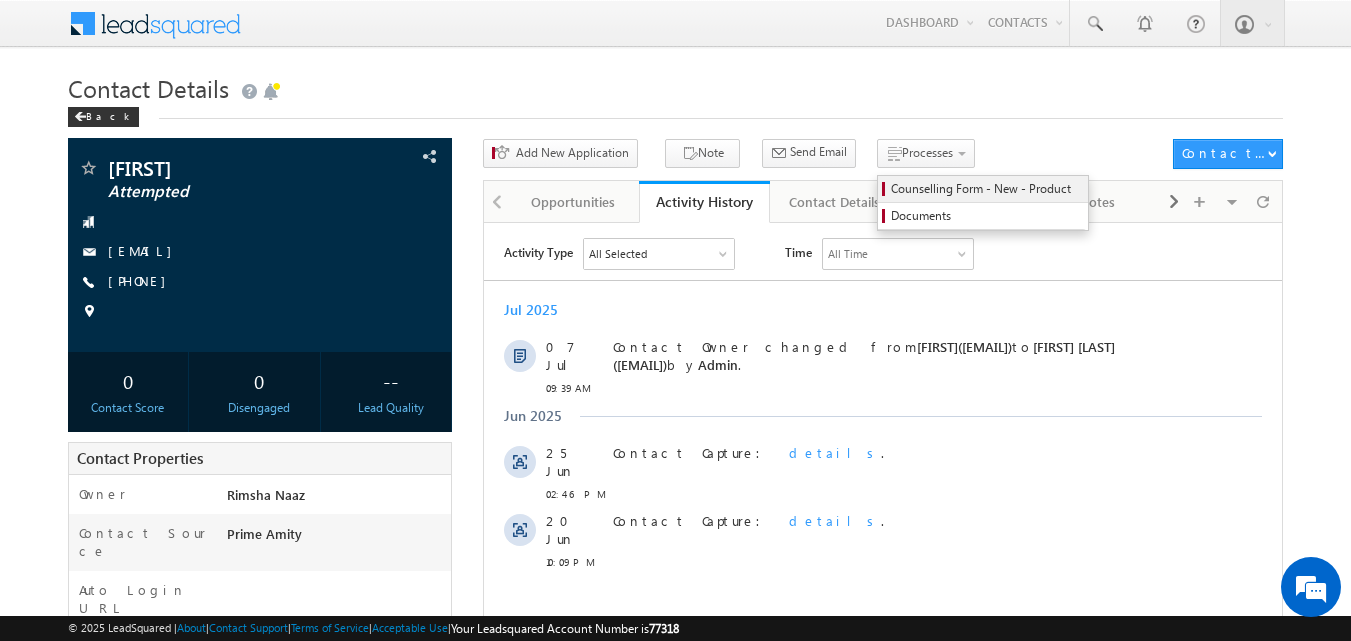 click on "Counselling Form - New - Product" at bounding box center (986, 189) 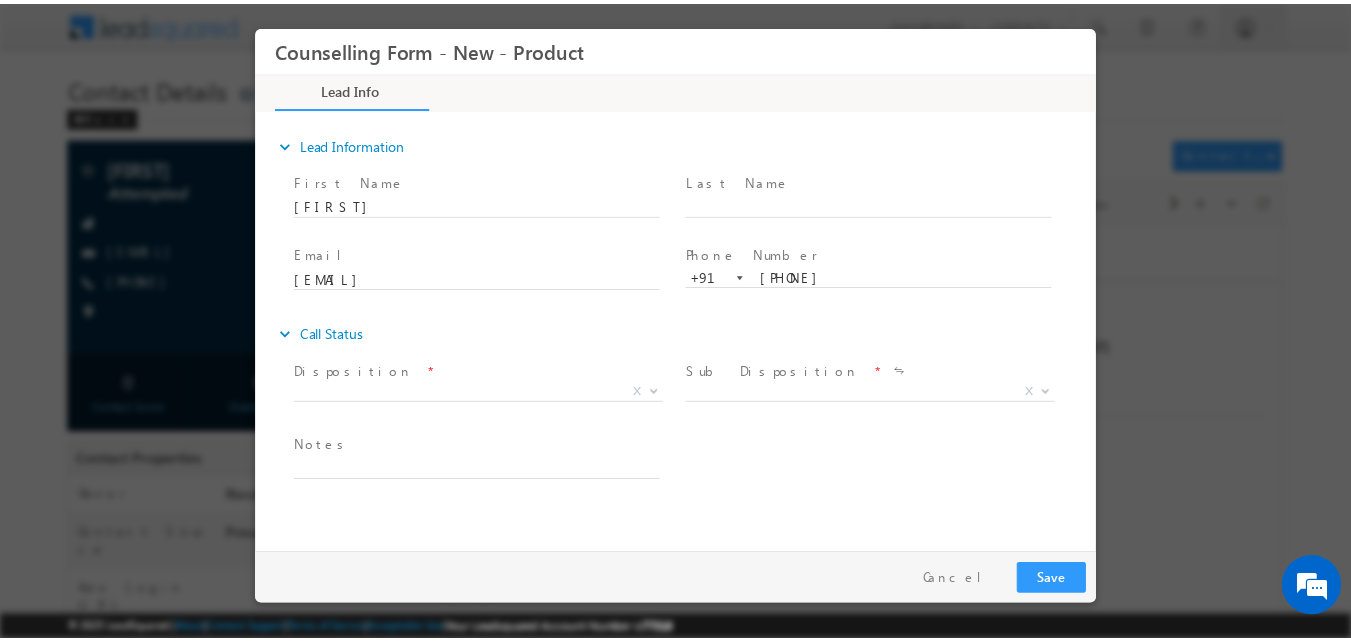 scroll, scrollTop: 0, scrollLeft: 0, axis: both 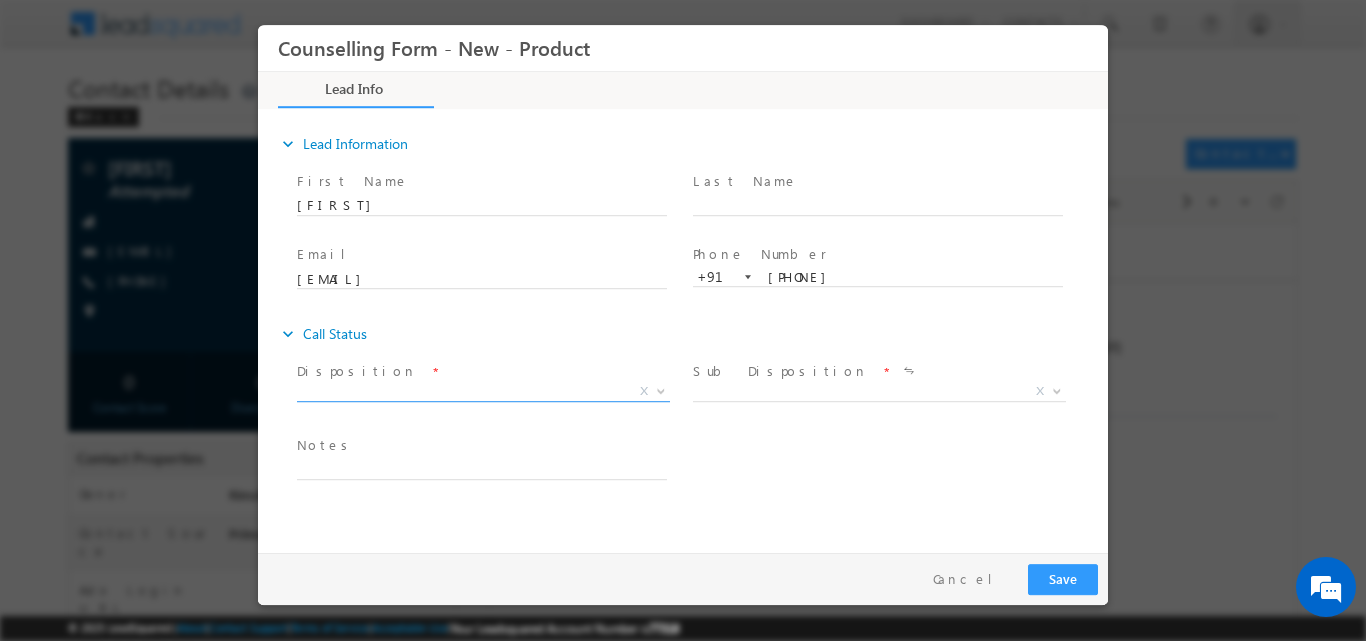 click at bounding box center [661, 389] 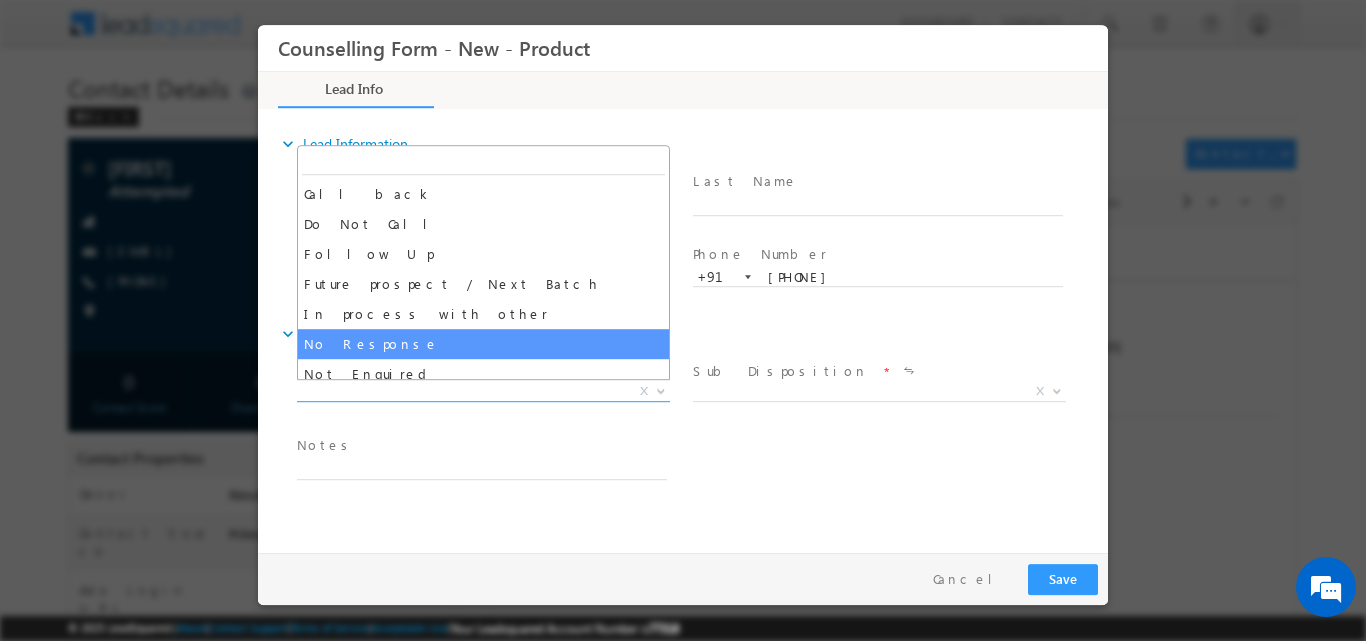 select on "No Response" 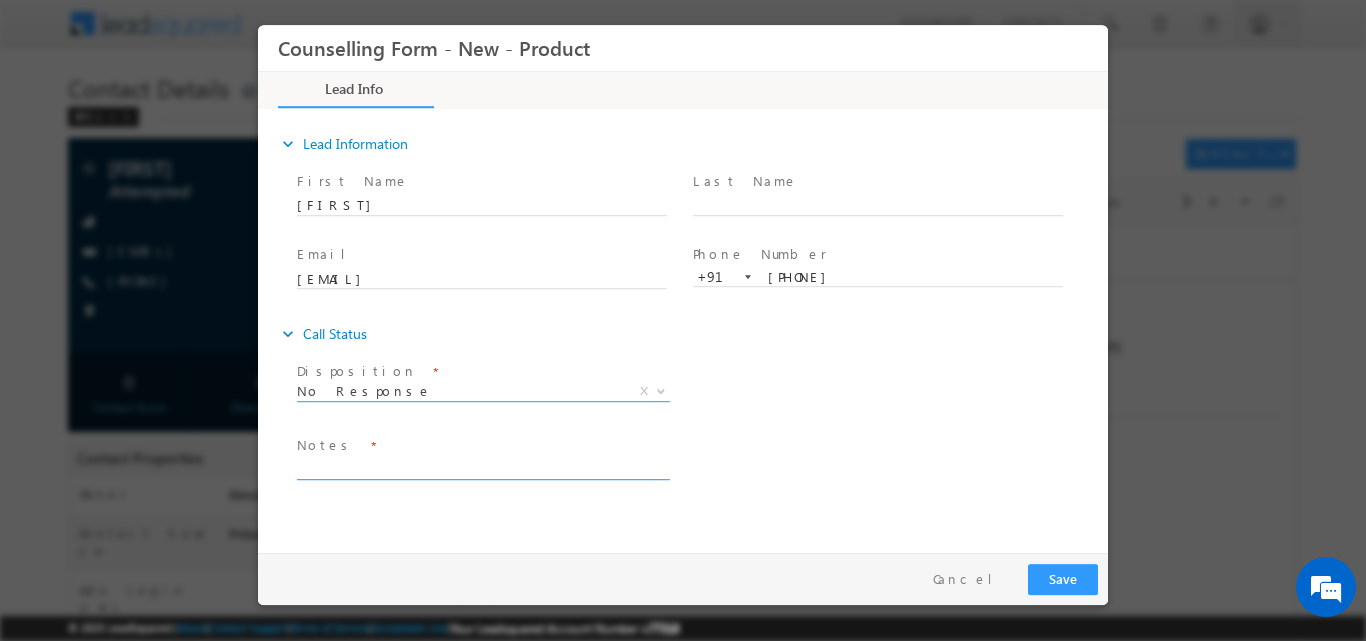click at bounding box center (482, 467) 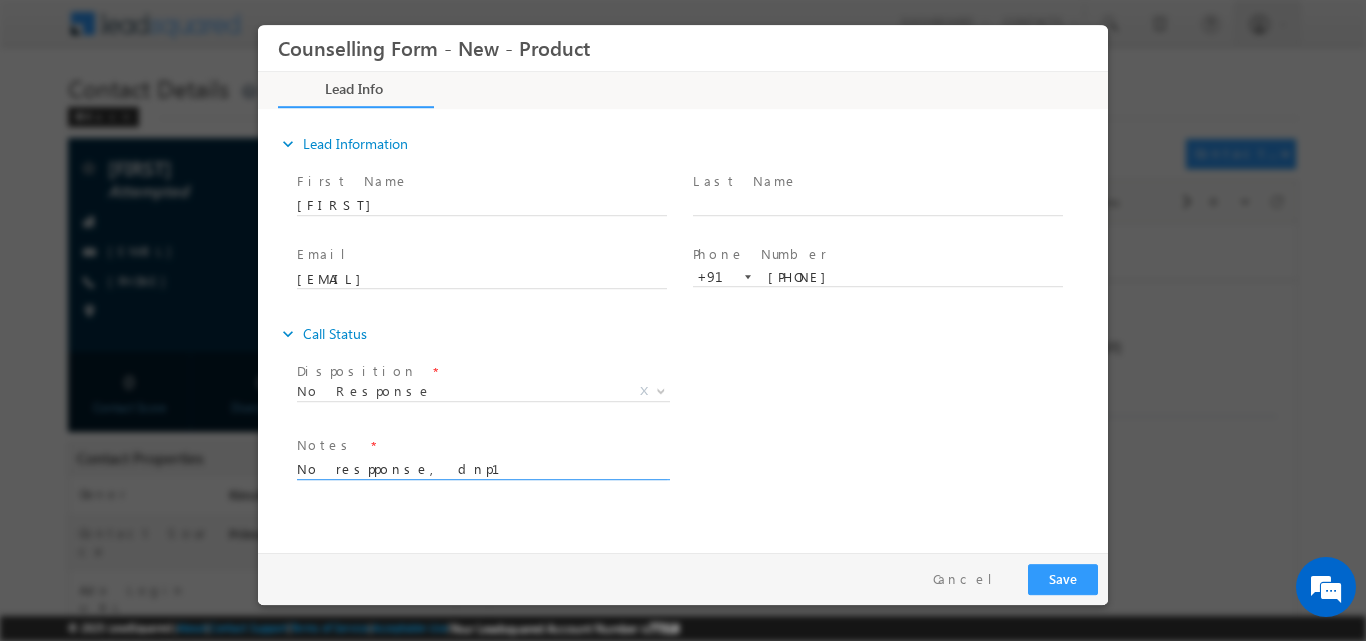 click on "No respponse, dnp1" at bounding box center (482, 467) 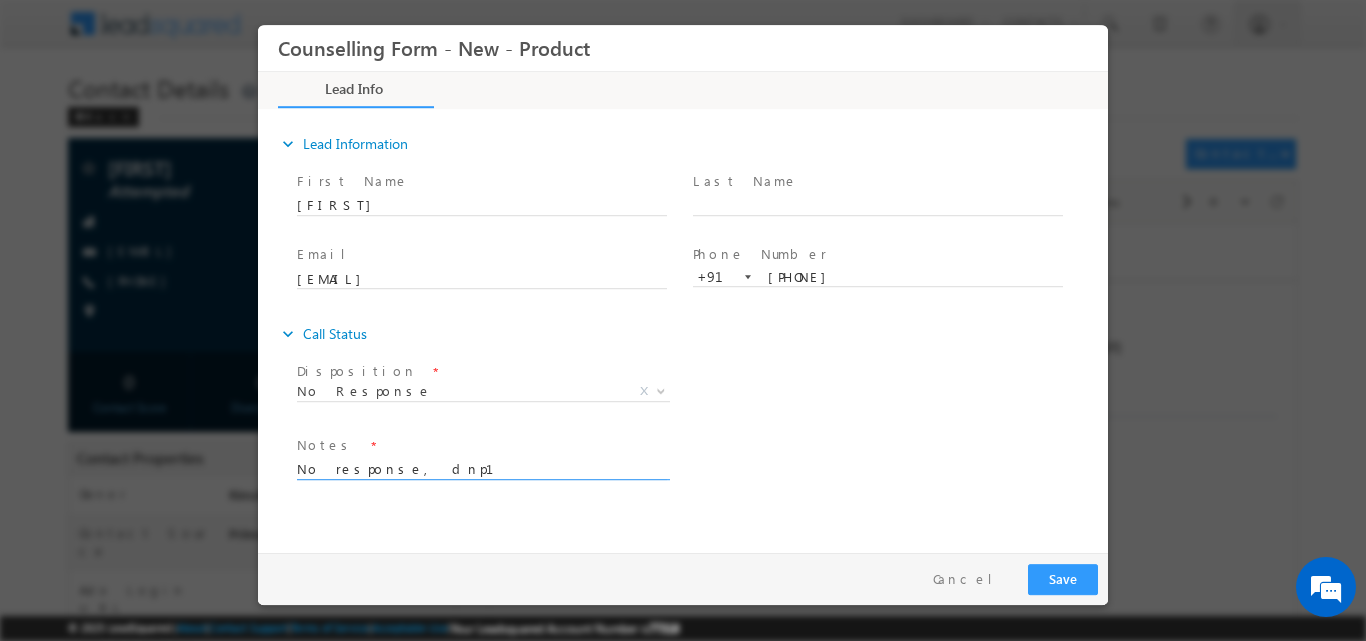 type on "No response, dnp1" 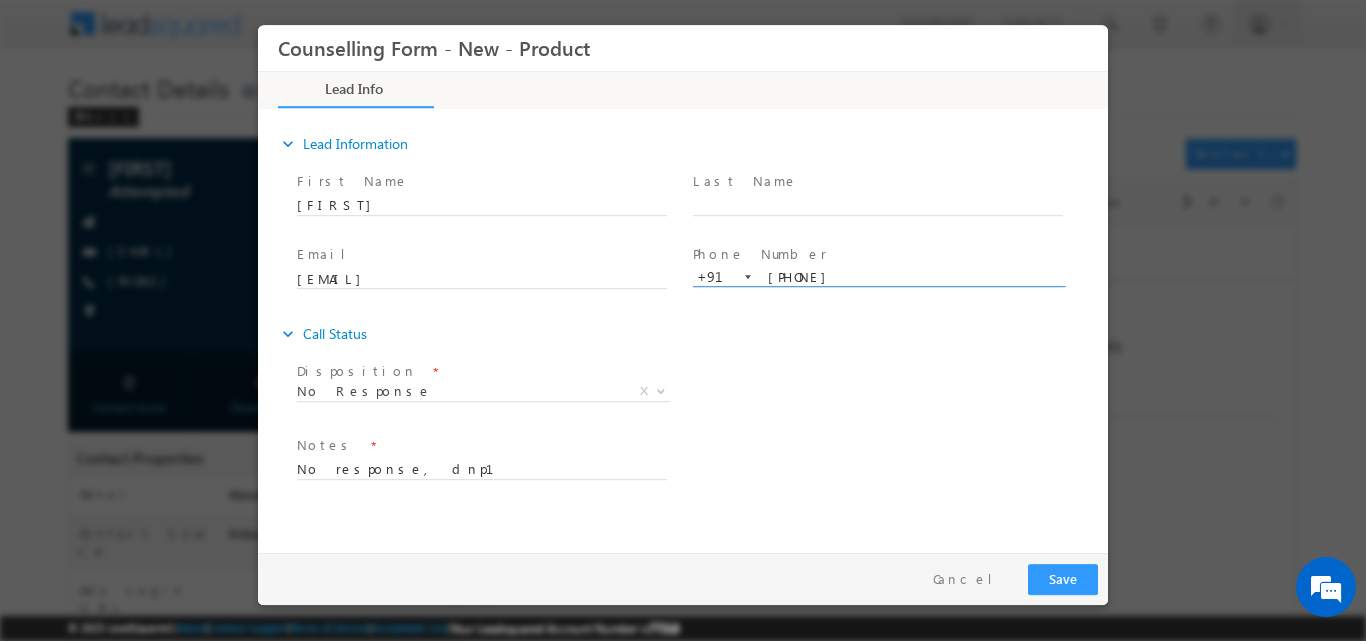 drag, startPoint x: 768, startPoint y: 280, endPoint x: 848, endPoint y: 272, distance: 80.399 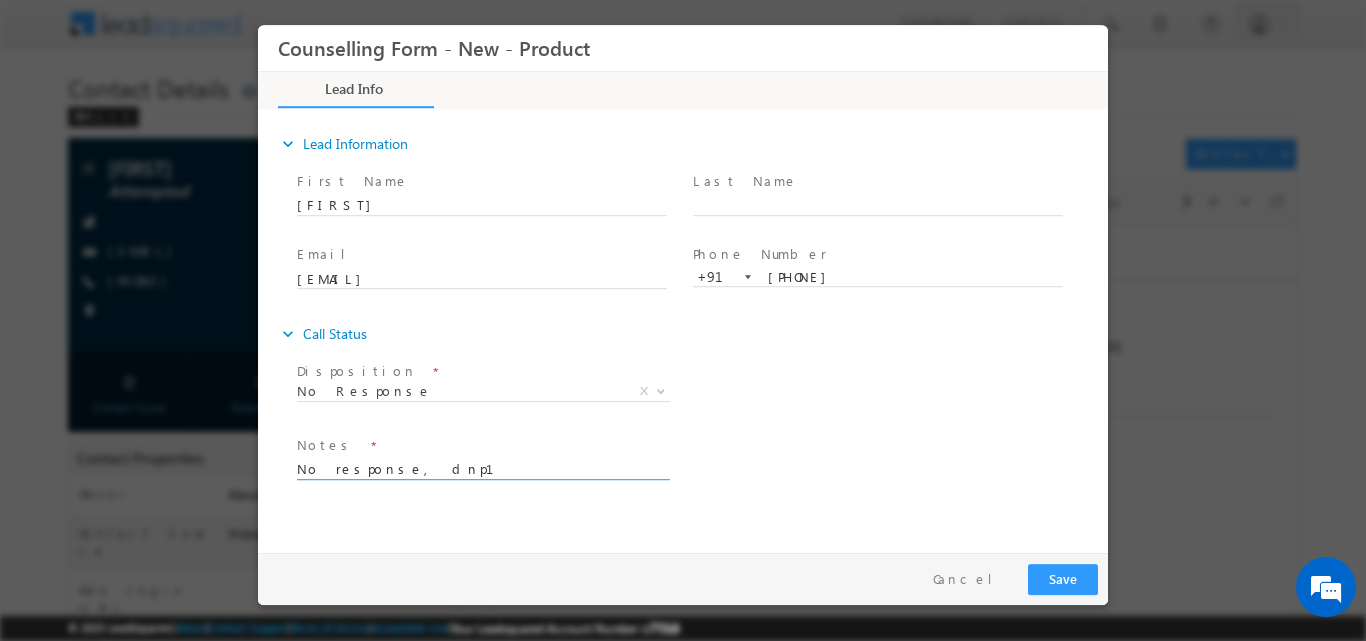drag, startPoint x: 371, startPoint y: 470, endPoint x: 320, endPoint y: 477, distance: 51.47815 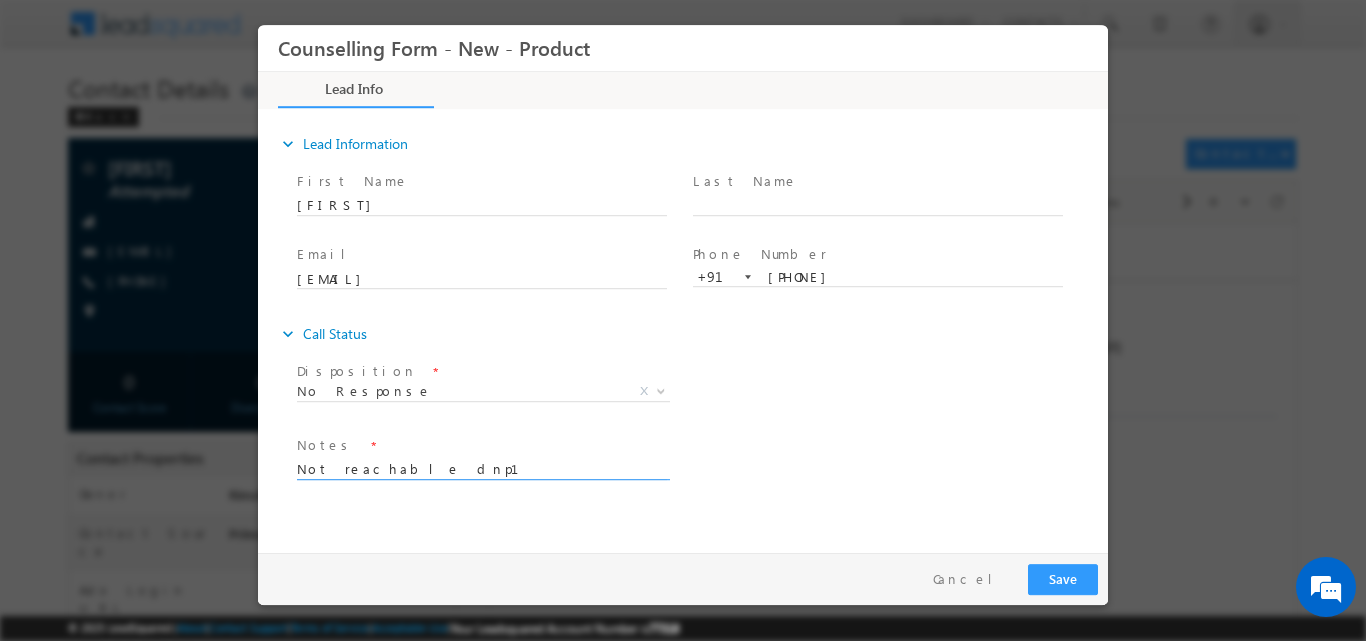 type on "Not reachable dnp1" 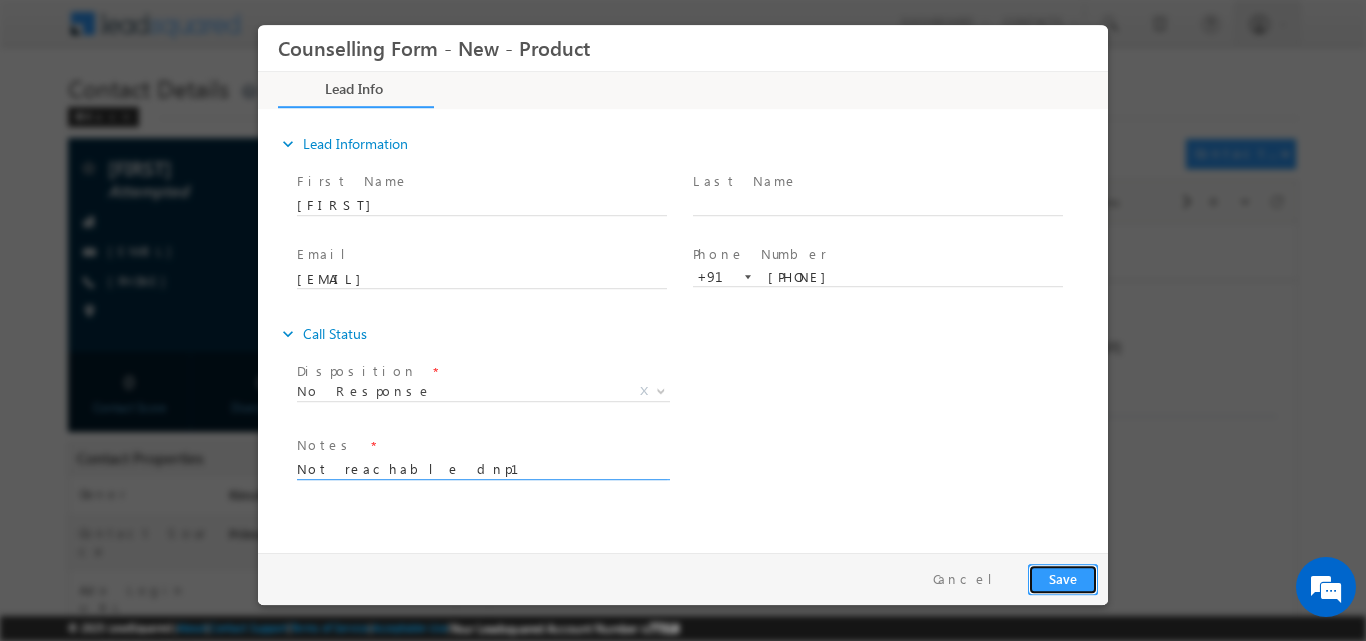 click on "Save" at bounding box center (1063, 578) 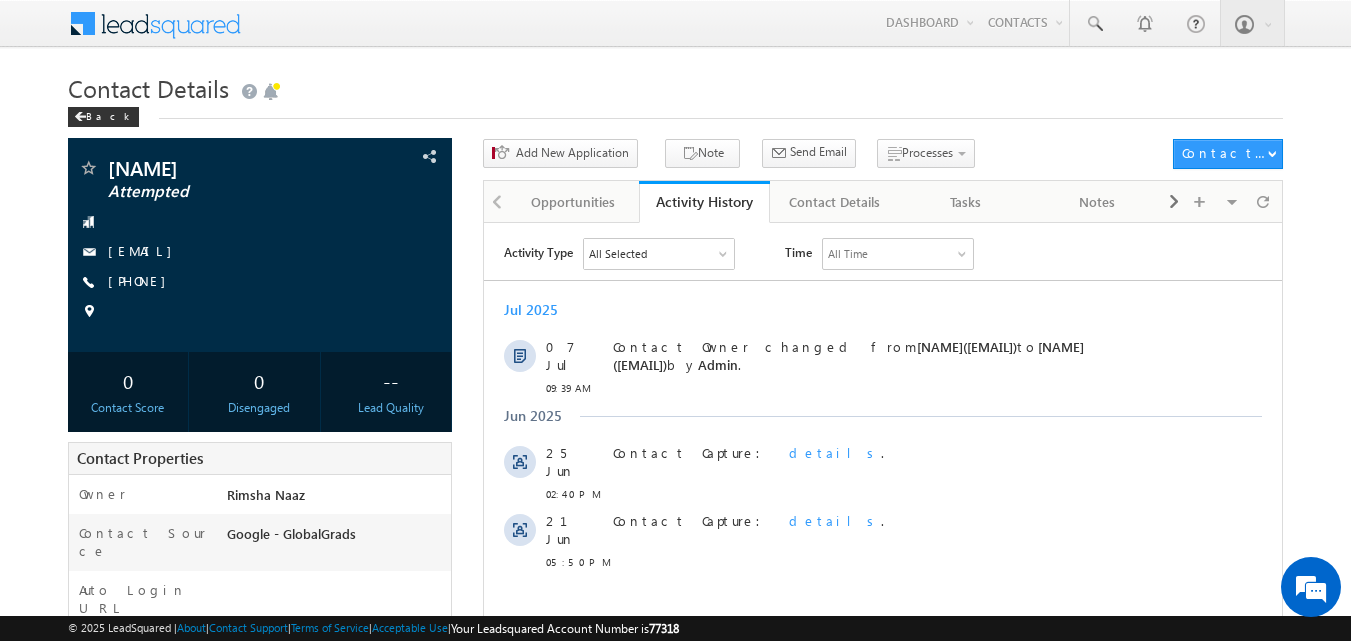 scroll, scrollTop: 0, scrollLeft: 0, axis: both 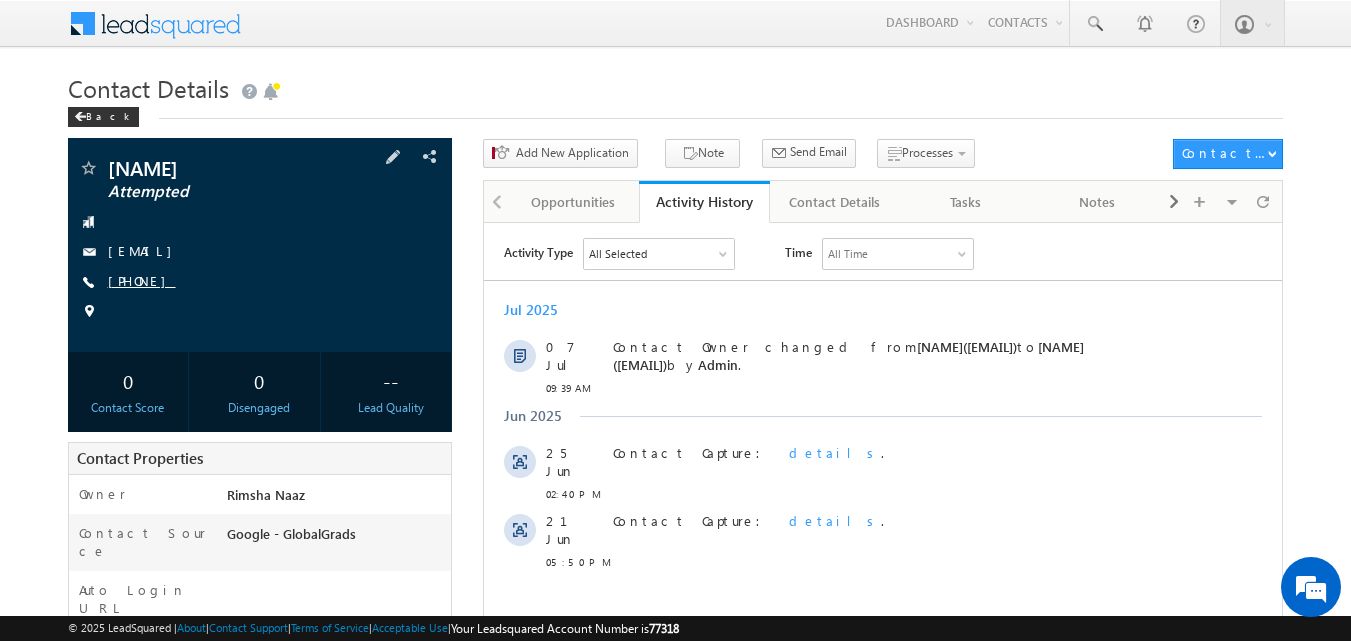 copy on "[PHONE]" 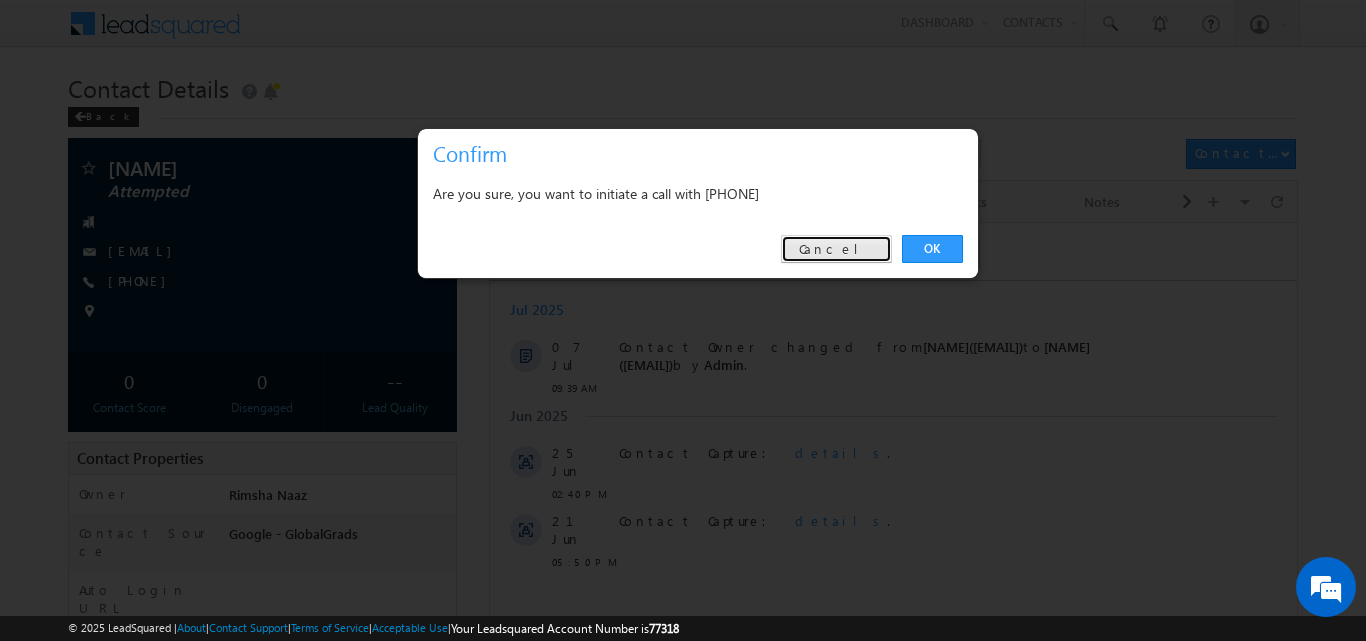 click on "Cancel" at bounding box center (836, 249) 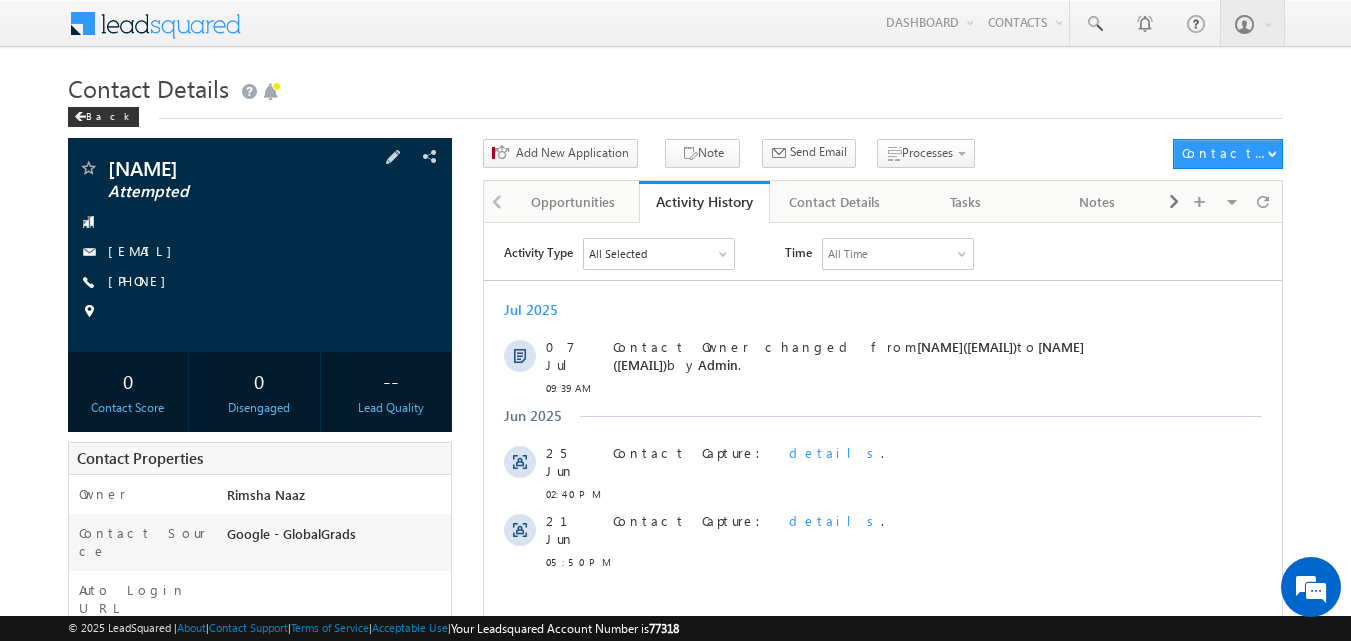 copy on "9645789860" 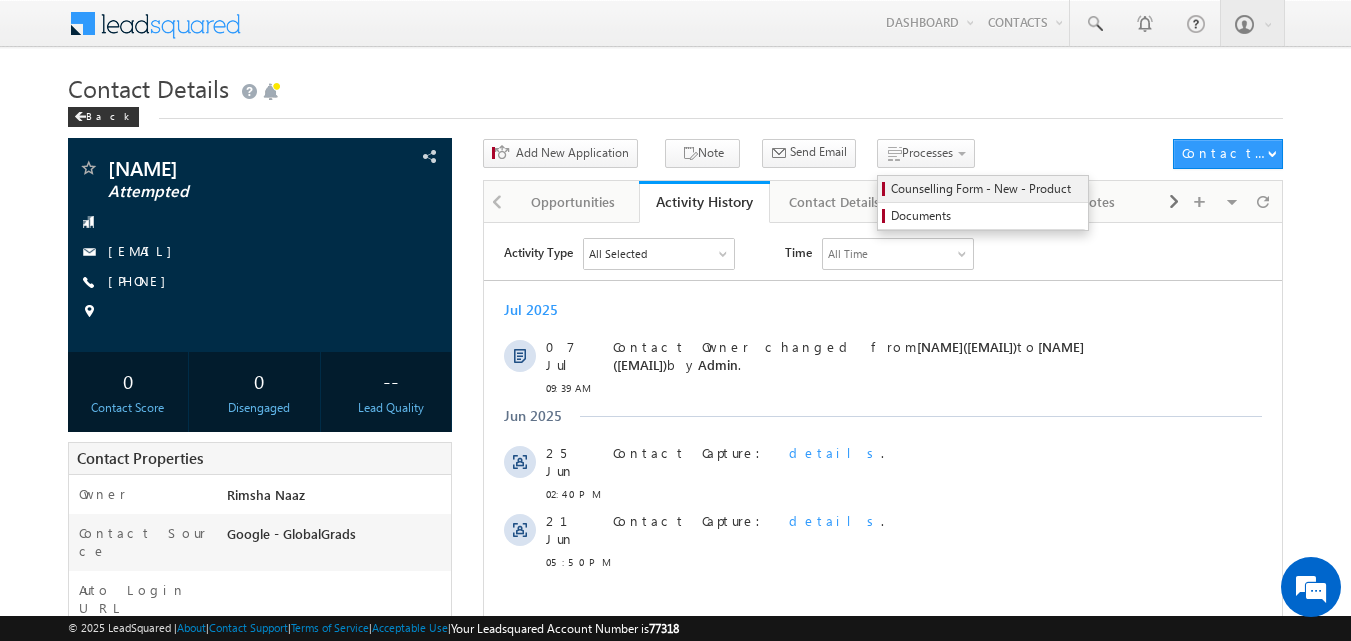 click on "Counselling Form - New - Product" at bounding box center [986, 189] 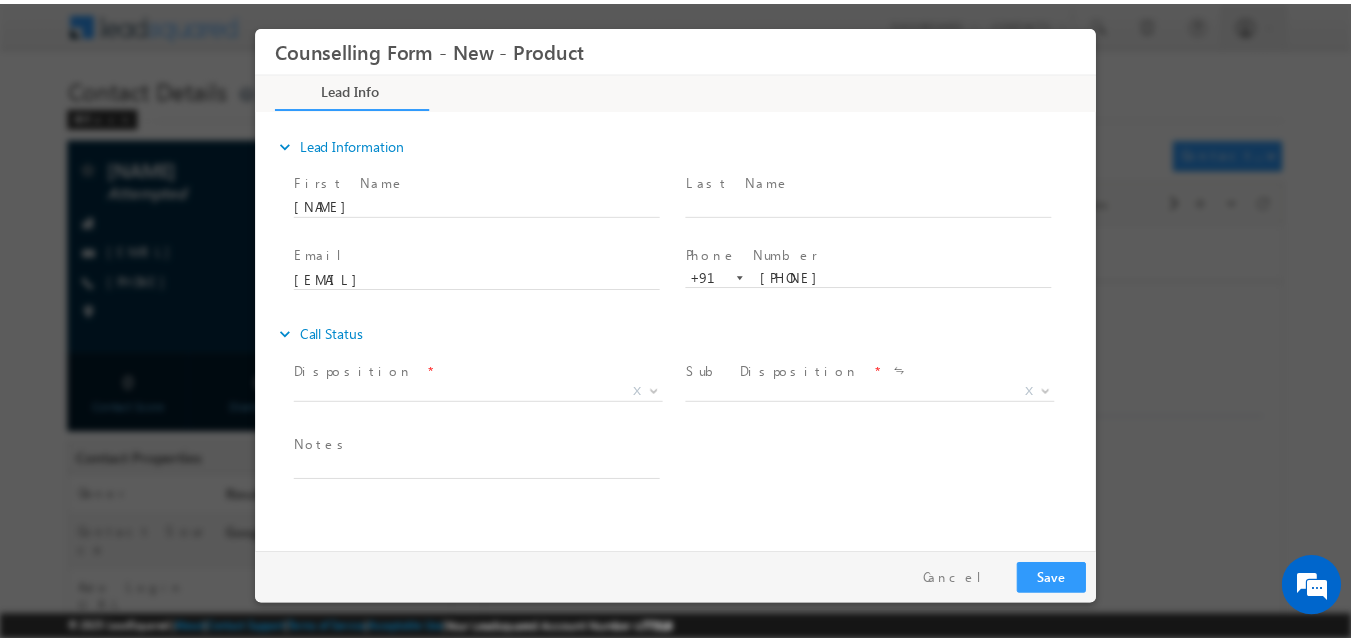 scroll, scrollTop: 0, scrollLeft: 0, axis: both 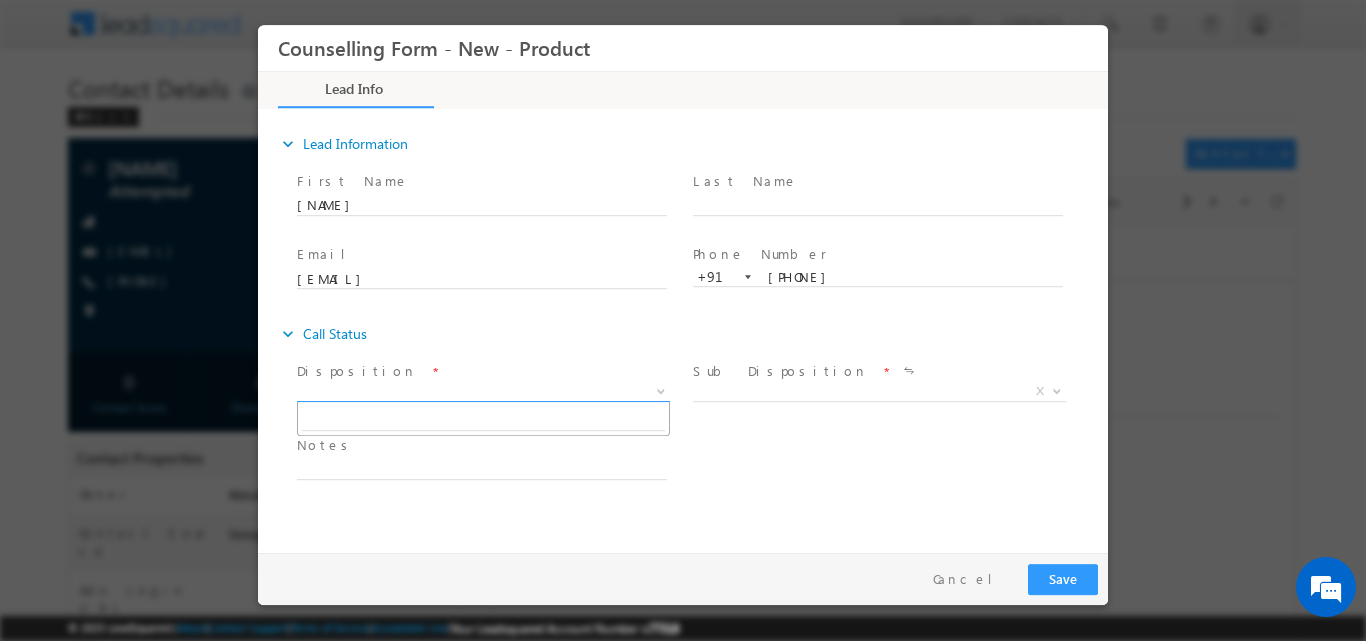 click at bounding box center [659, 390] 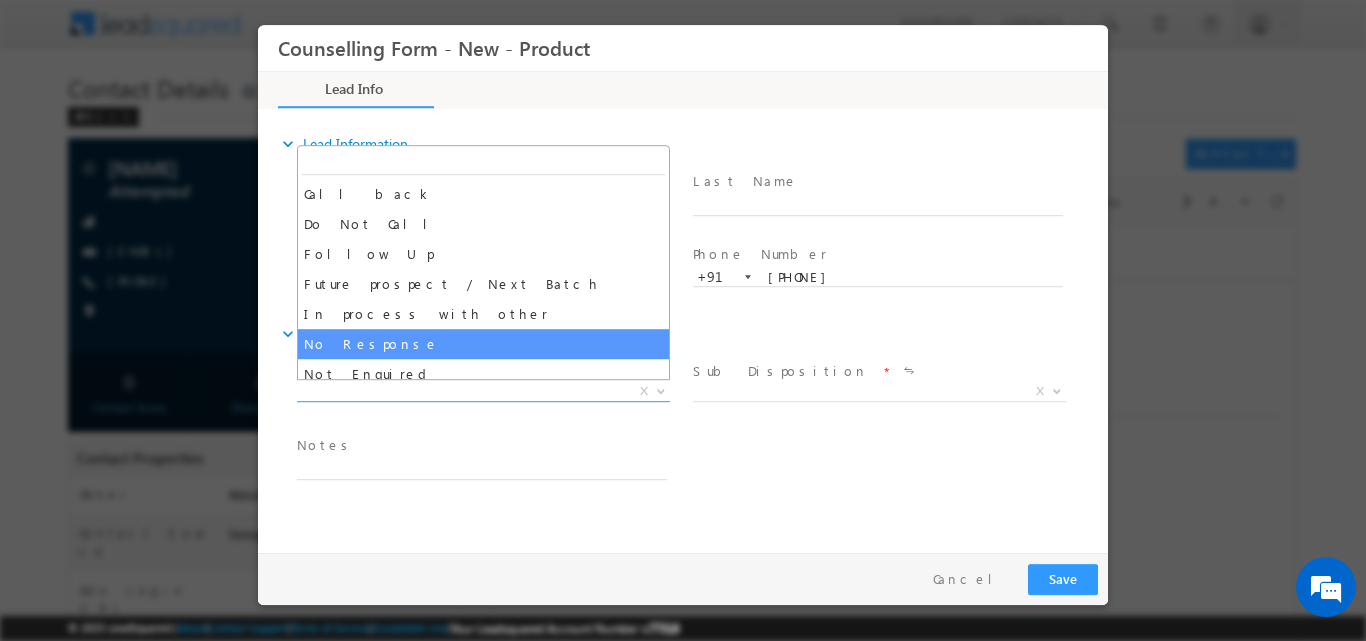 select on "No Response" 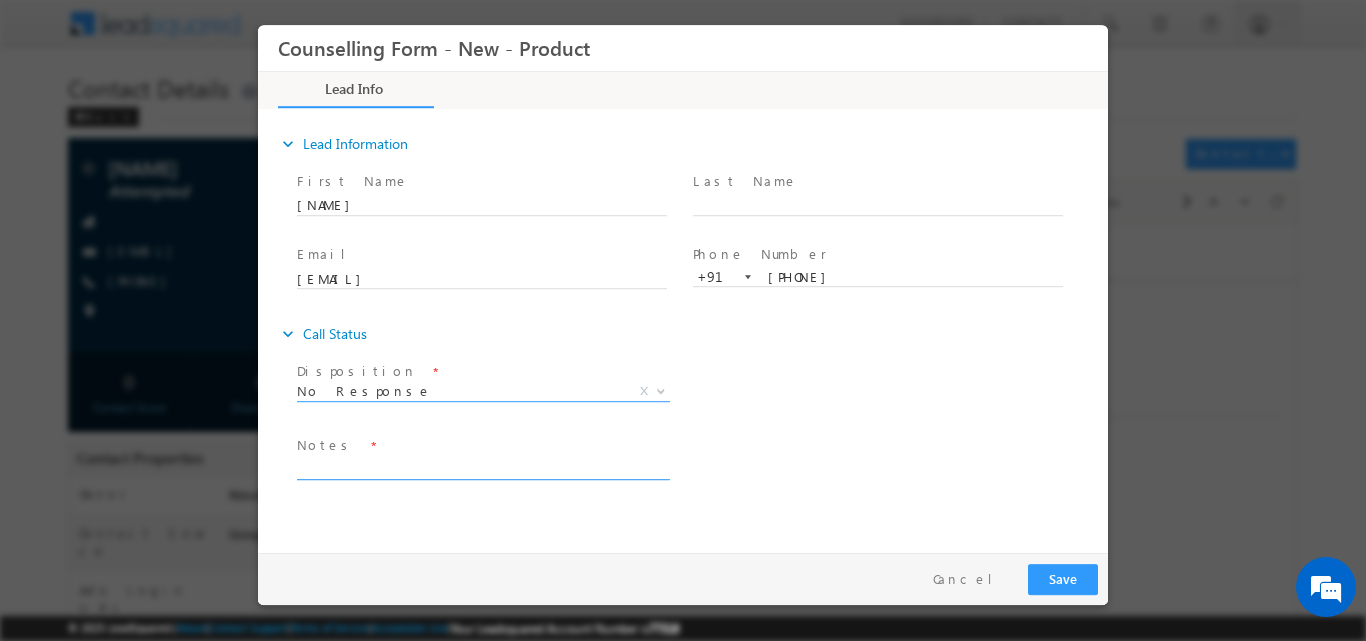 click at bounding box center (482, 467) 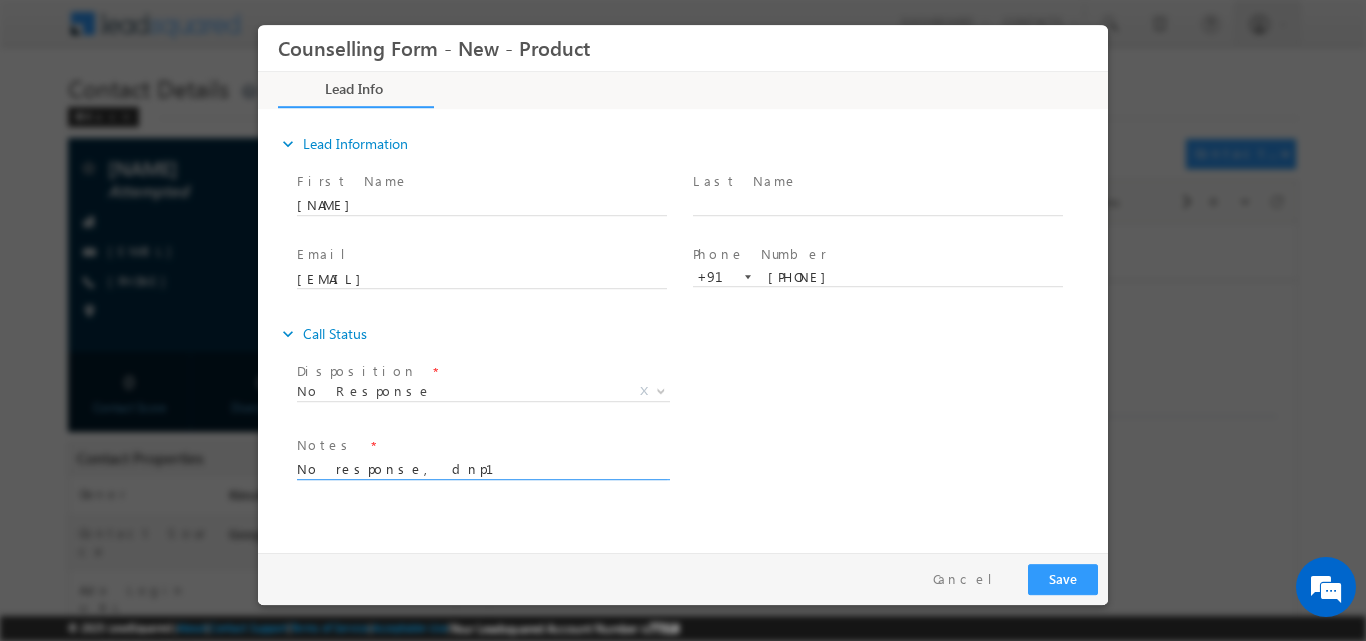 type on "No response, dnp1" 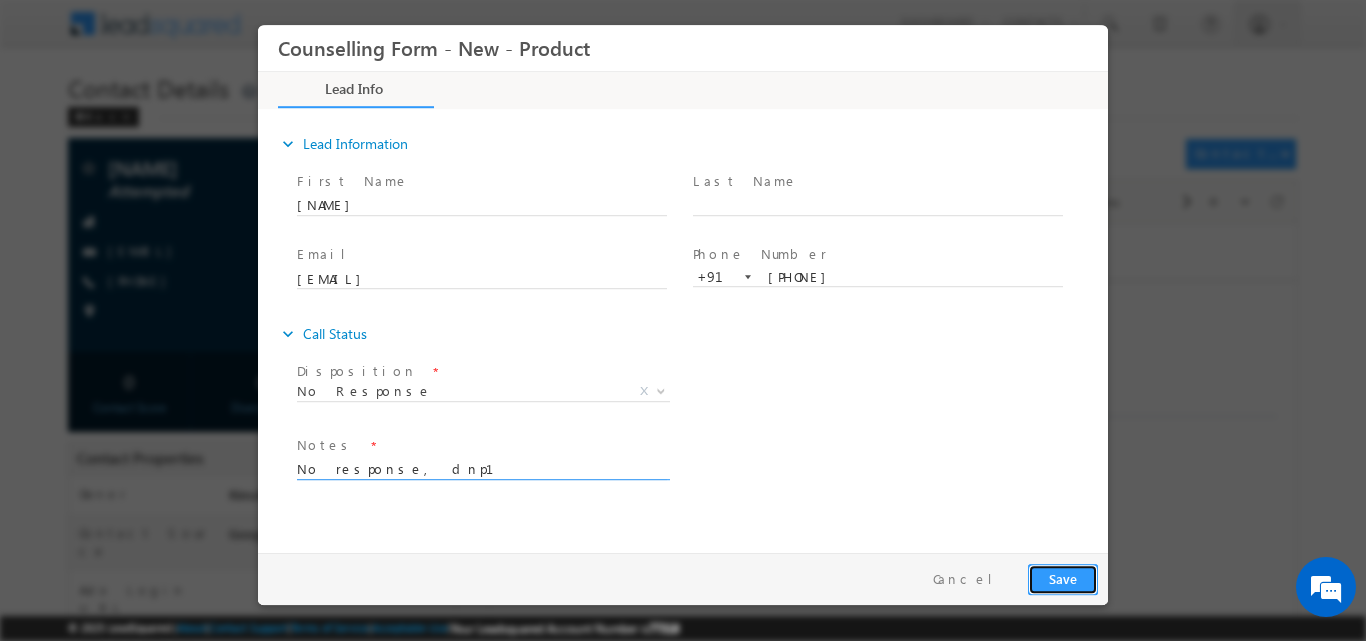 click on "Save" at bounding box center [1063, 578] 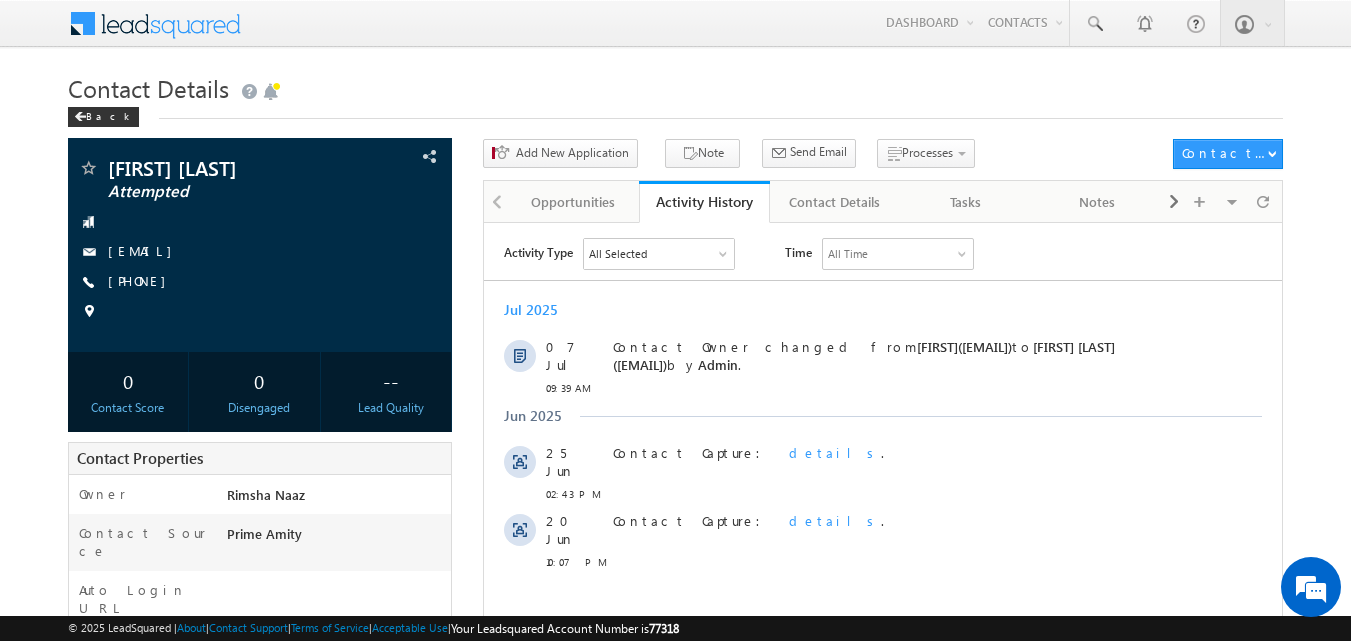 scroll, scrollTop: 0, scrollLeft: 0, axis: both 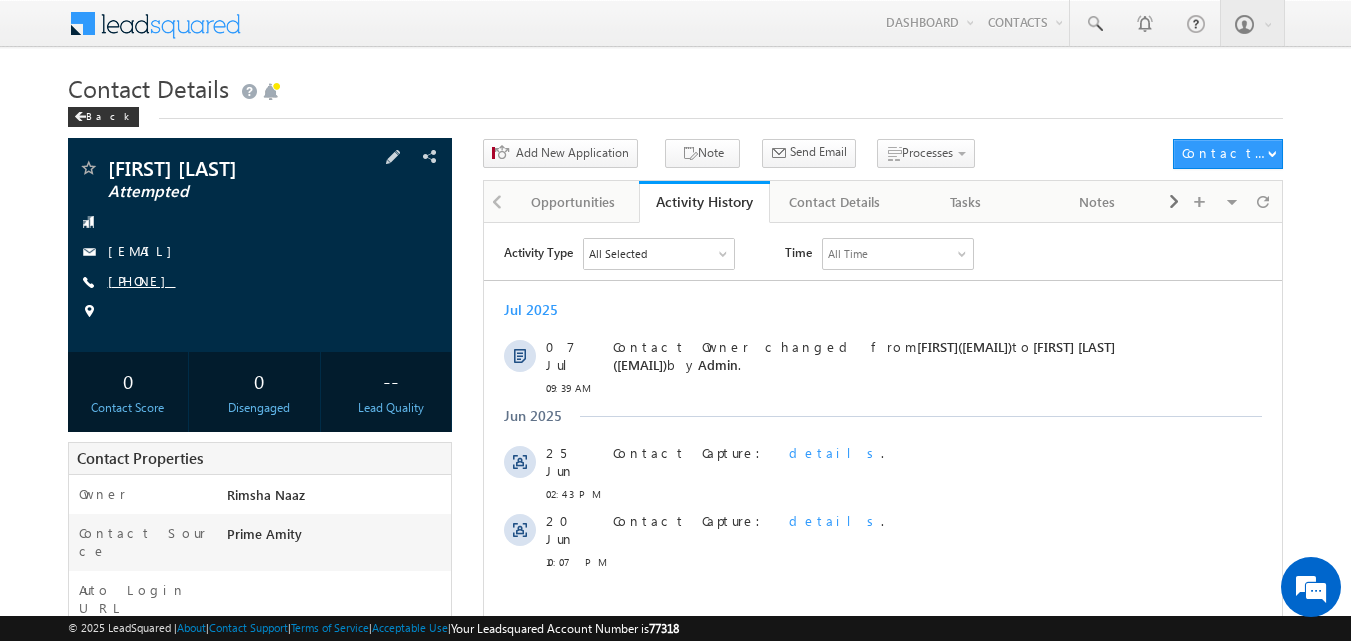 copy on "[PHONE]" 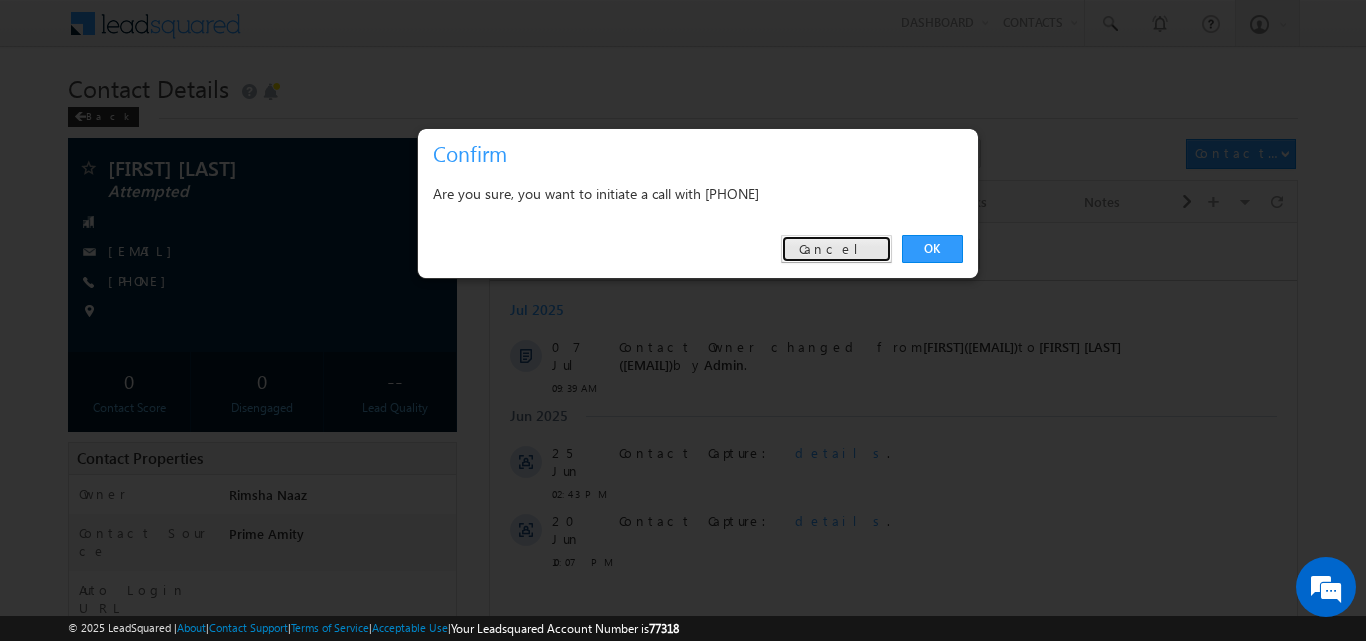 click on "Cancel" at bounding box center (836, 249) 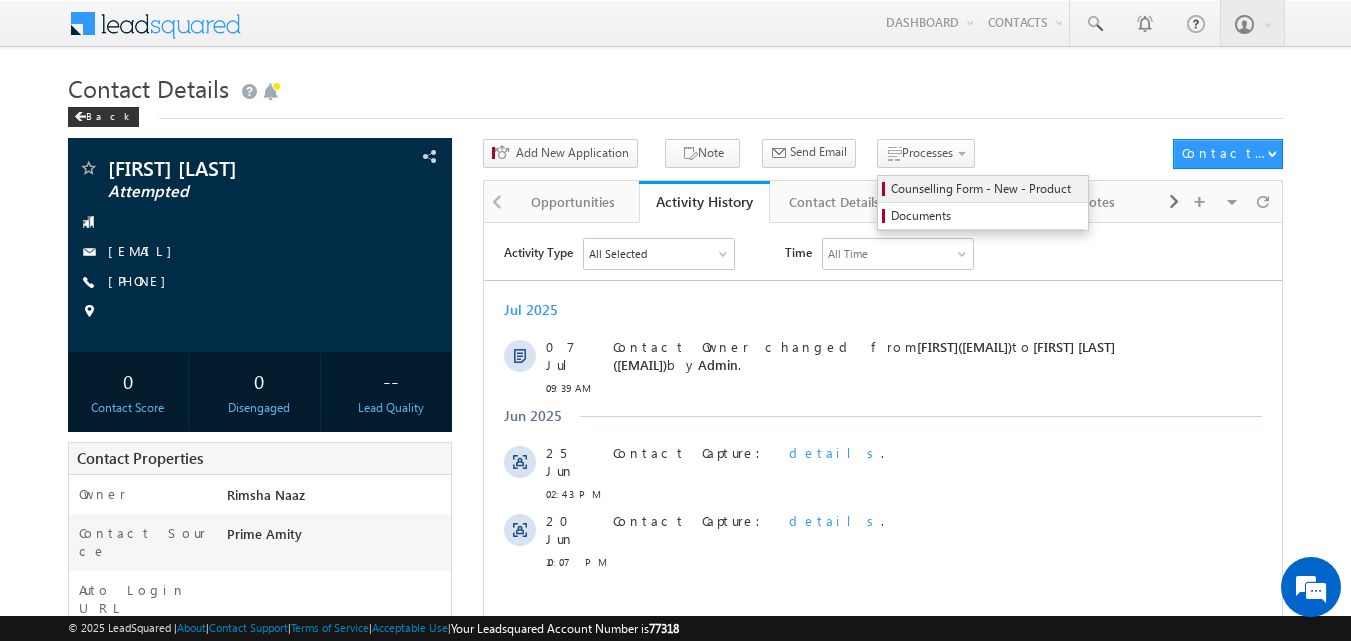 click on "Counselling Form - New - Product" at bounding box center [986, 189] 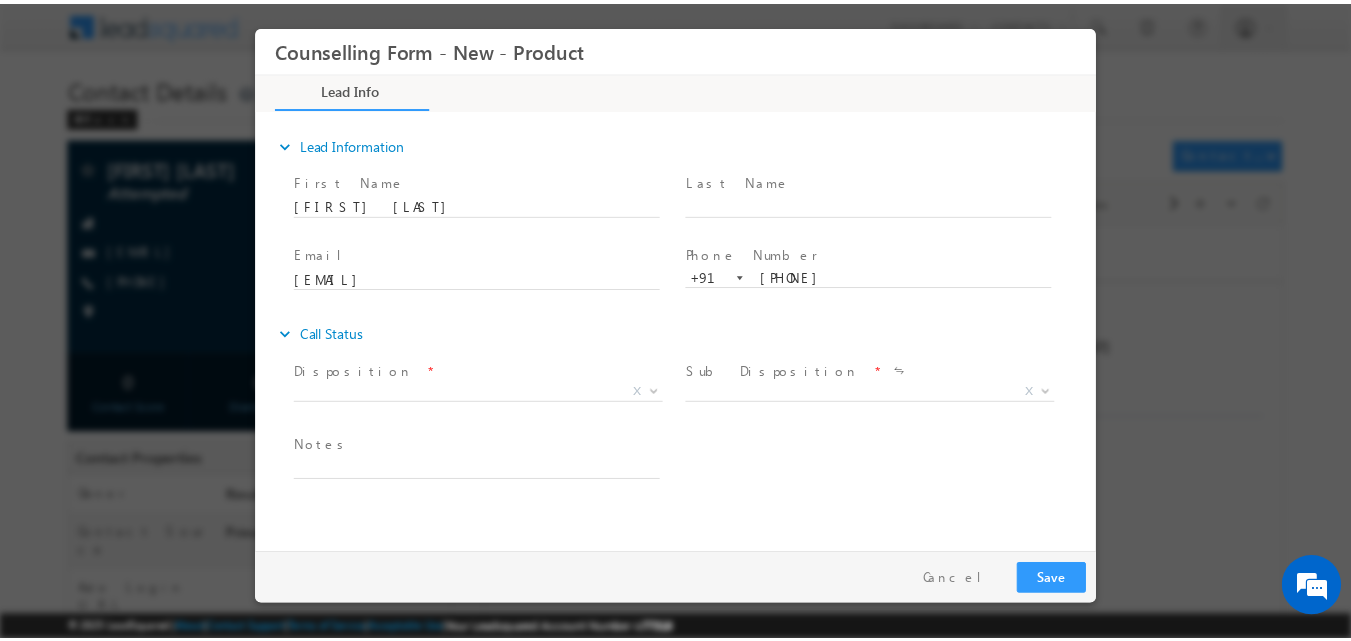 scroll, scrollTop: 0, scrollLeft: 0, axis: both 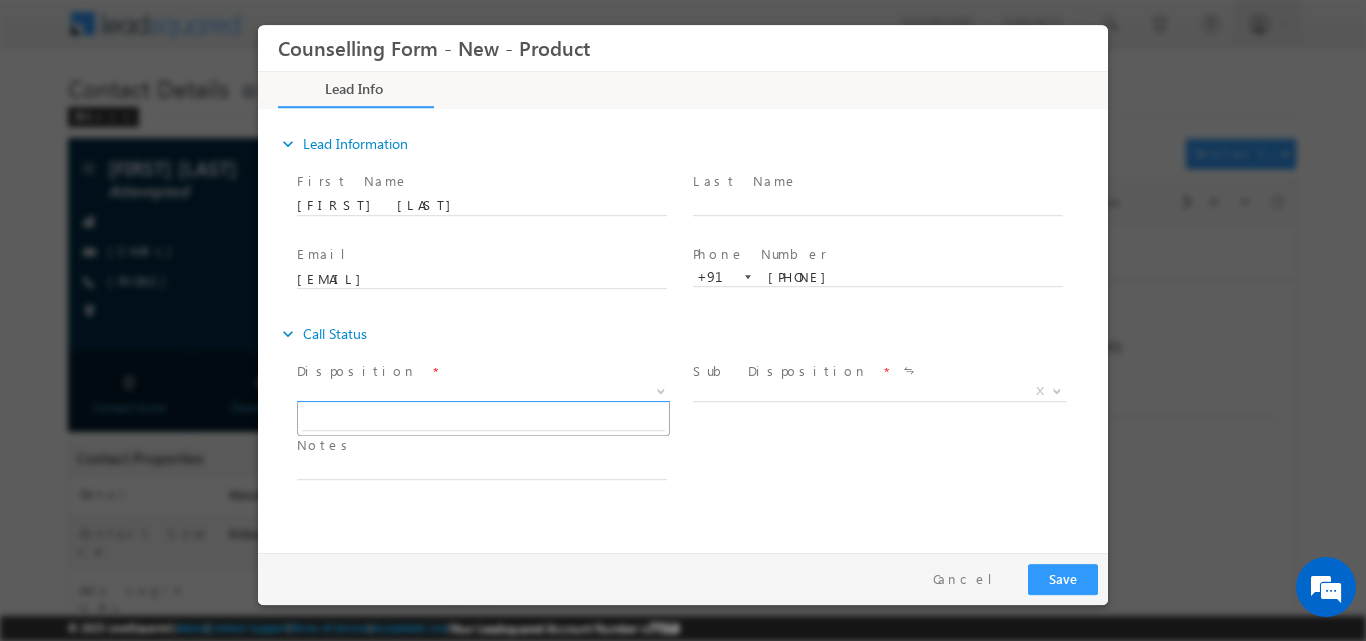 click at bounding box center (659, 390) 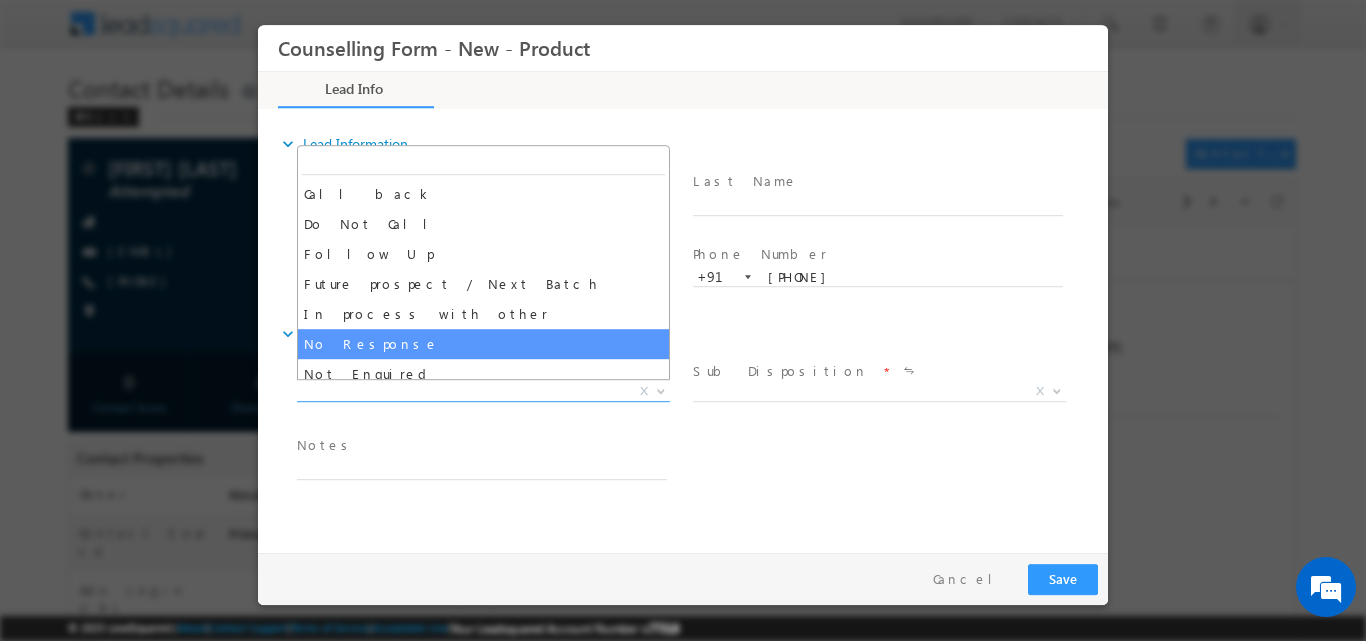 select on "No Response" 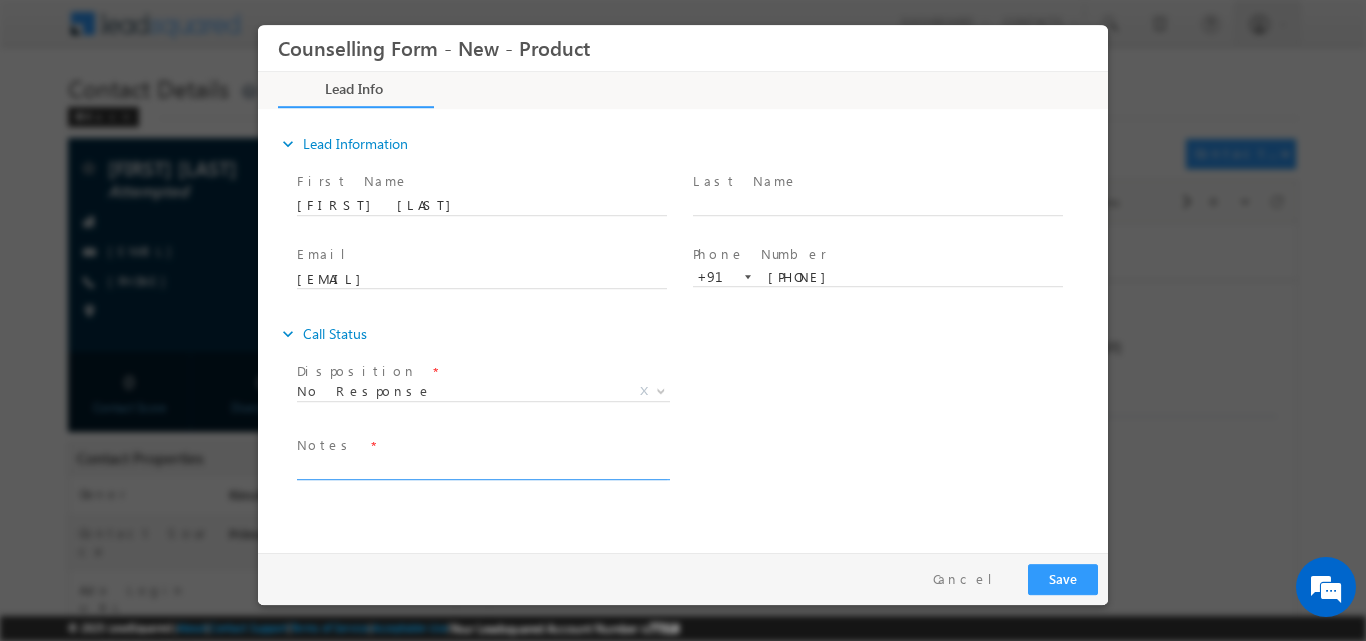 click at bounding box center [482, 467] 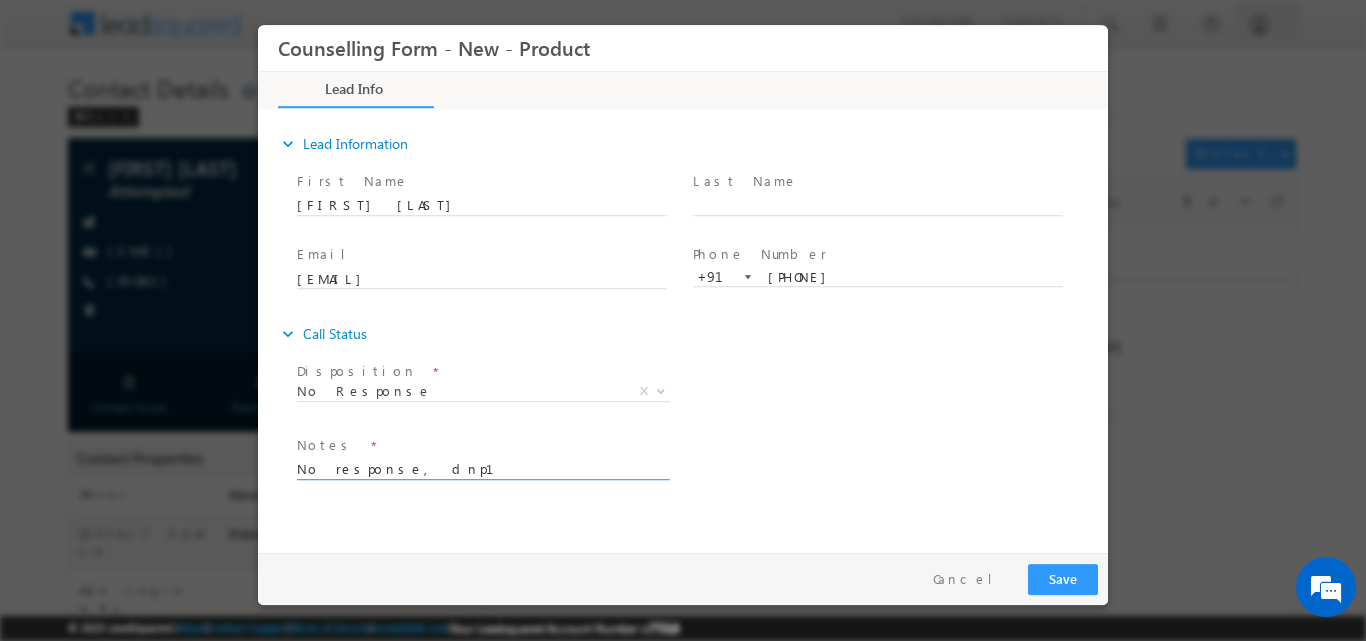 type on "No response, dnp1" 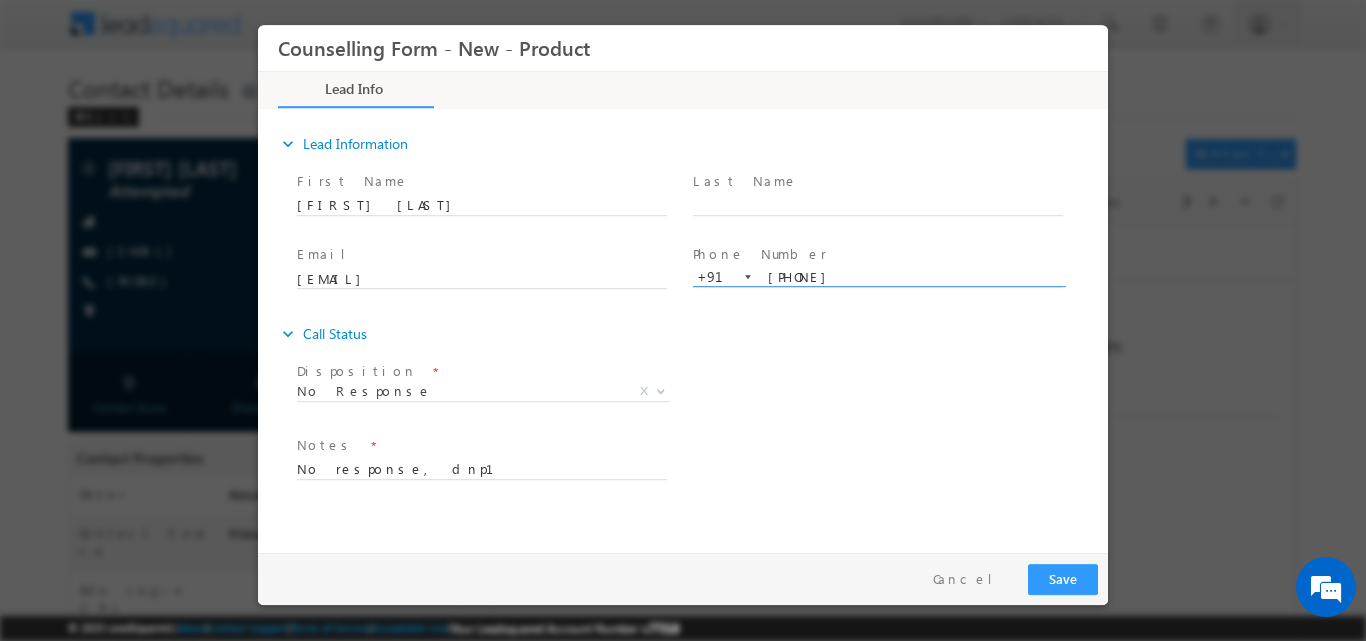drag, startPoint x: 764, startPoint y: 278, endPoint x: 840, endPoint y: 279, distance: 76.00658 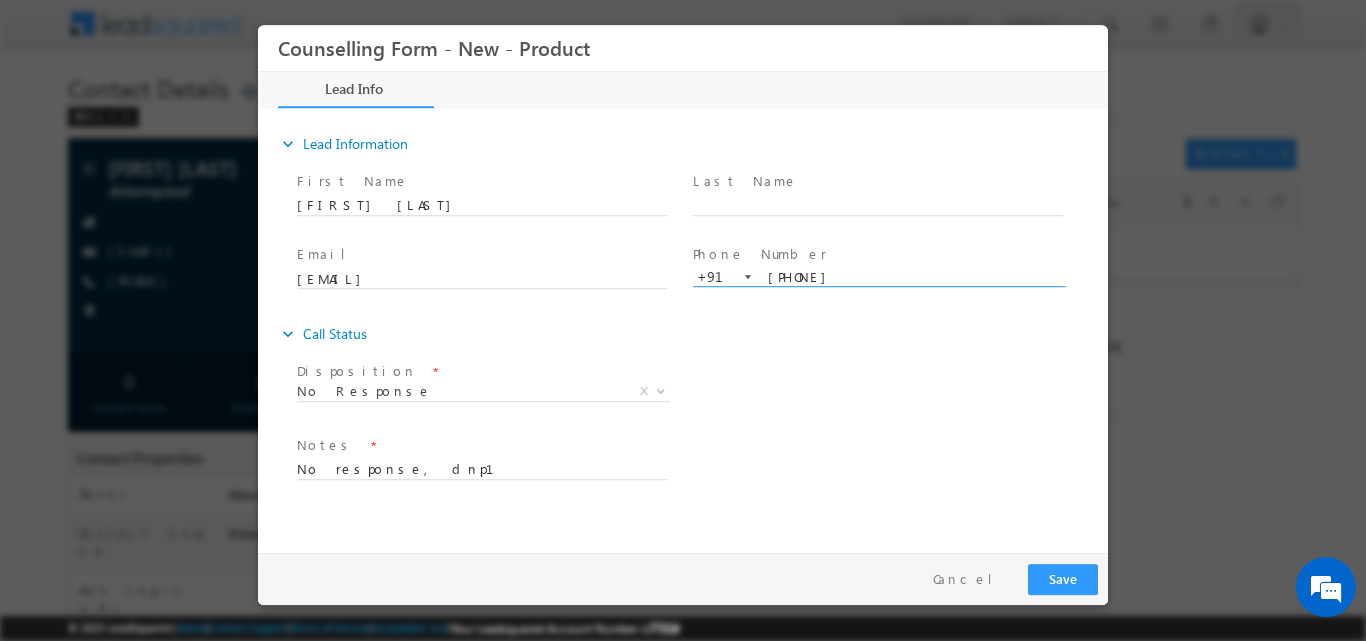 click on "expand_more Call Status" at bounding box center [693, 333] 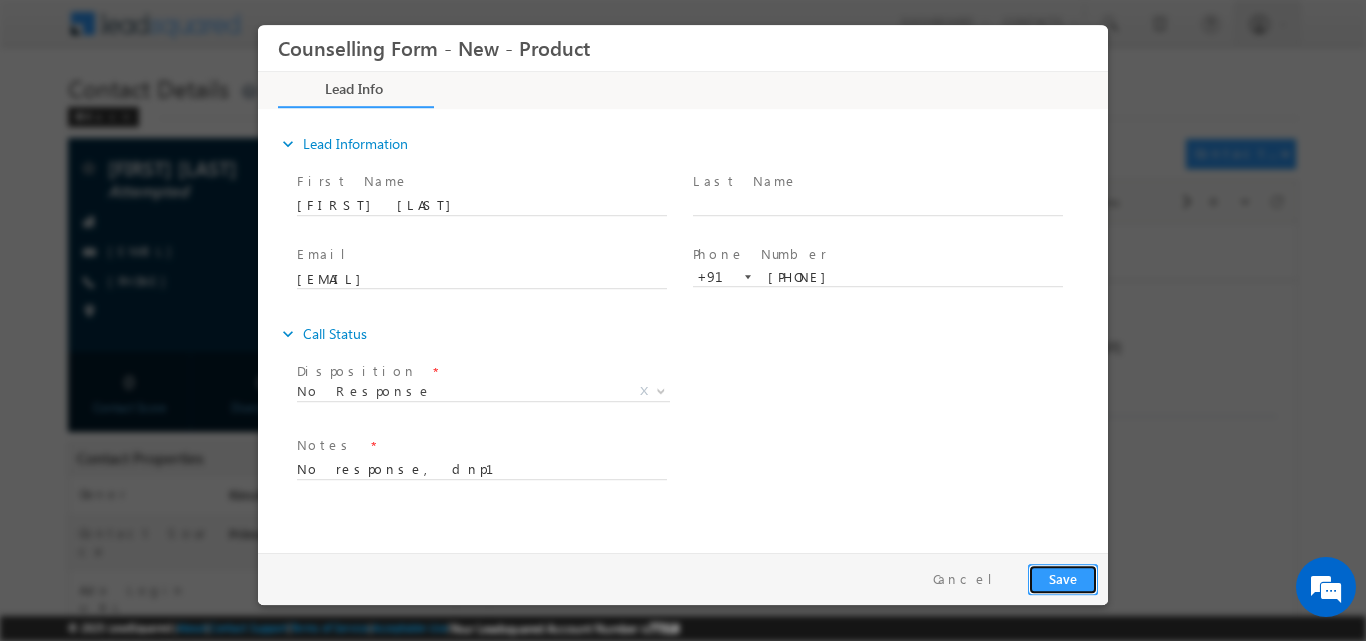 click on "Save" at bounding box center [1063, 578] 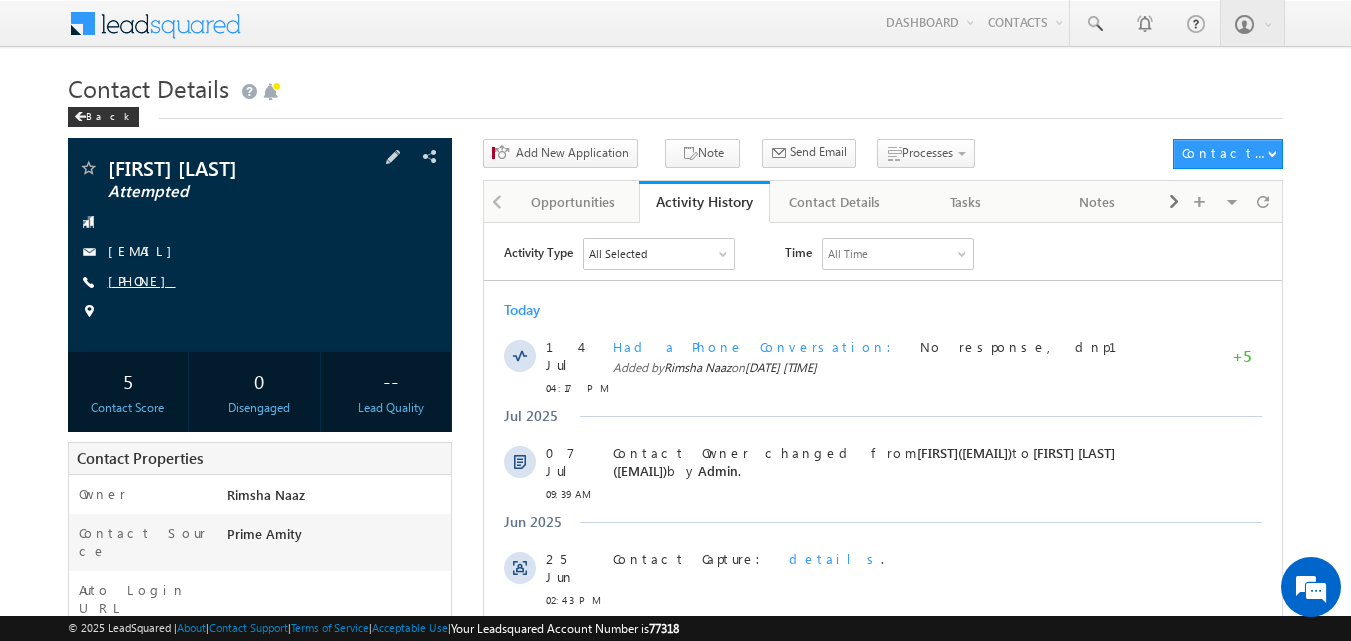 click on "+91-9994849355" at bounding box center (142, 280) 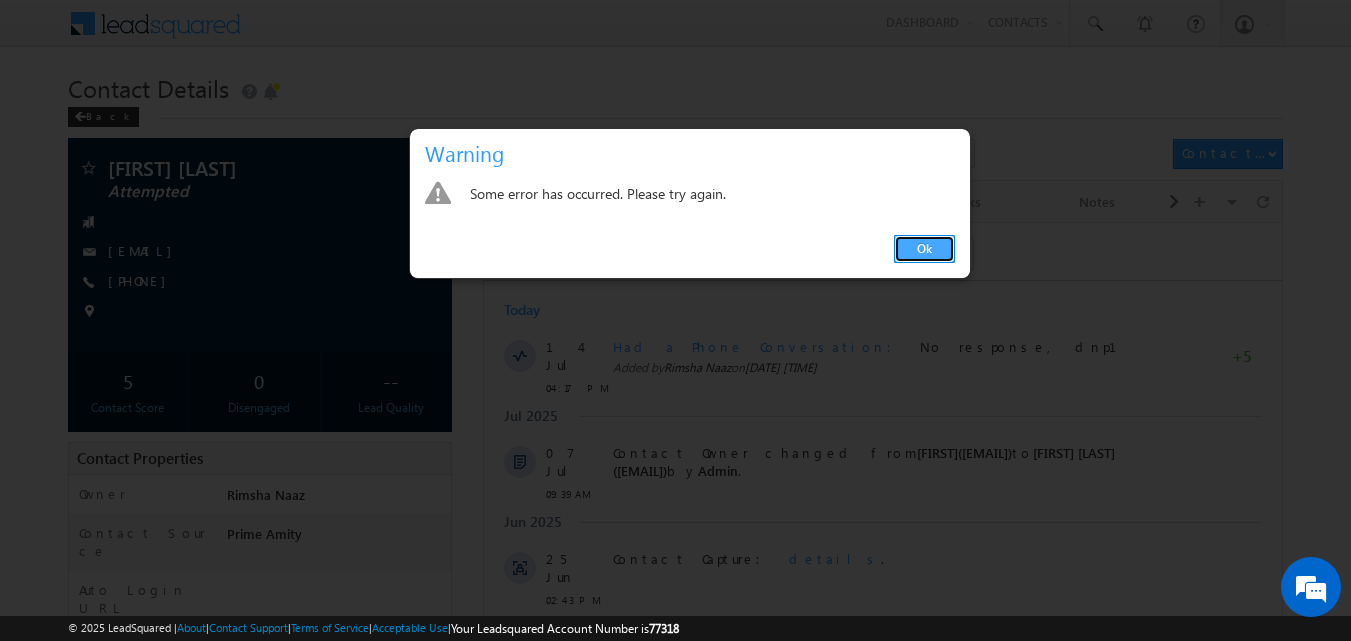 click on "Ok" at bounding box center [924, 249] 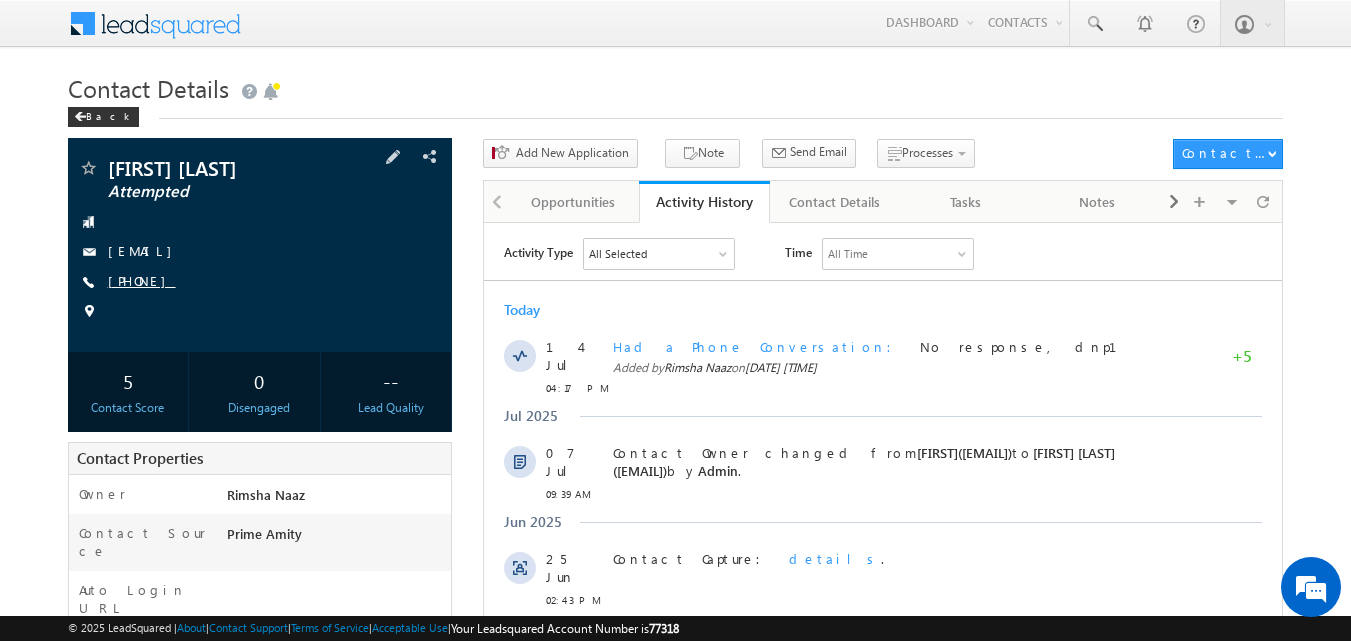 drag, startPoint x: 137, startPoint y: 279, endPoint x: 203, endPoint y: 281, distance: 66.0303 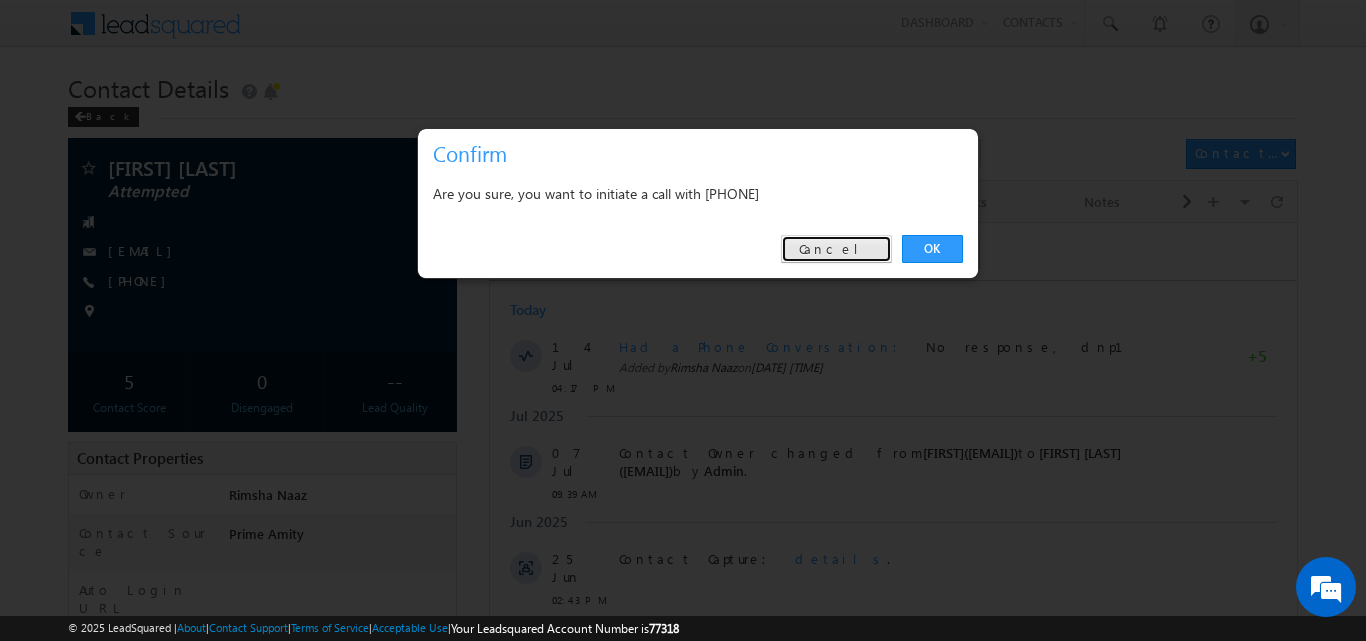 click on "Cancel" at bounding box center [836, 249] 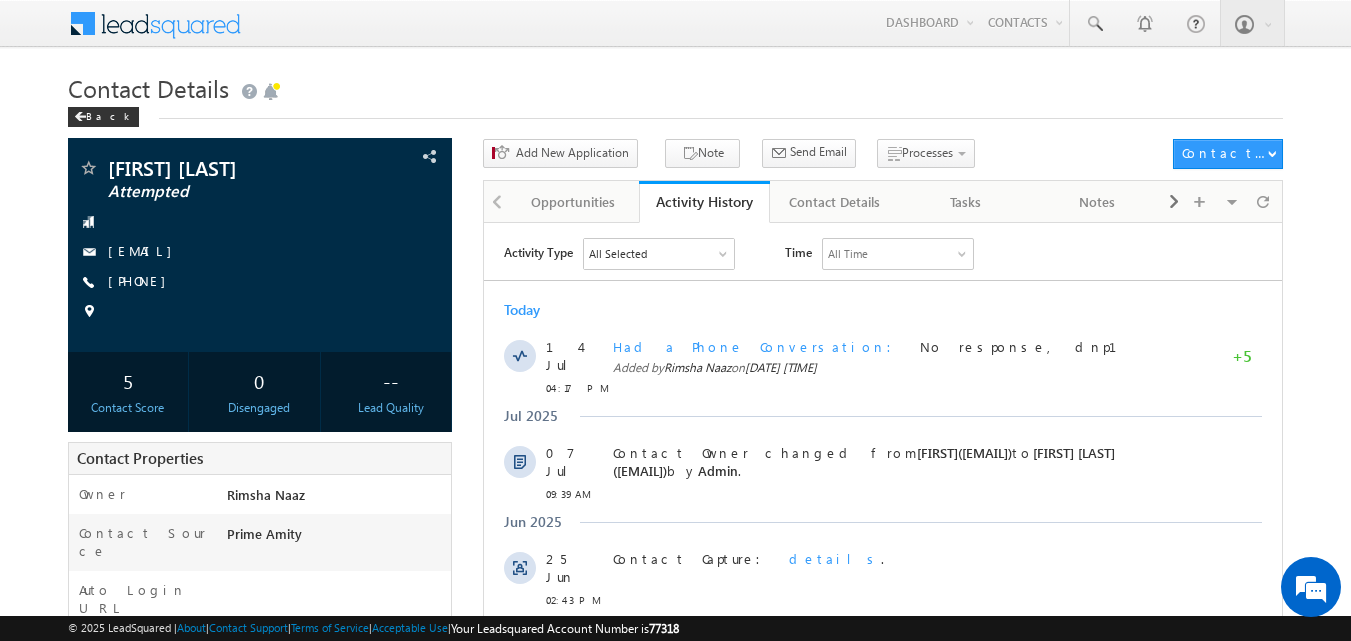 copy on "9994849355" 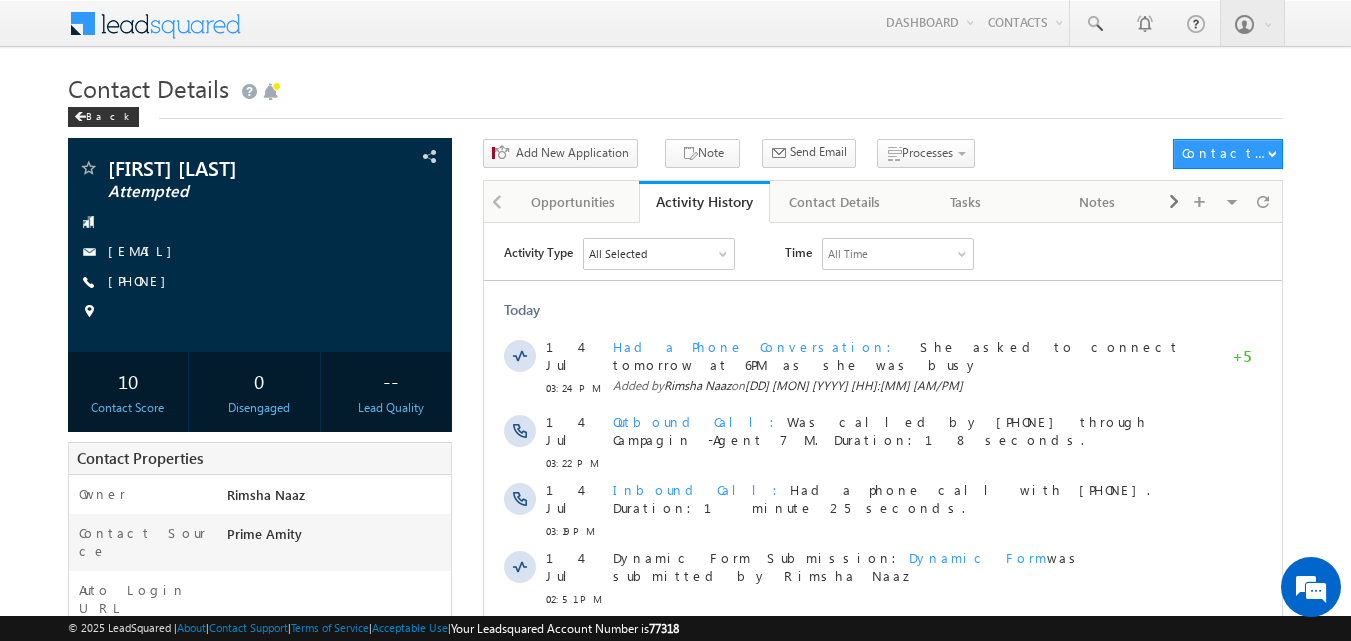 scroll, scrollTop: 0, scrollLeft: 0, axis: both 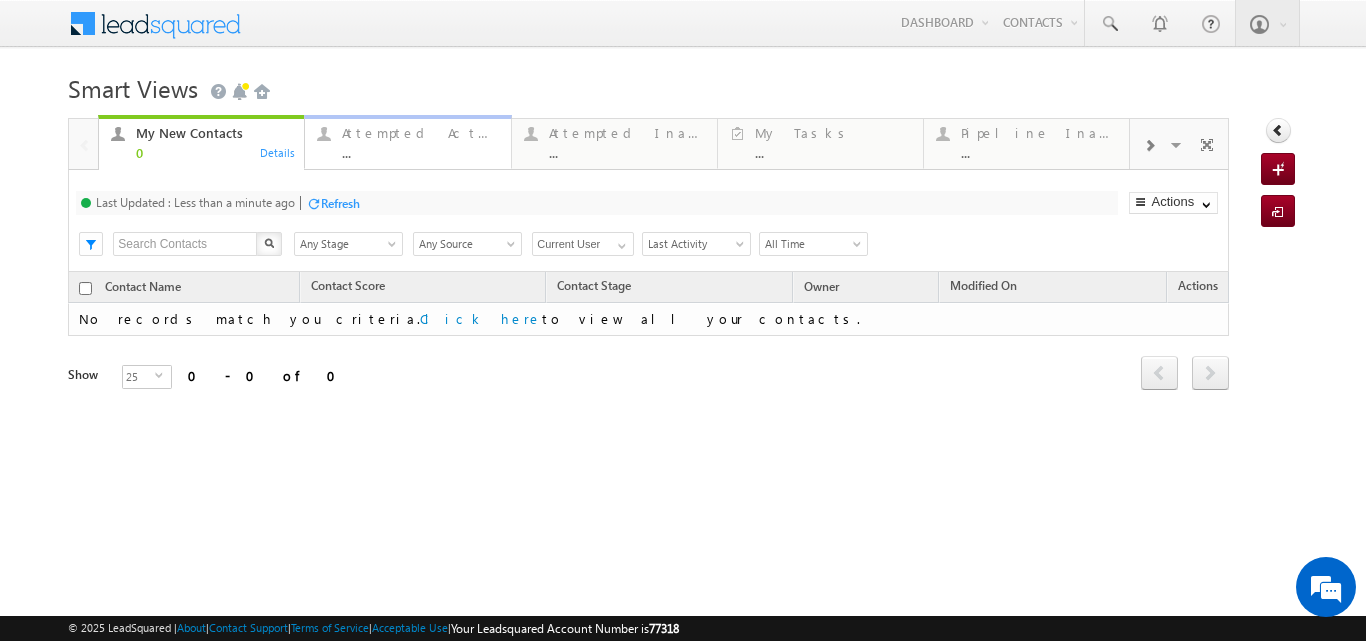 click on "Attempted Active" at bounding box center [420, 133] 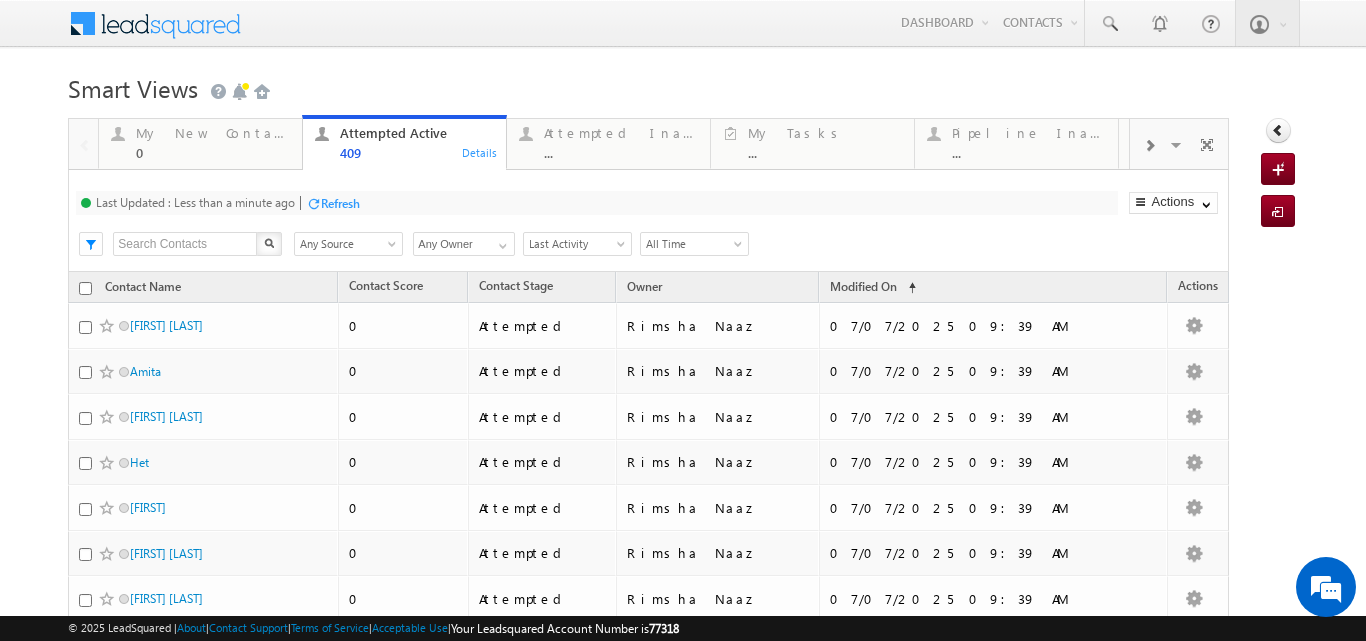 scroll, scrollTop: 0, scrollLeft: 0, axis: both 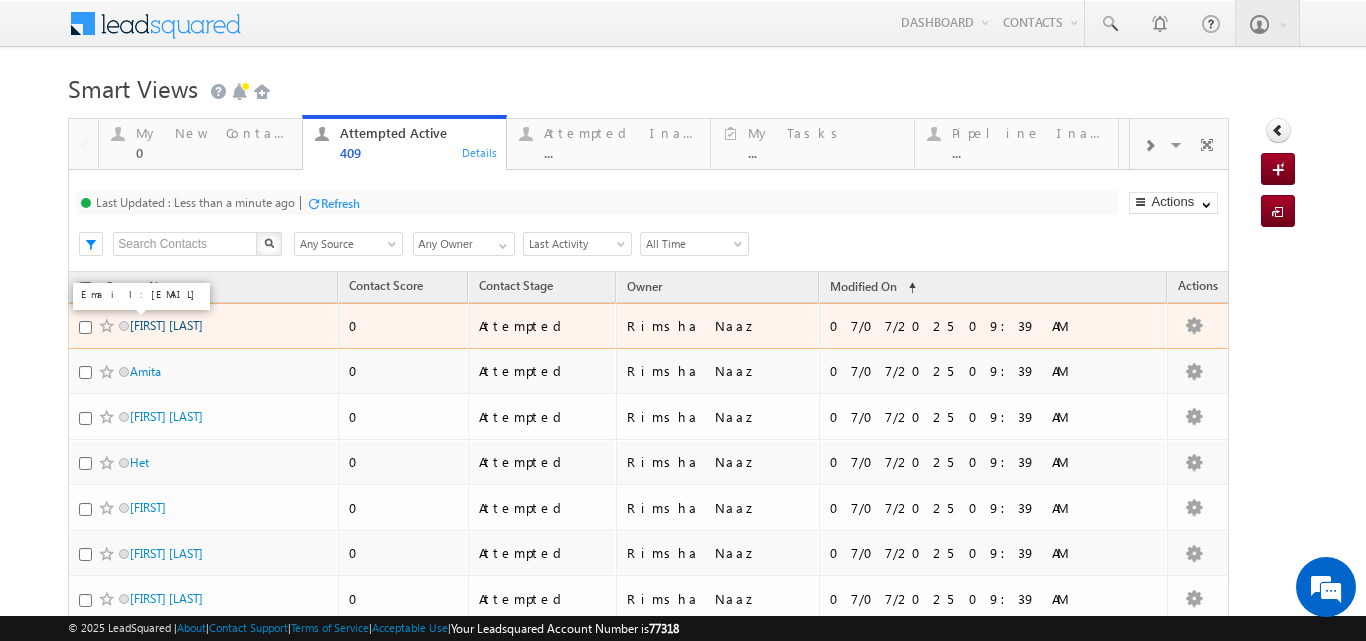 click on "[FIRST] [LAST]" at bounding box center [166, 325] 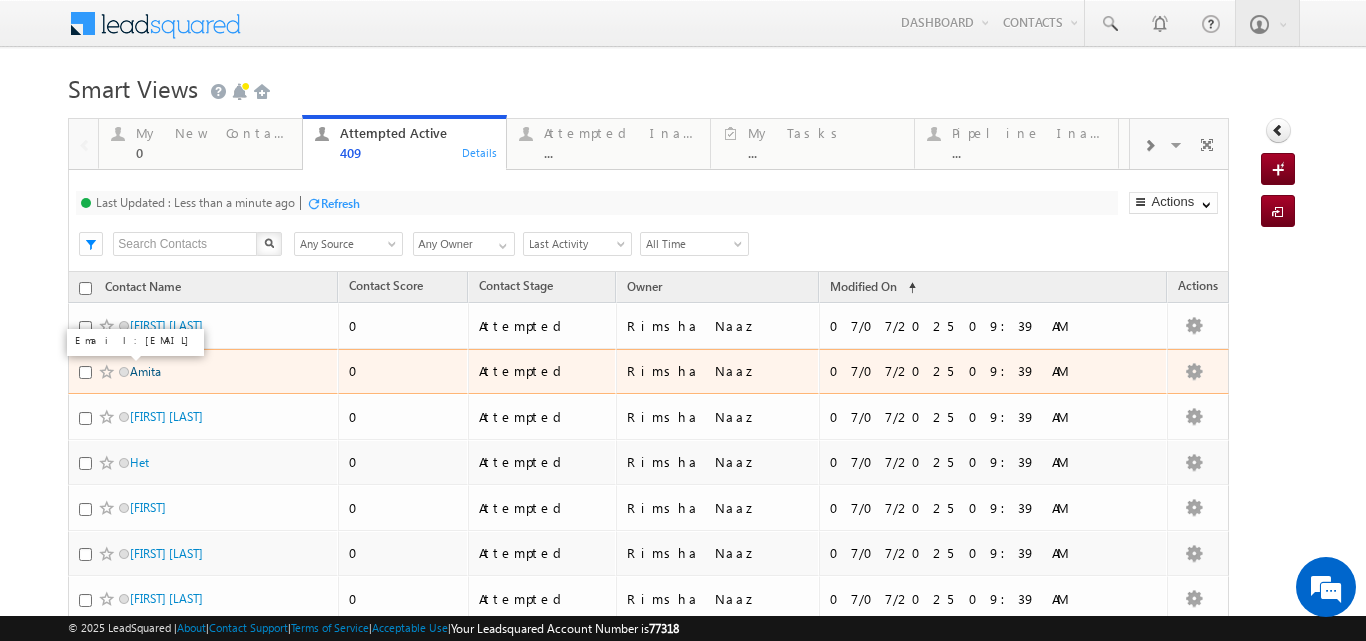 click on "Amita" at bounding box center [145, 371] 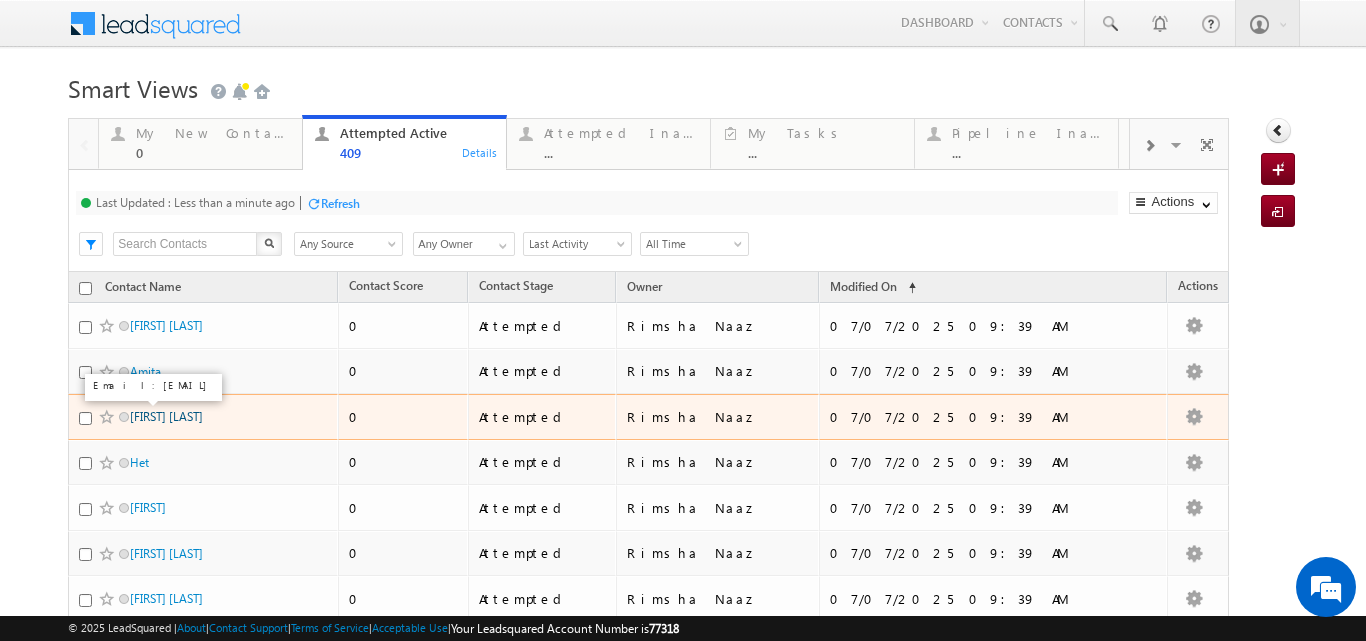 click on "muskanpreet kaur" at bounding box center (166, 416) 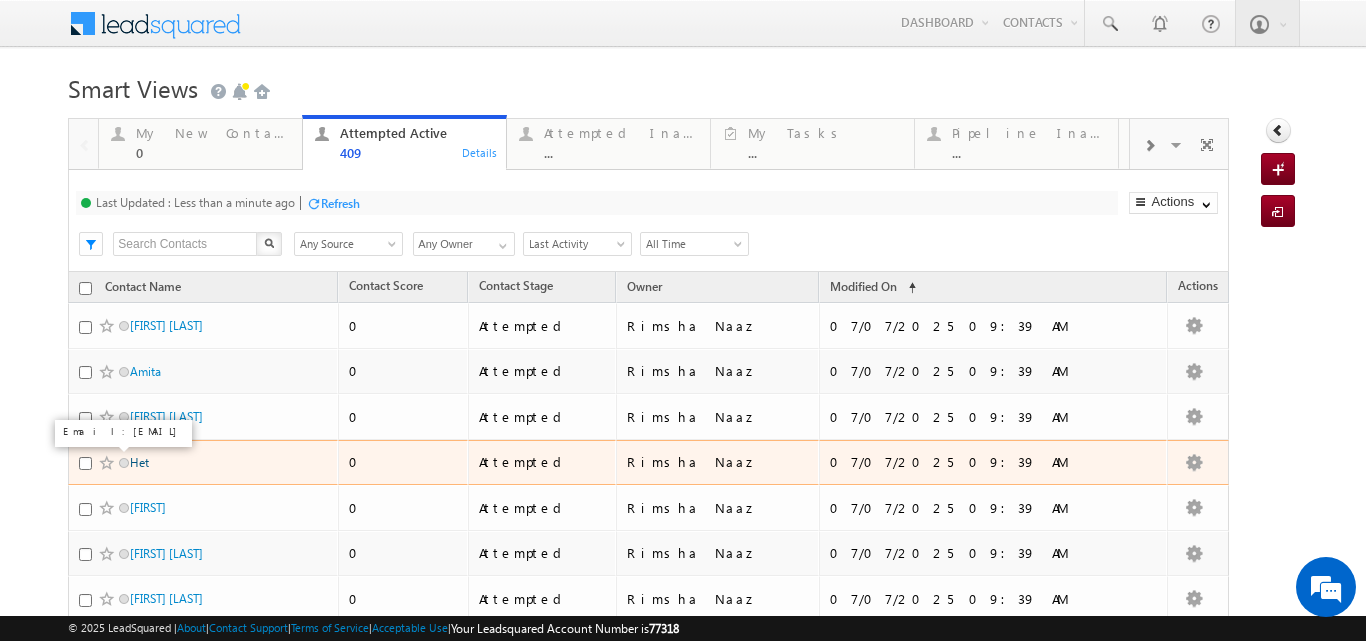 click on "Het" at bounding box center (139, 462) 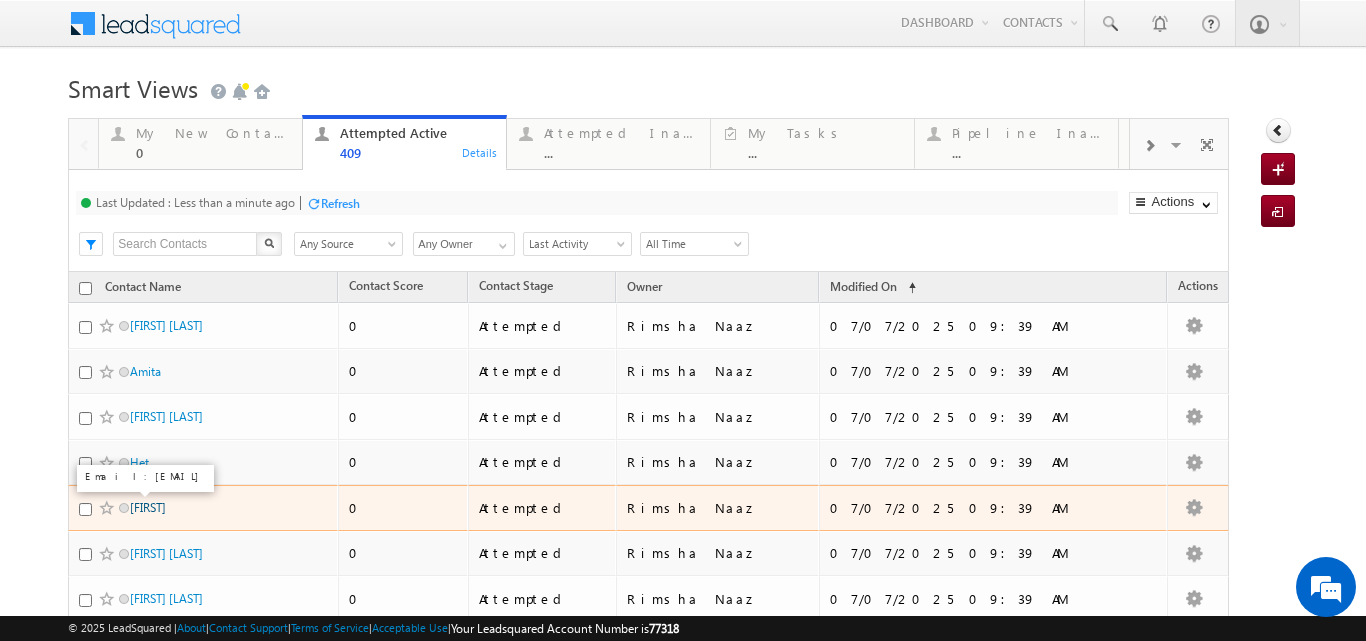 click on "shuhyl" at bounding box center (148, 507) 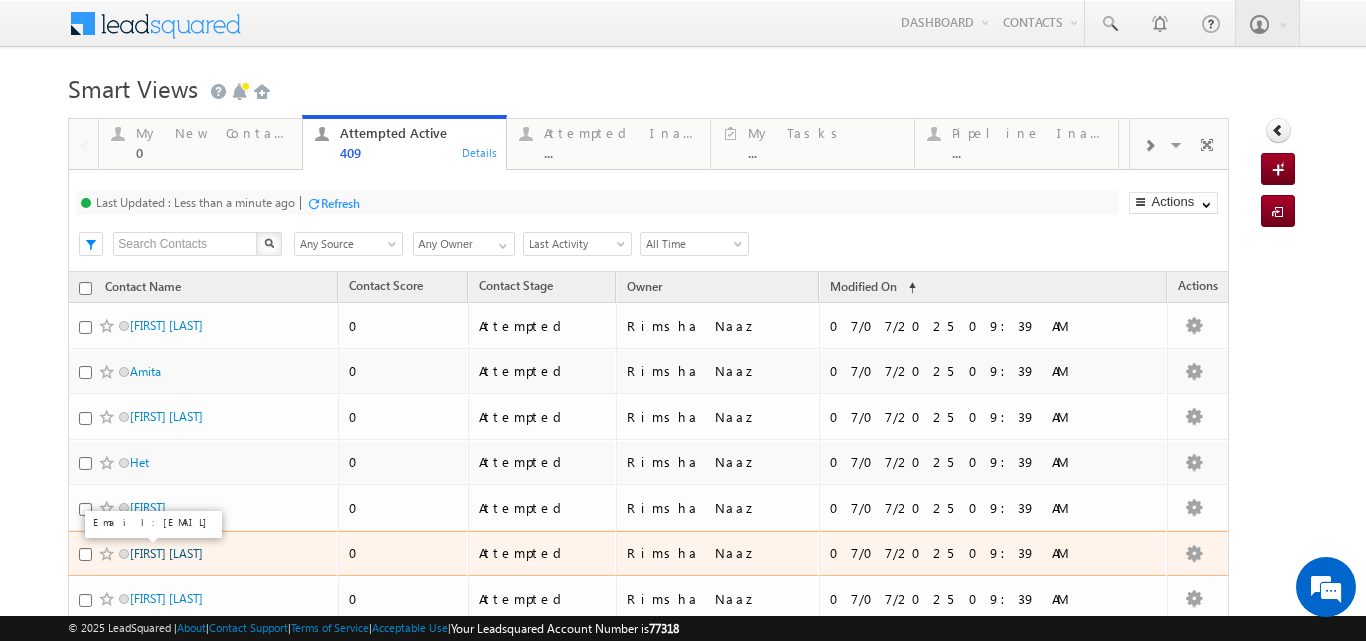 click on "Samridhi Pandey" at bounding box center [166, 553] 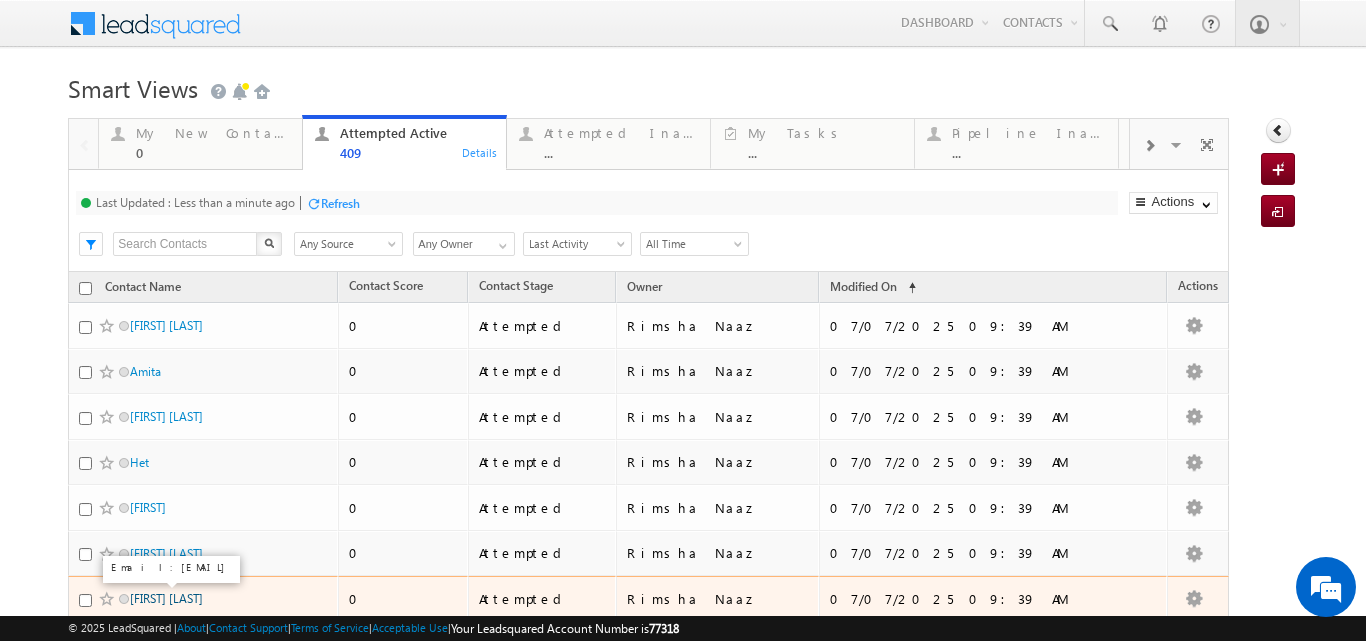 click on "Abhishek Kumar Gupta" at bounding box center (166, 598) 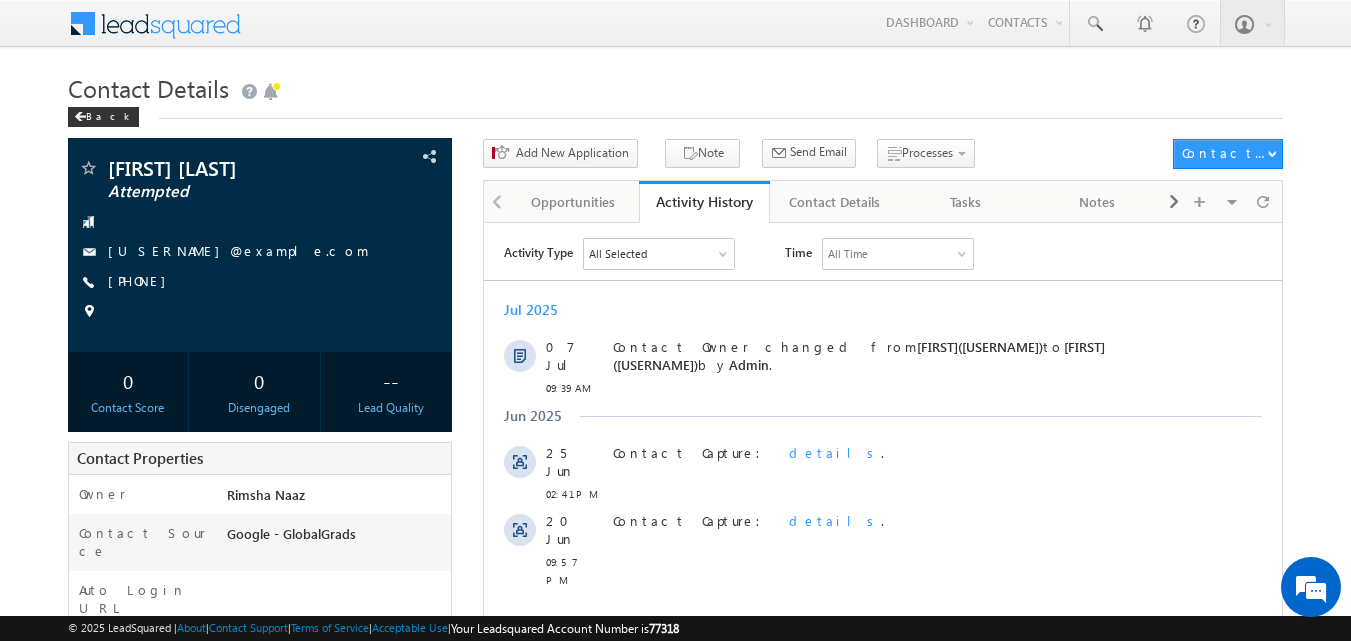 scroll, scrollTop: 0, scrollLeft: 0, axis: both 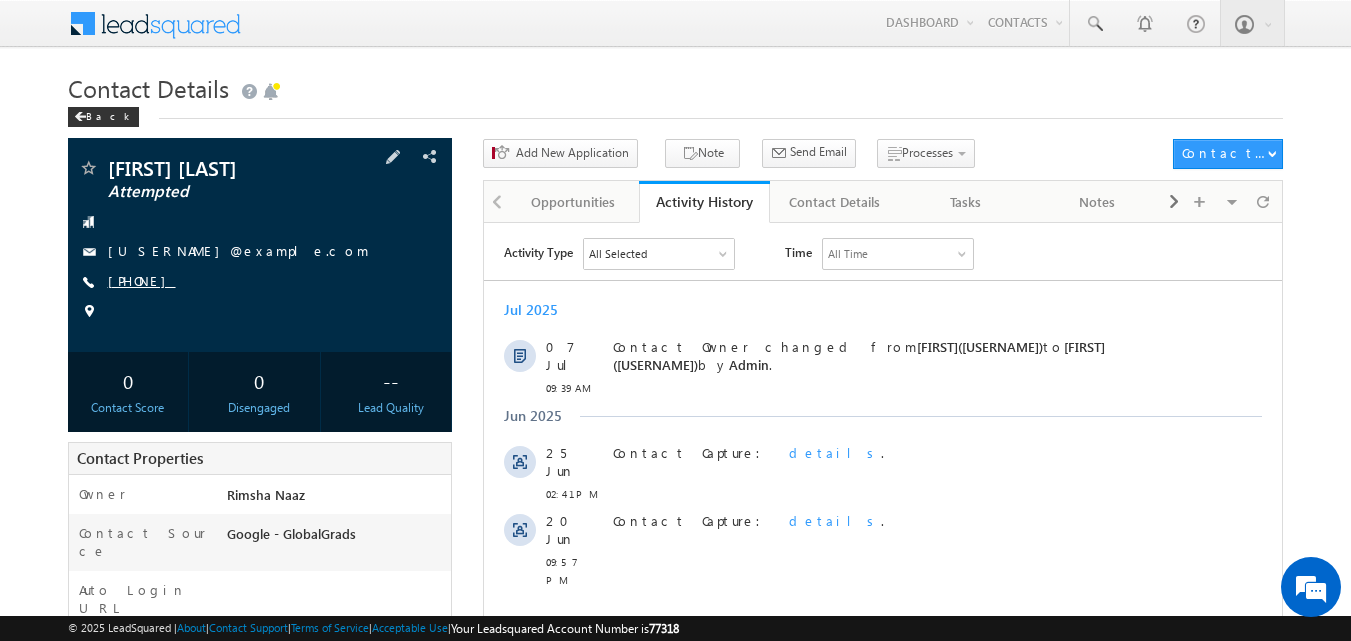 copy on "[PHONE]" 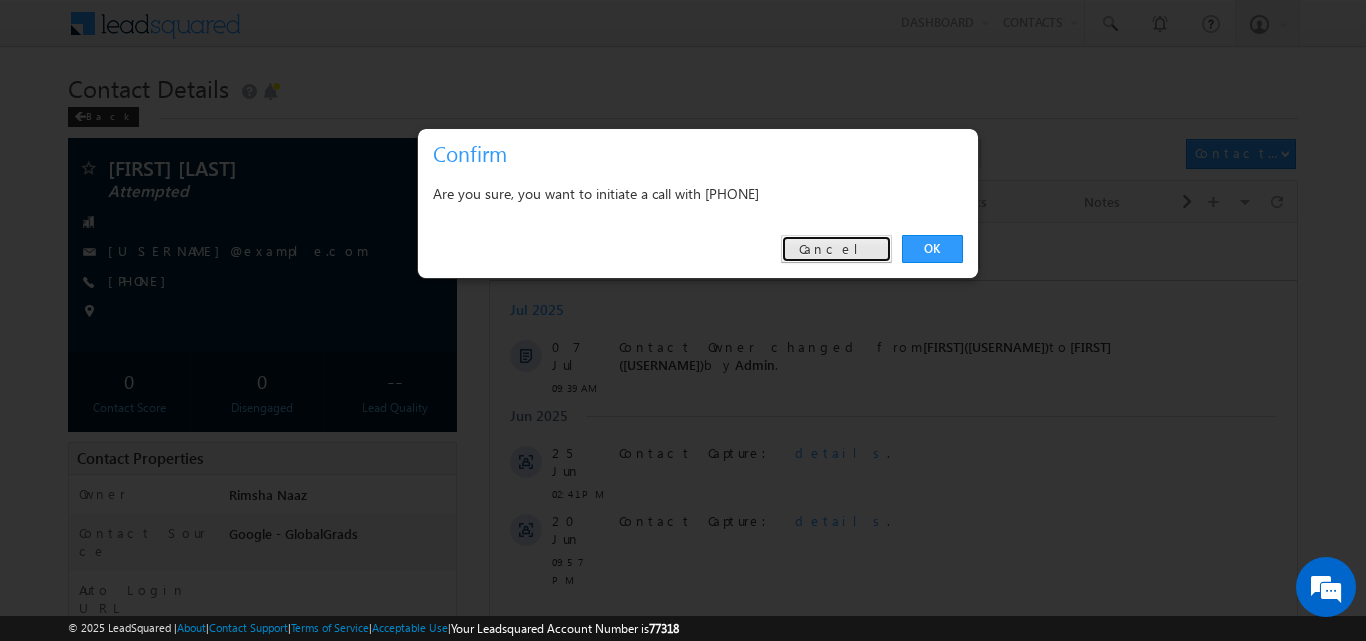 click on "Cancel" at bounding box center (836, 249) 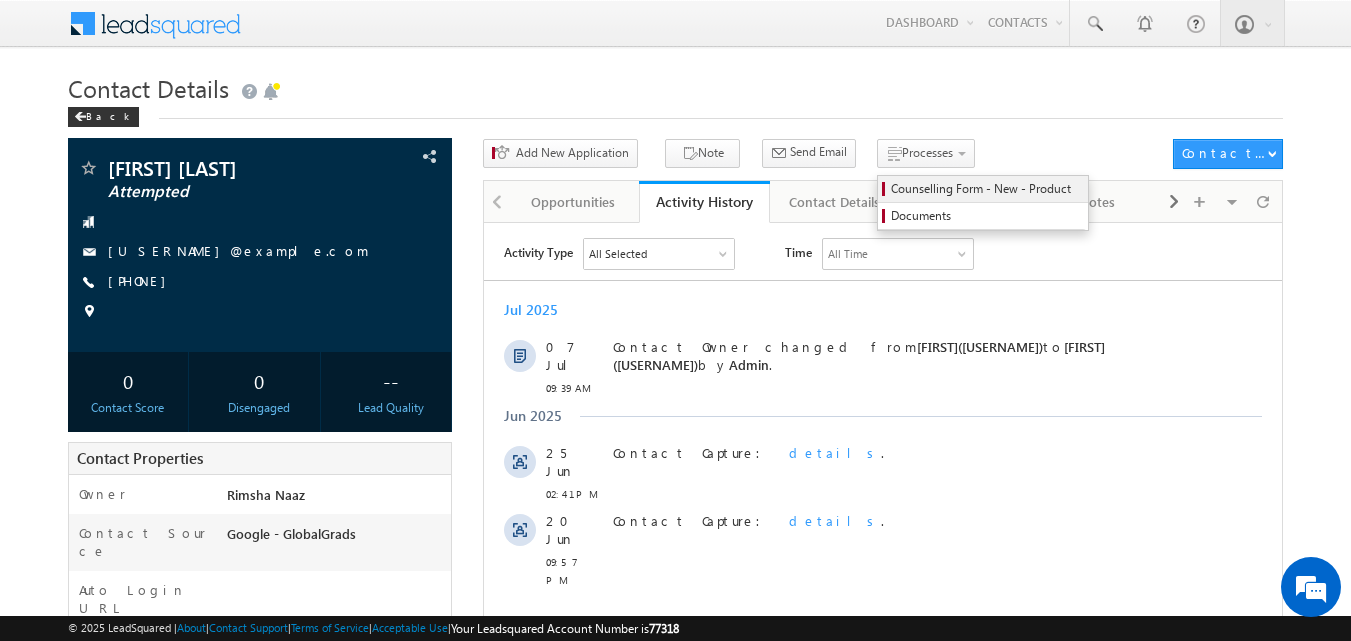 click on "Counselling Form - New - Product" at bounding box center (986, 189) 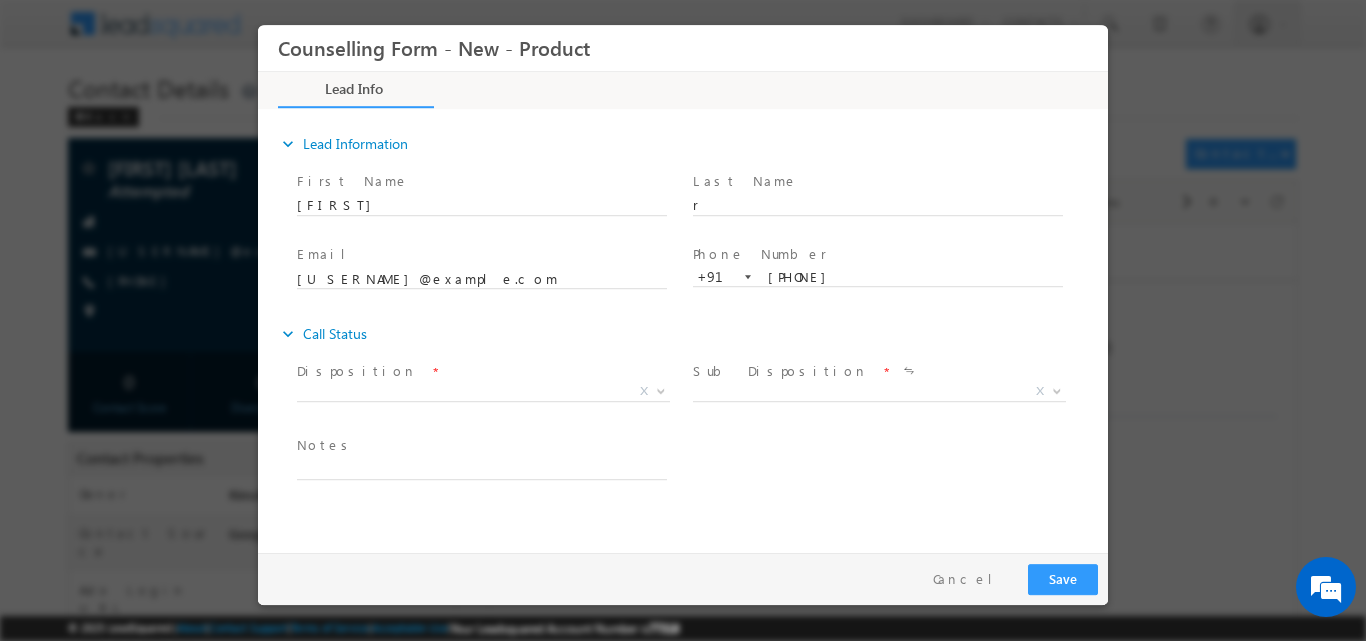 scroll, scrollTop: 0, scrollLeft: 0, axis: both 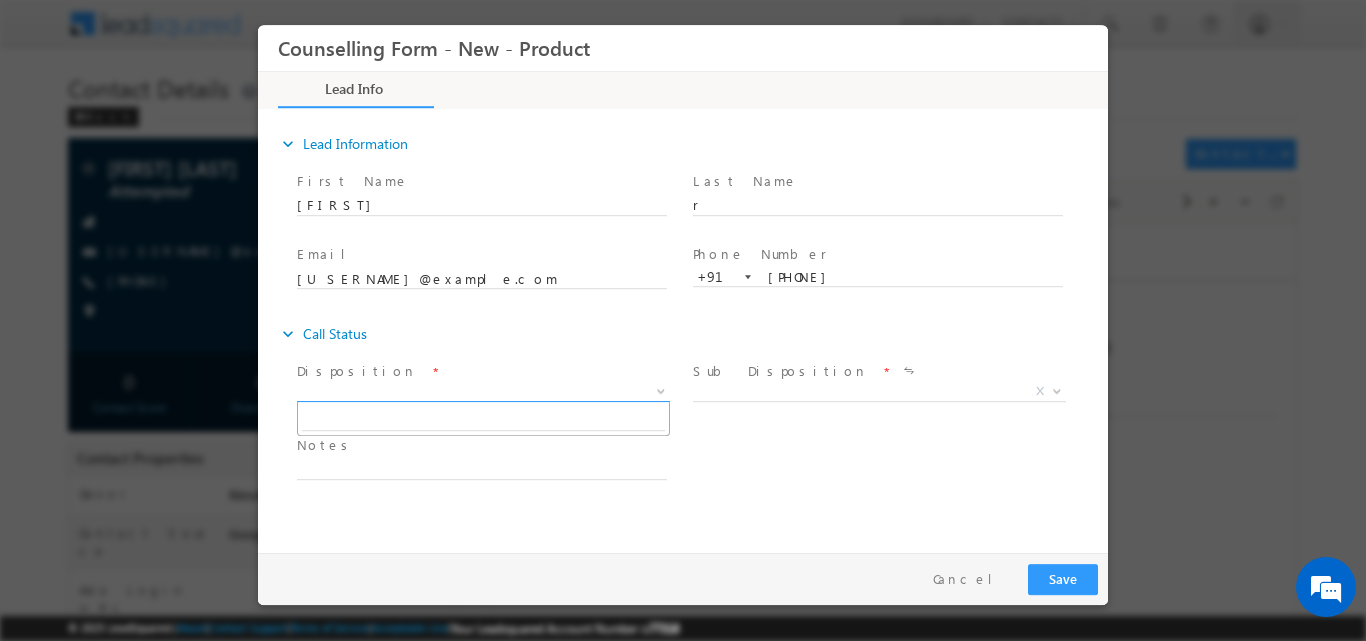 click at bounding box center (659, 390) 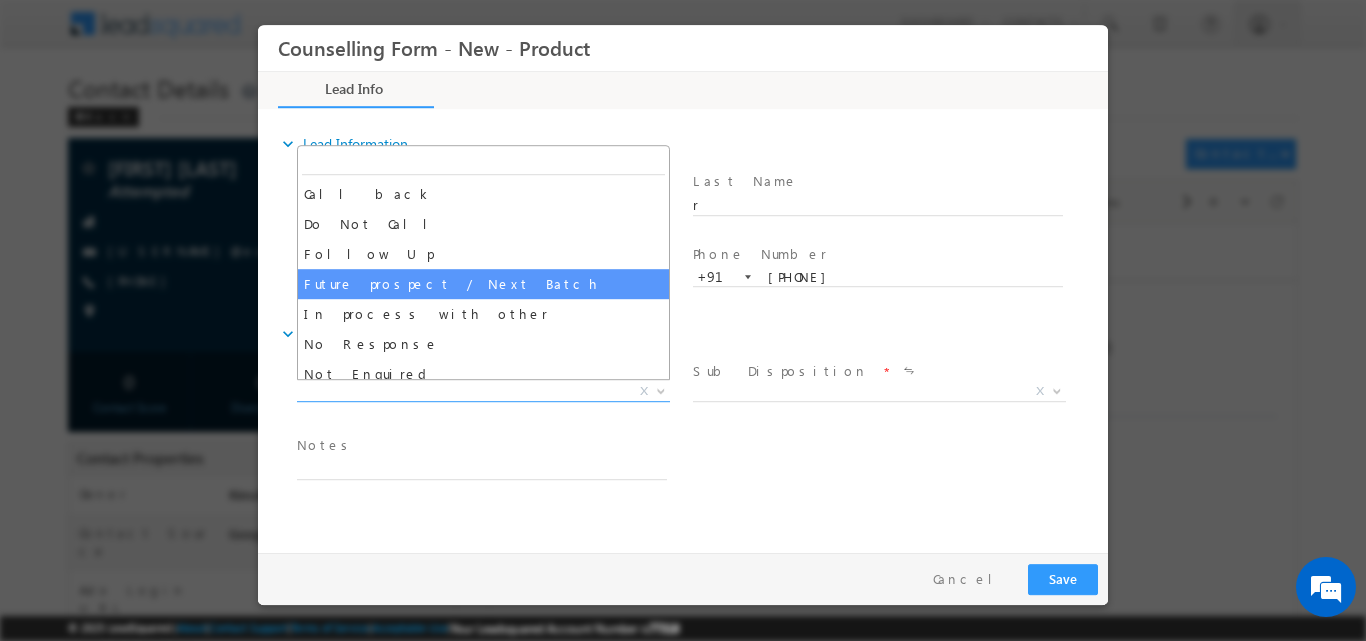scroll, scrollTop: 130, scrollLeft: 0, axis: vertical 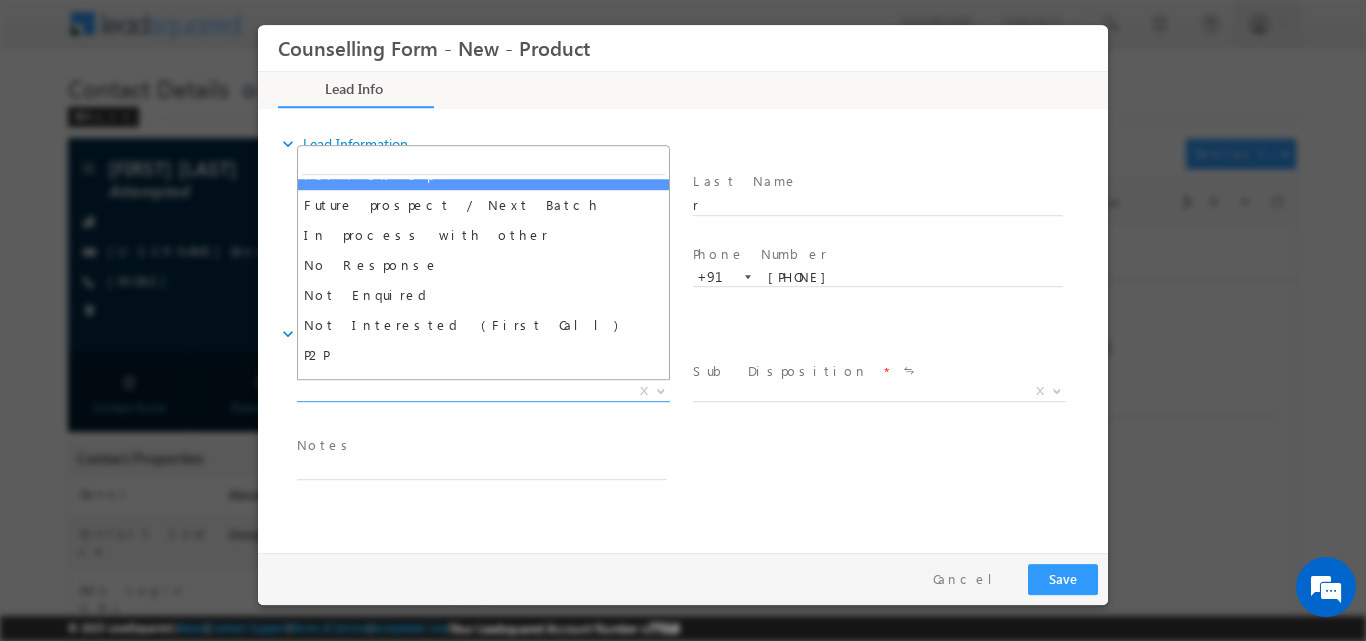 drag, startPoint x: 660, startPoint y: 317, endPoint x: 649, endPoint y: 142, distance: 175.34537 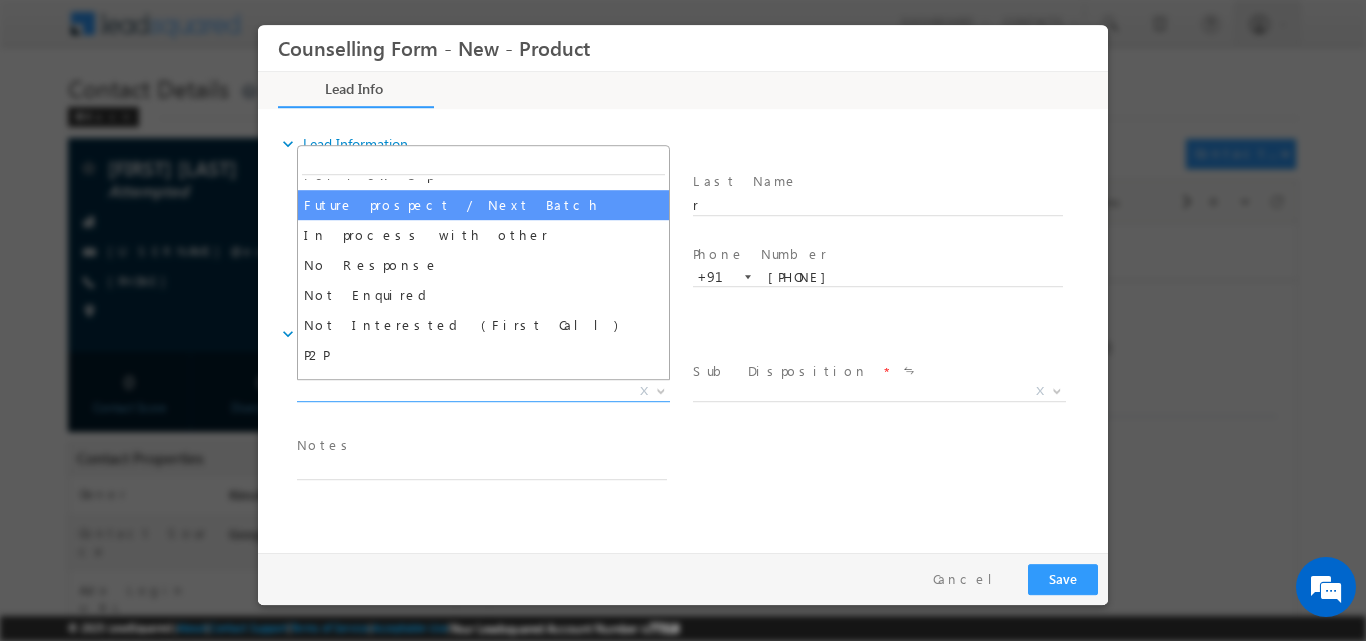 select on "Future prospect / Next Batch" 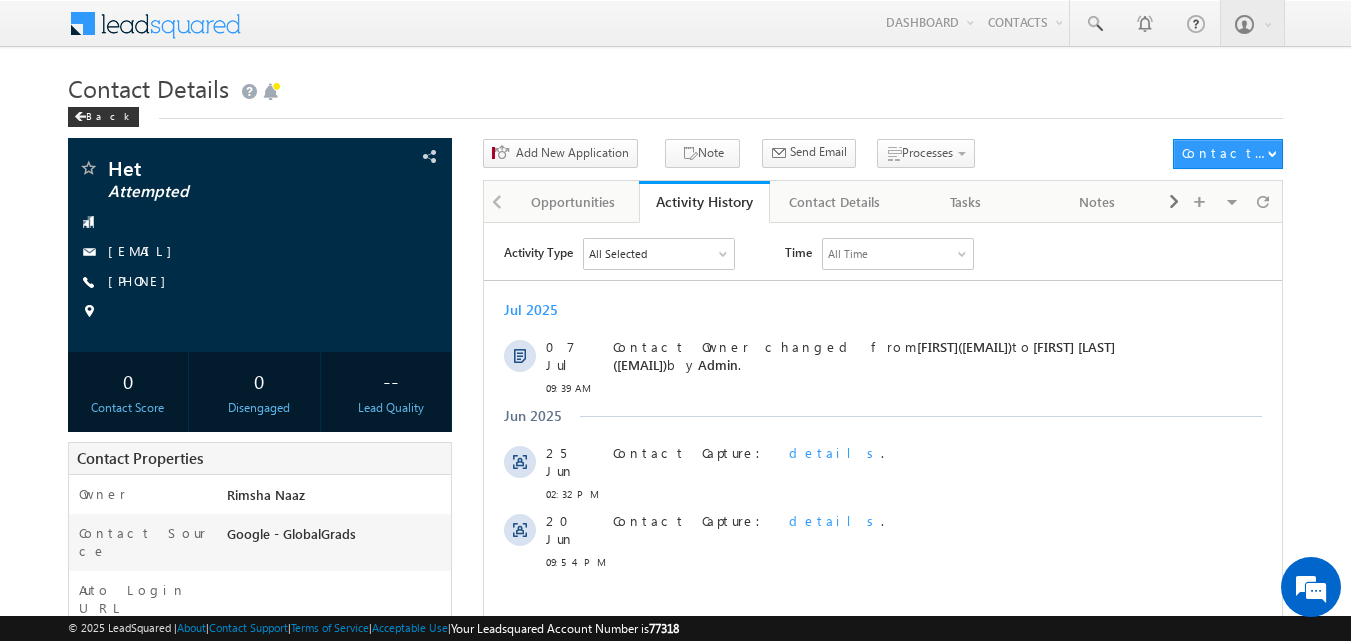 scroll, scrollTop: 0, scrollLeft: 0, axis: both 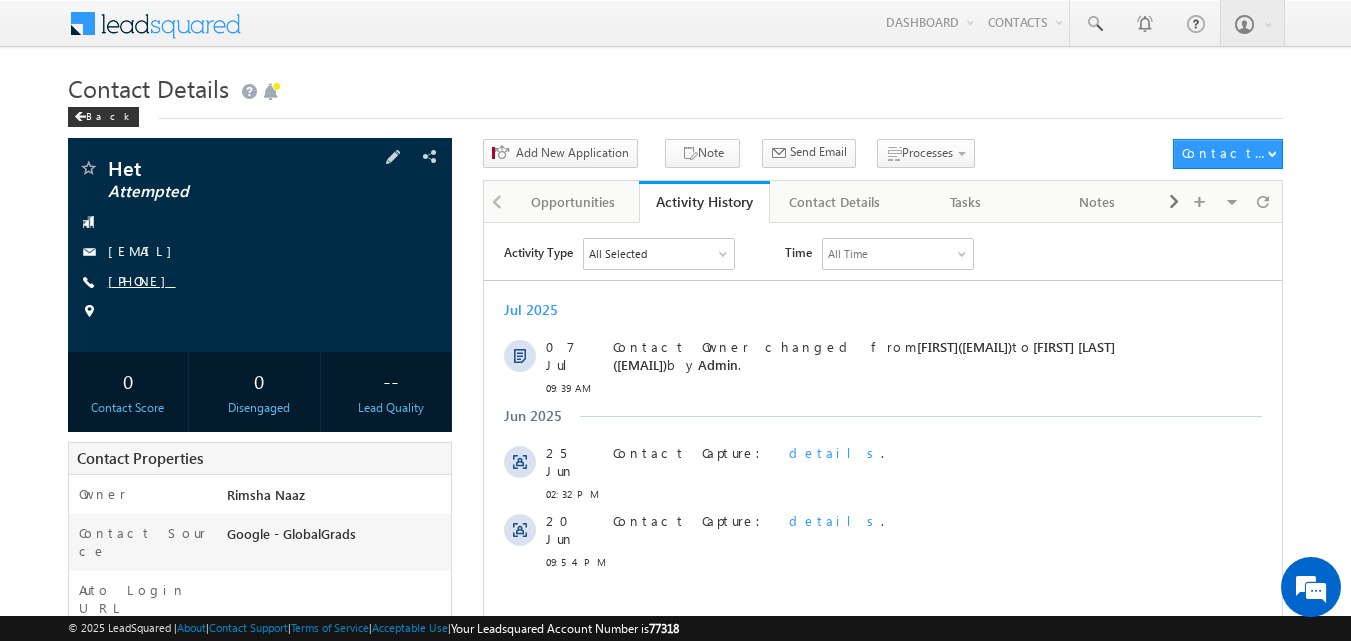 drag, startPoint x: 141, startPoint y: 279, endPoint x: 197, endPoint y: 282, distance: 56.0803 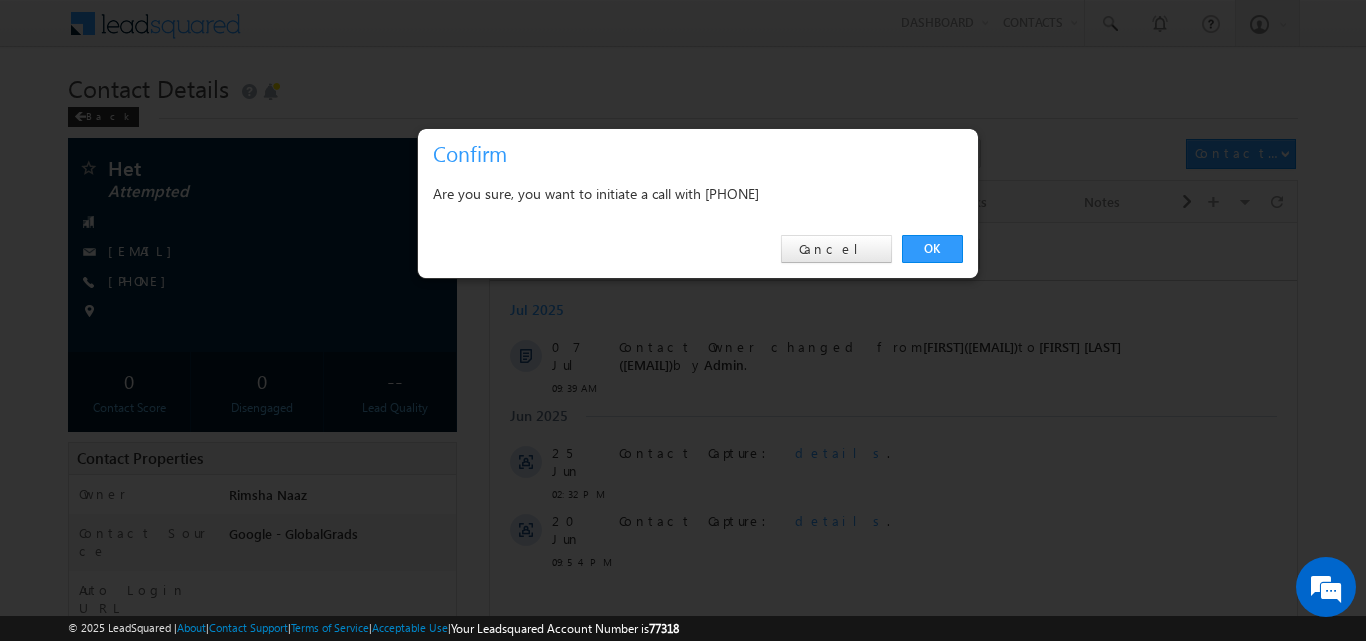 click at bounding box center (683, 320) 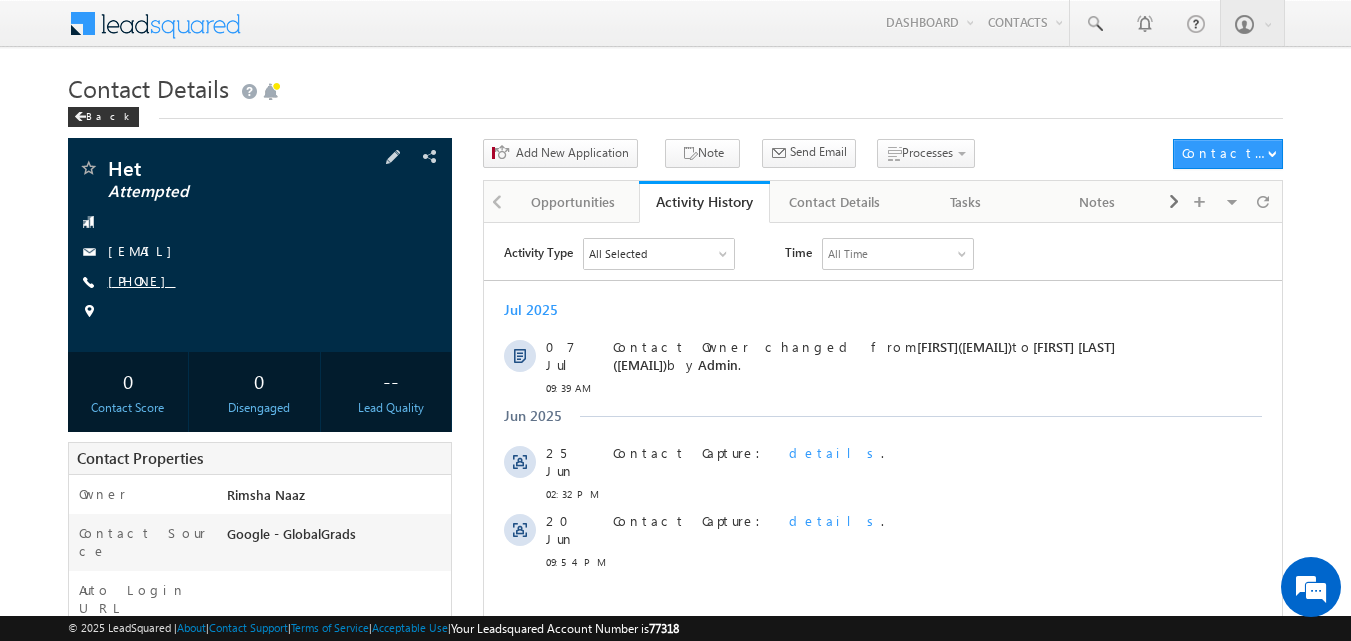 copy on "[PHONE]" 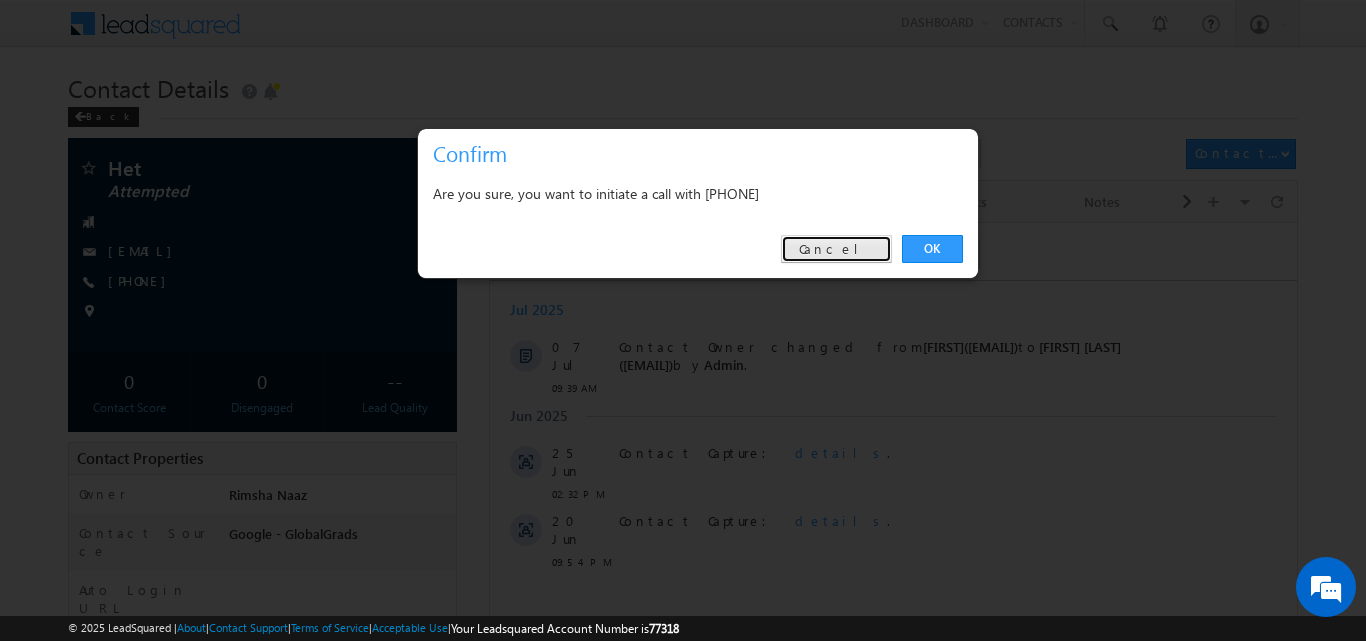 click on "Cancel" at bounding box center [836, 249] 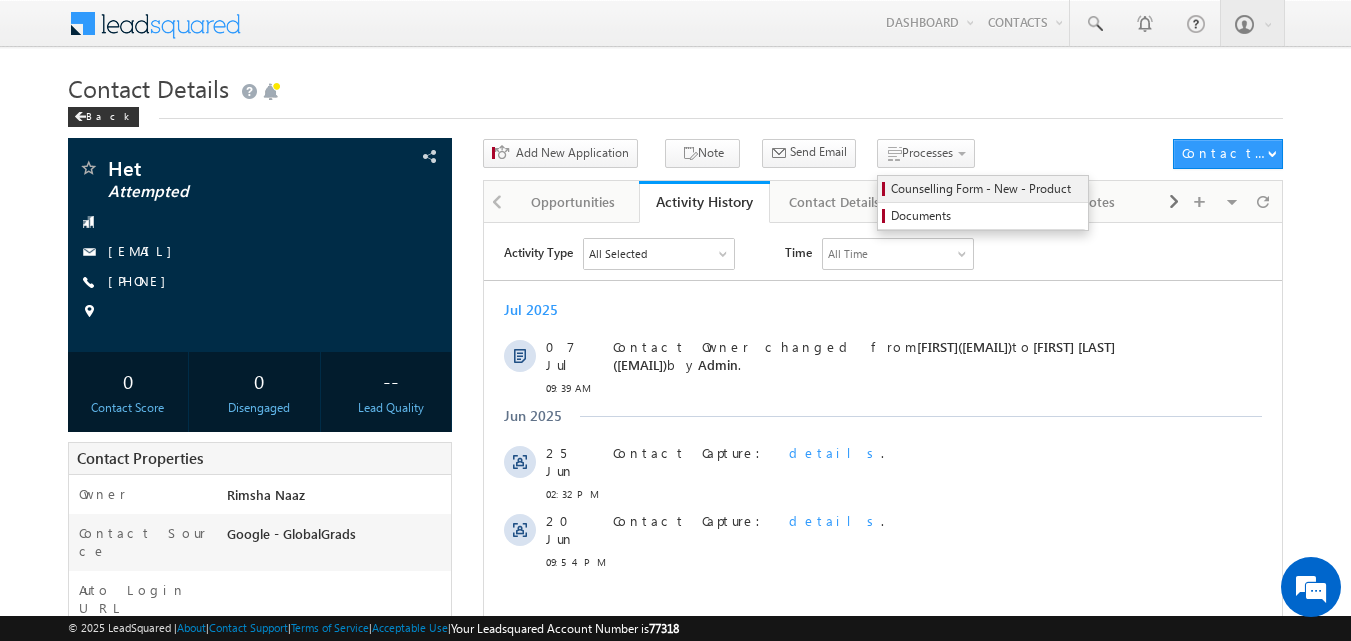 click on "Counselling Form - New - Product" at bounding box center [986, 189] 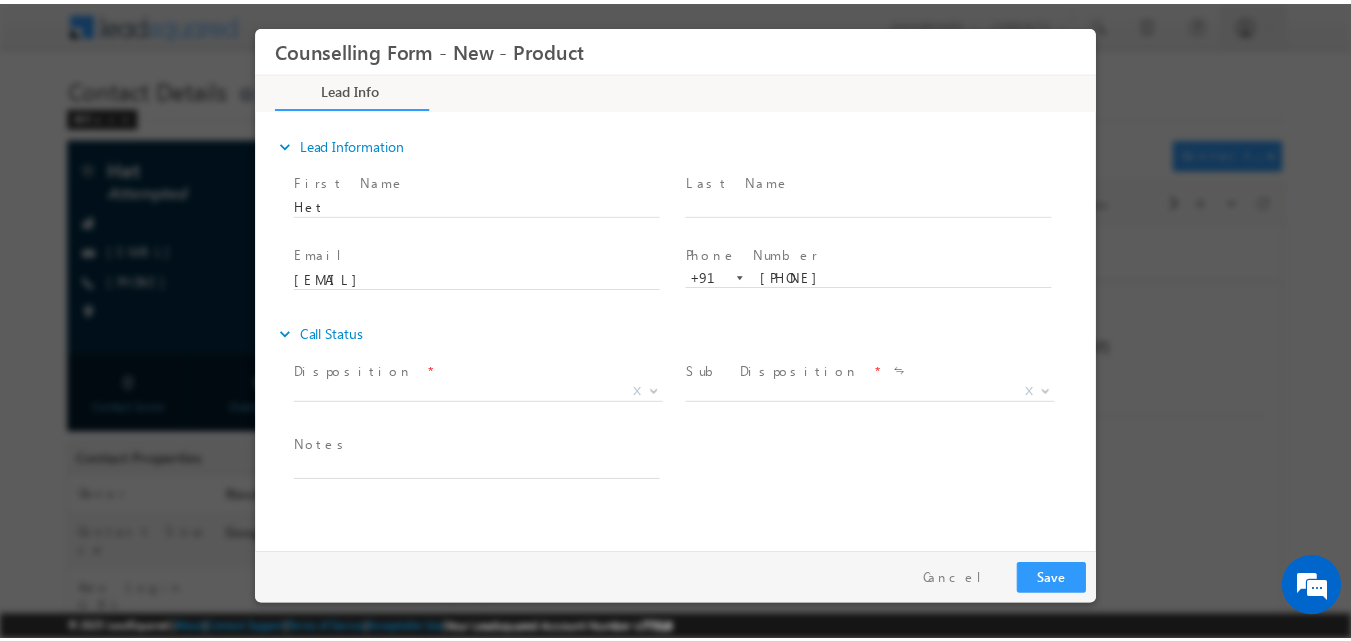 scroll, scrollTop: 0, scrollLeft: 0, axis: both 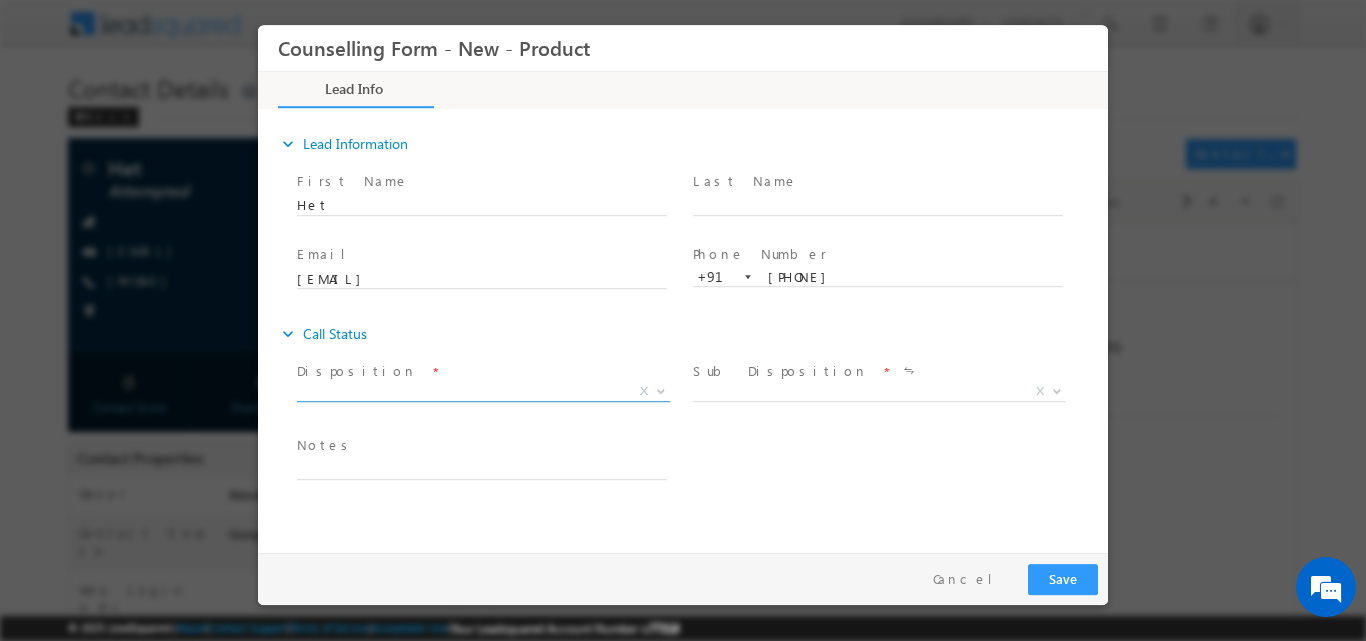 click at bounding box center (659, 390) 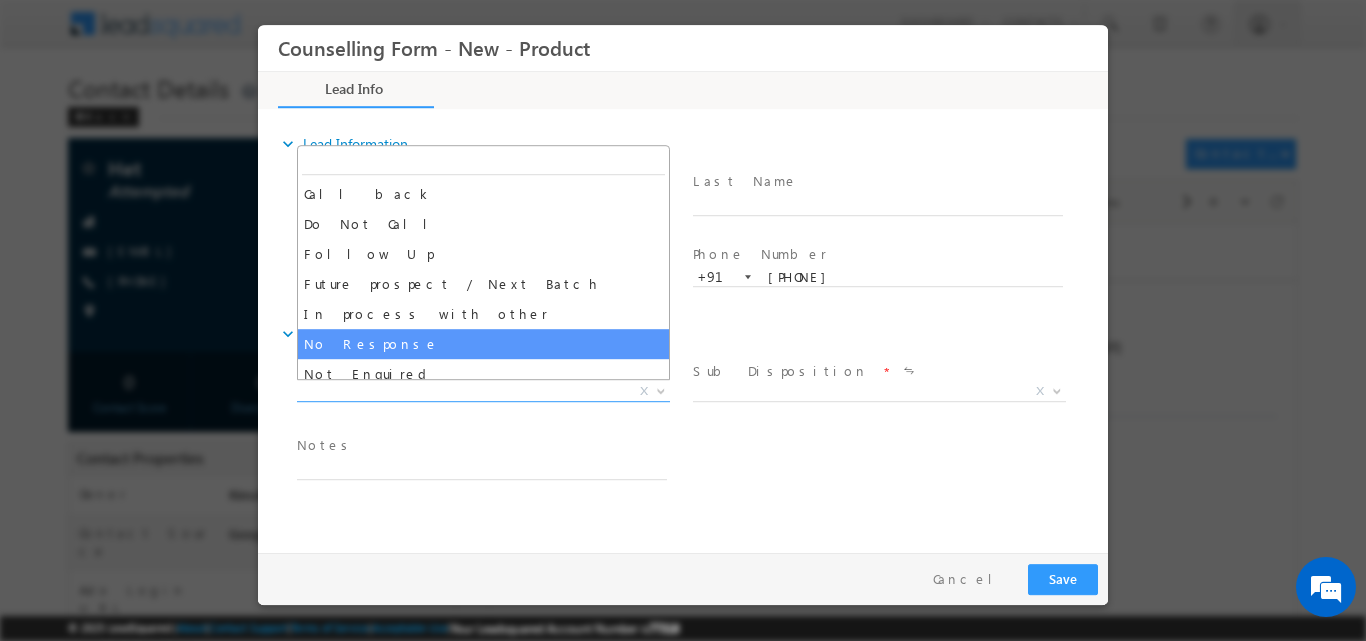 select on "No Response" 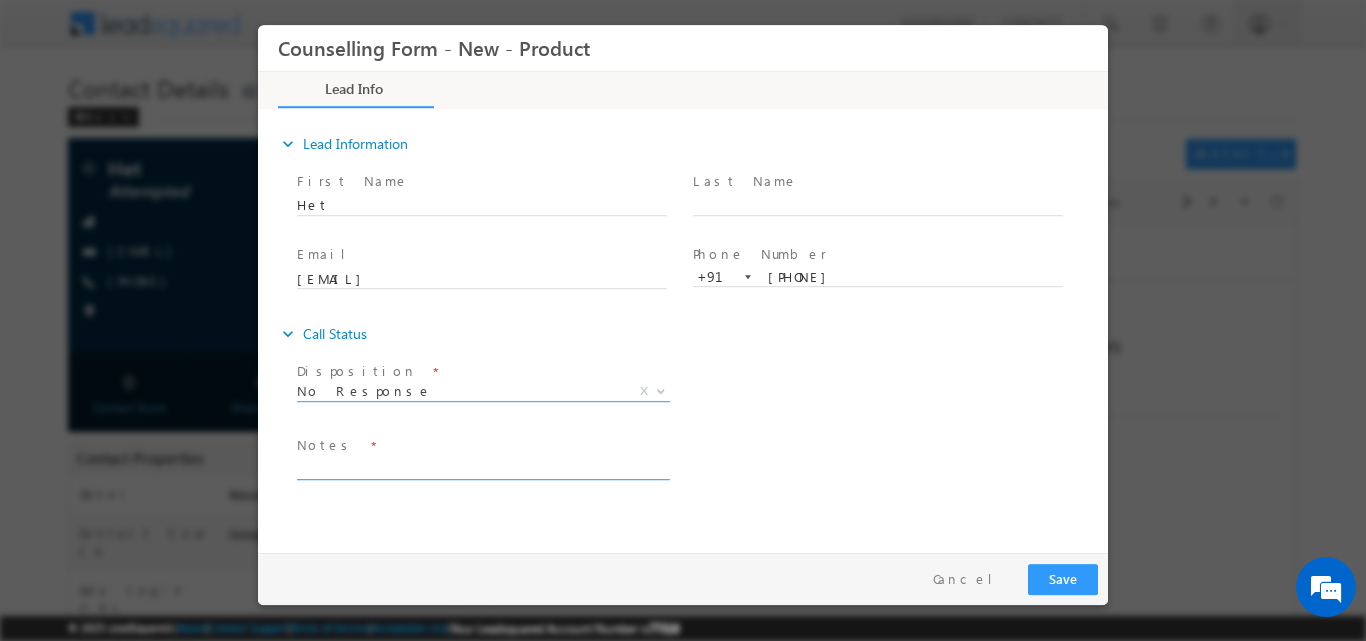 click at bounding box center [482, 467] 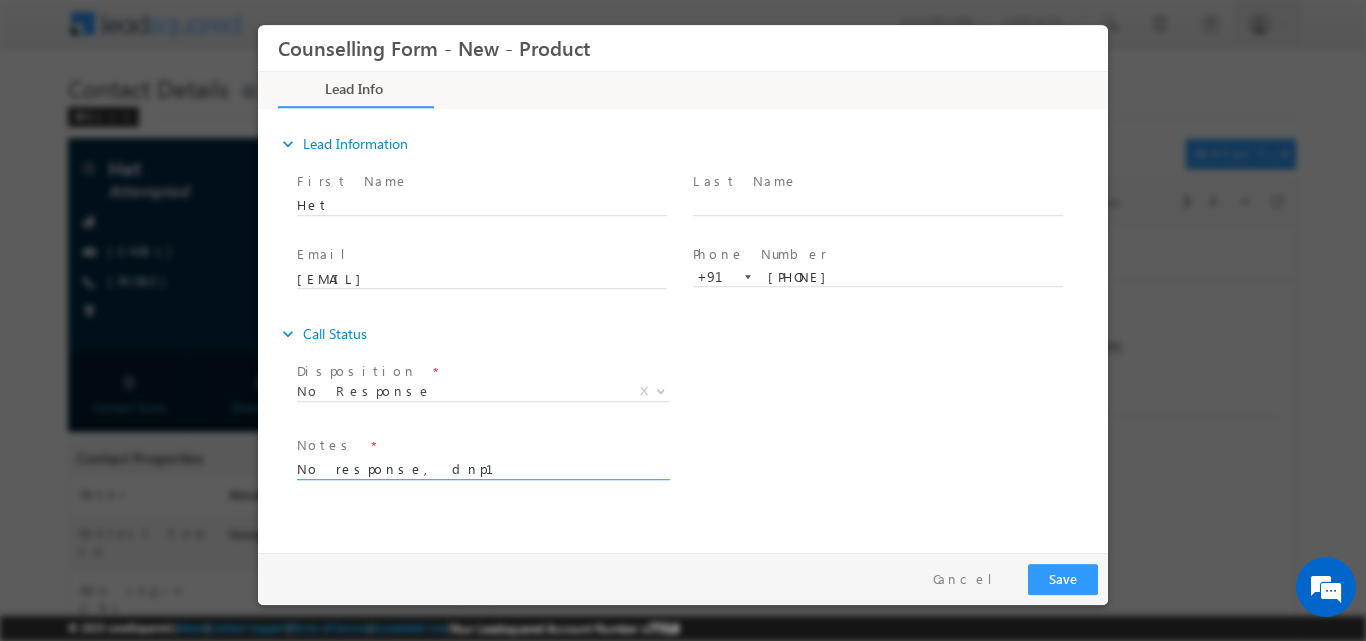 type on "No response, dnp1" 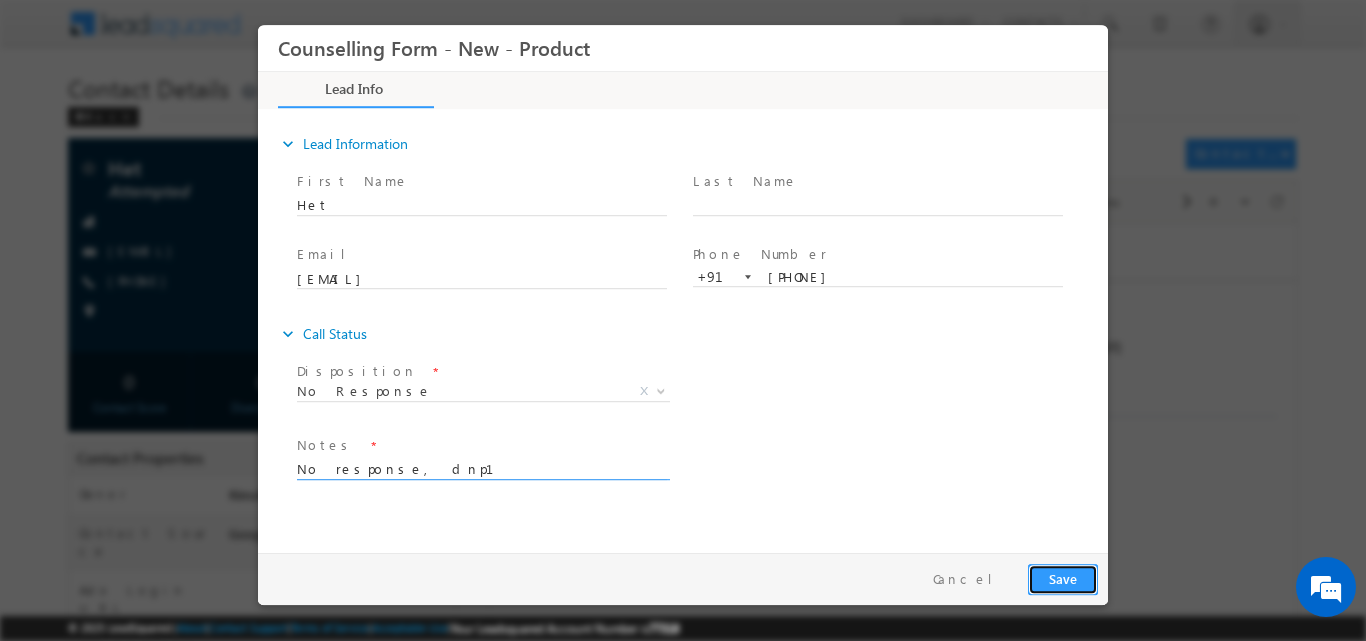 click on "Save" at bounding box center (1063, 578) 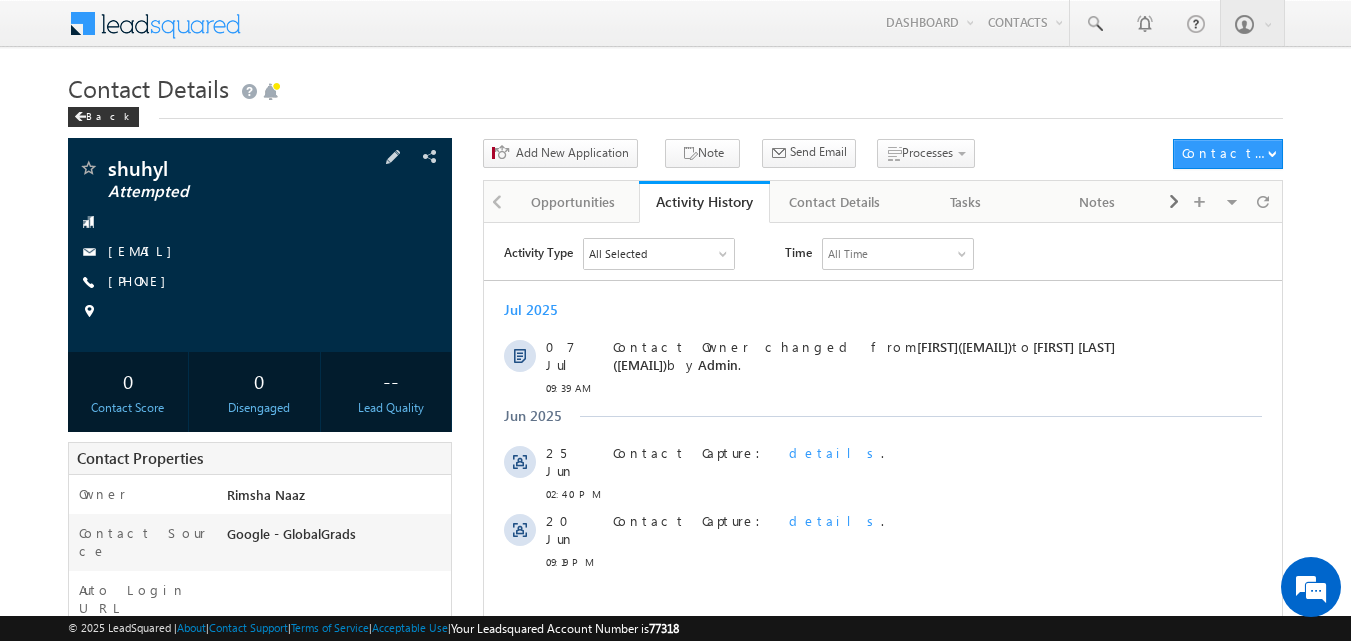 scroll, scrollTop: 0, scrollLeft: 0, axis: both 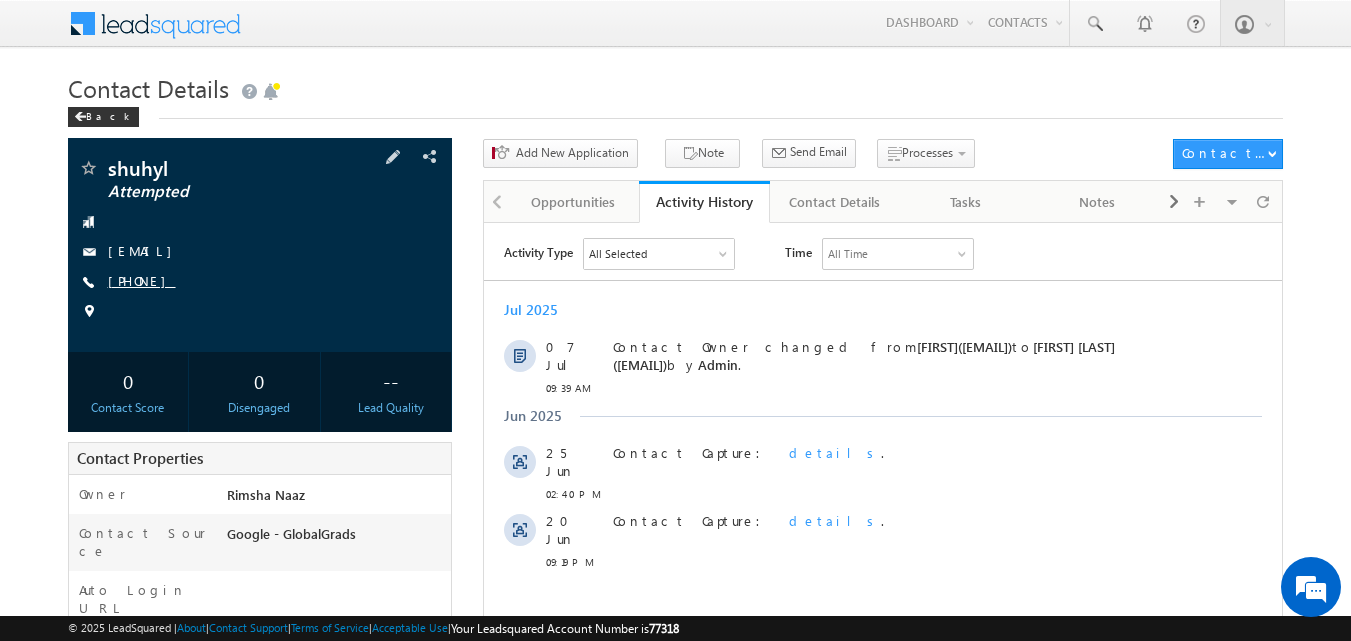 copy on "9207158433" 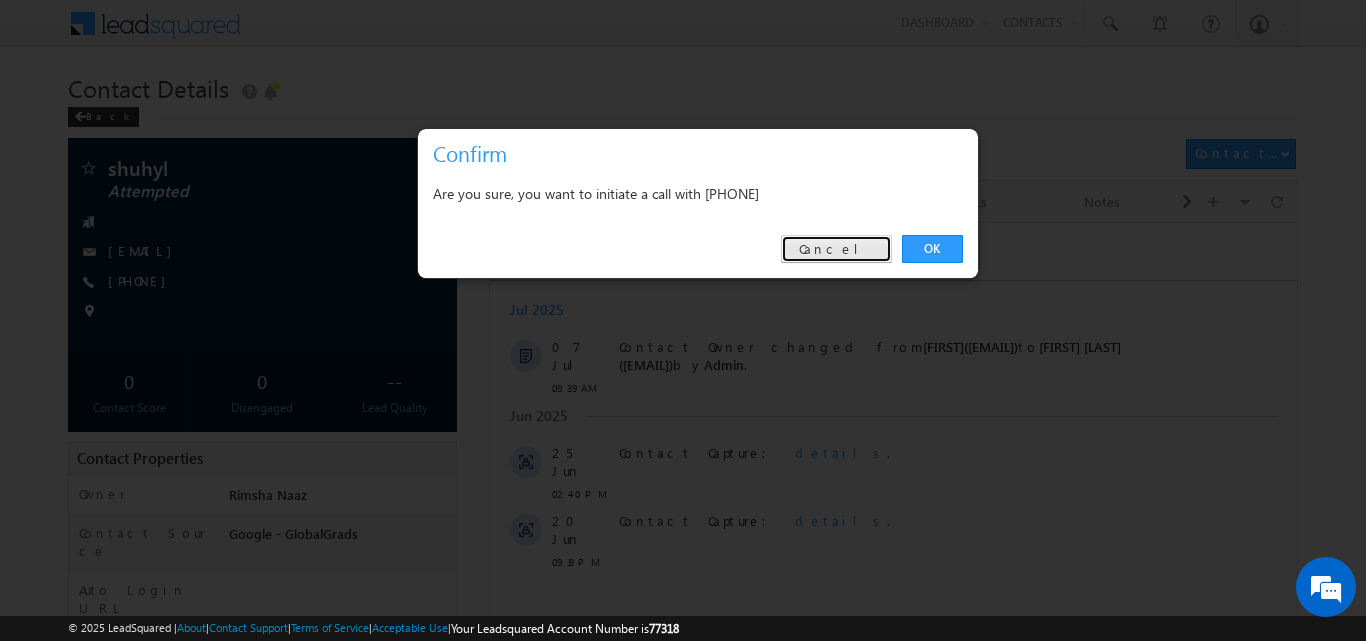 click on "Cancel" at bounding box center (836, 249) 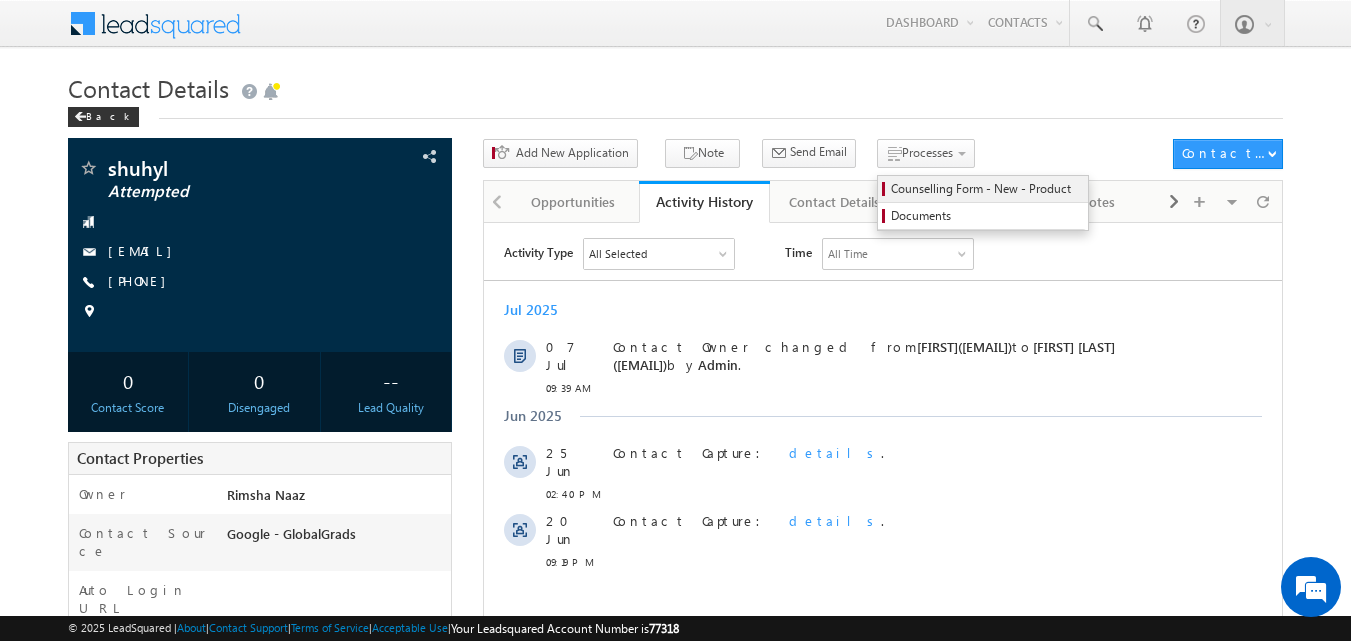 click on "Counselling Form - New - Product" at bounding box center [986, 189] 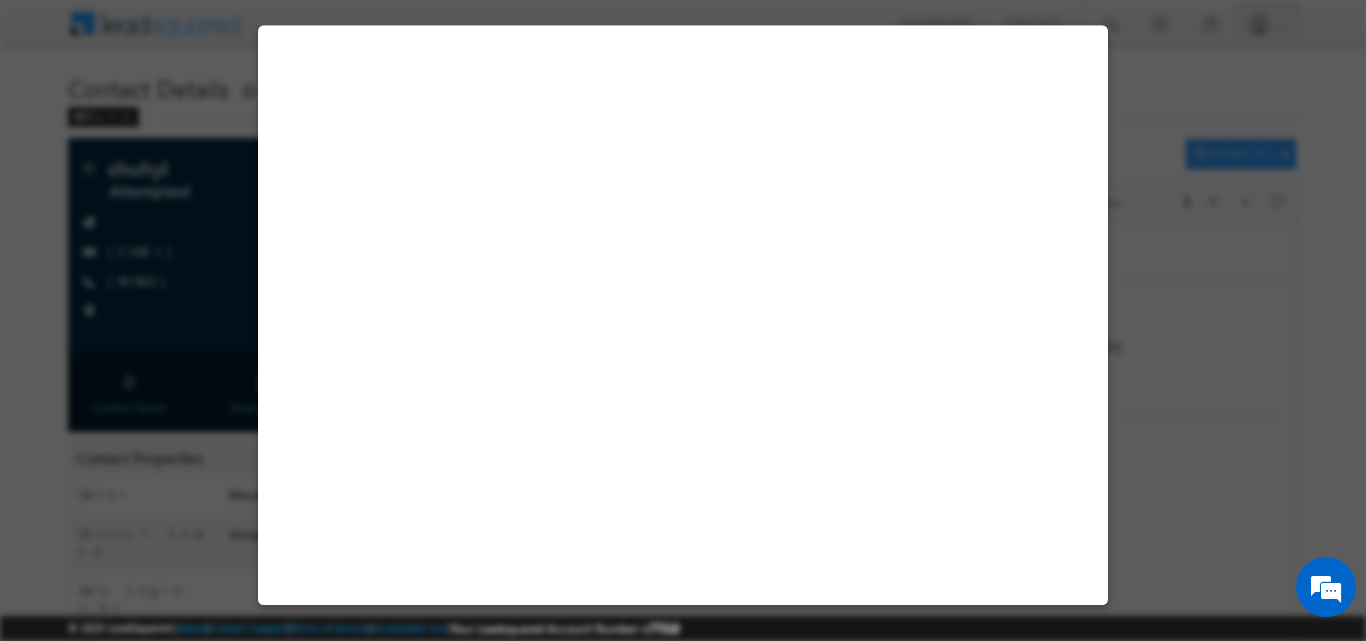 select on "Attempted" 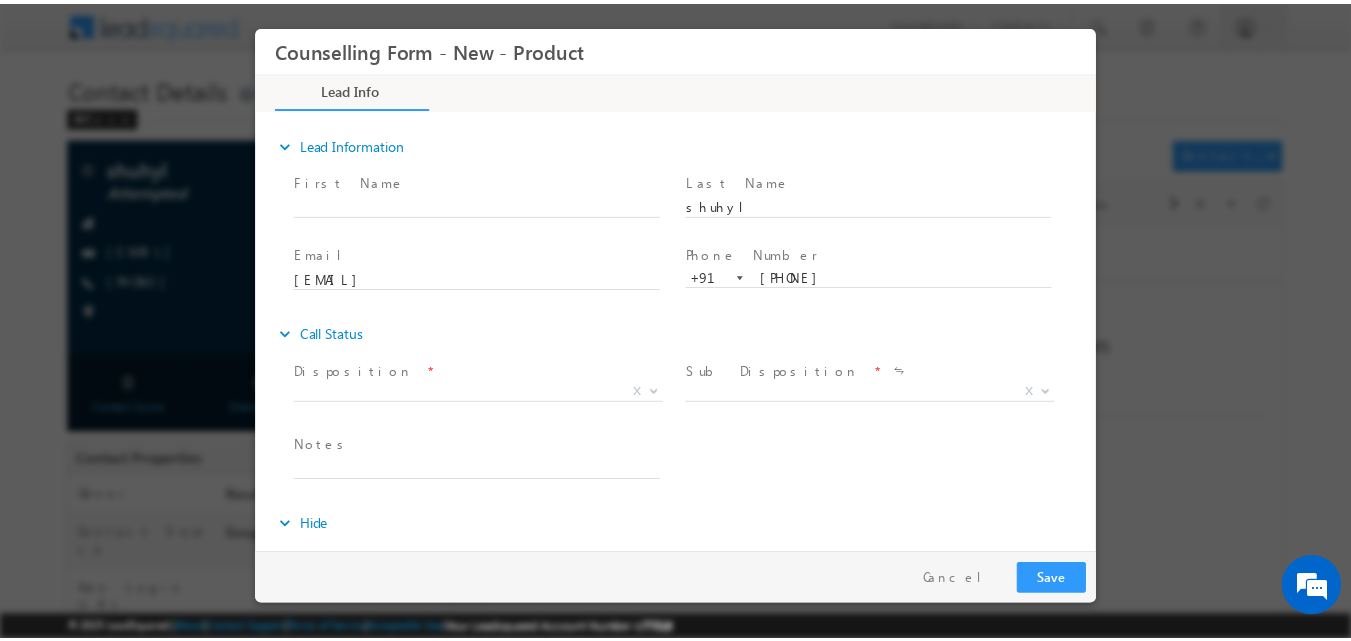 scroll, scrollTop: 0, scrollLeft: 0, axis: both 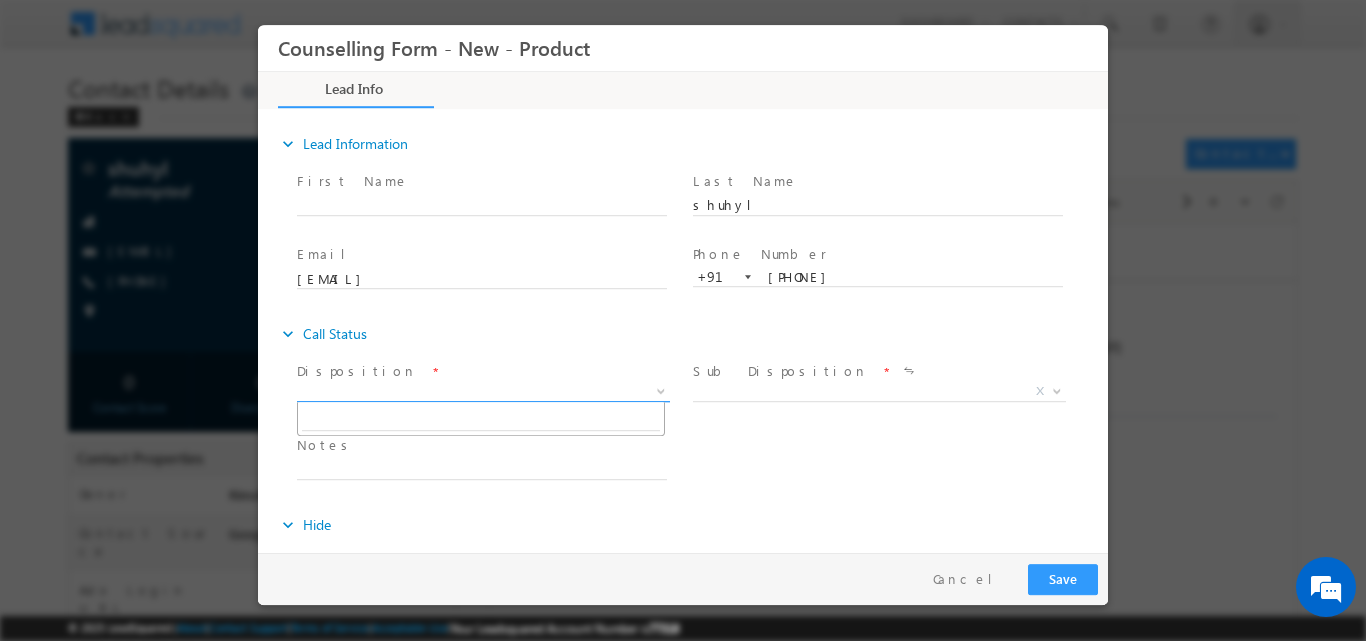 click at bounding box center [661, 389] 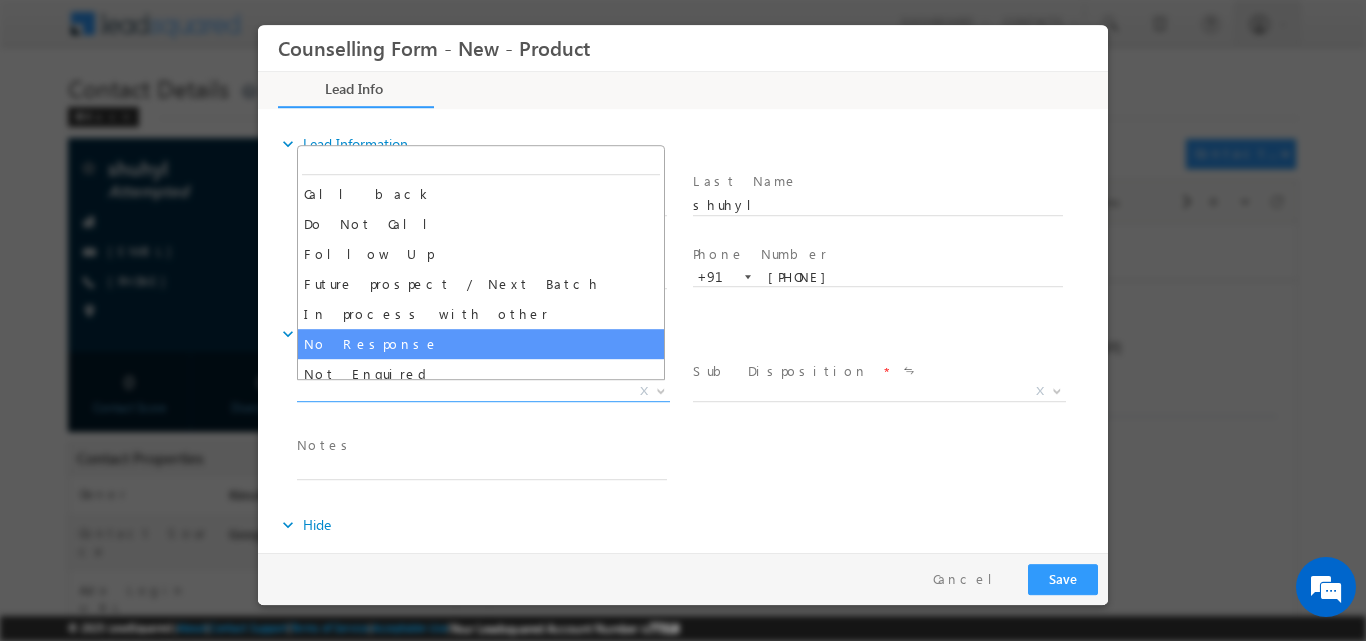 select on "No Response" 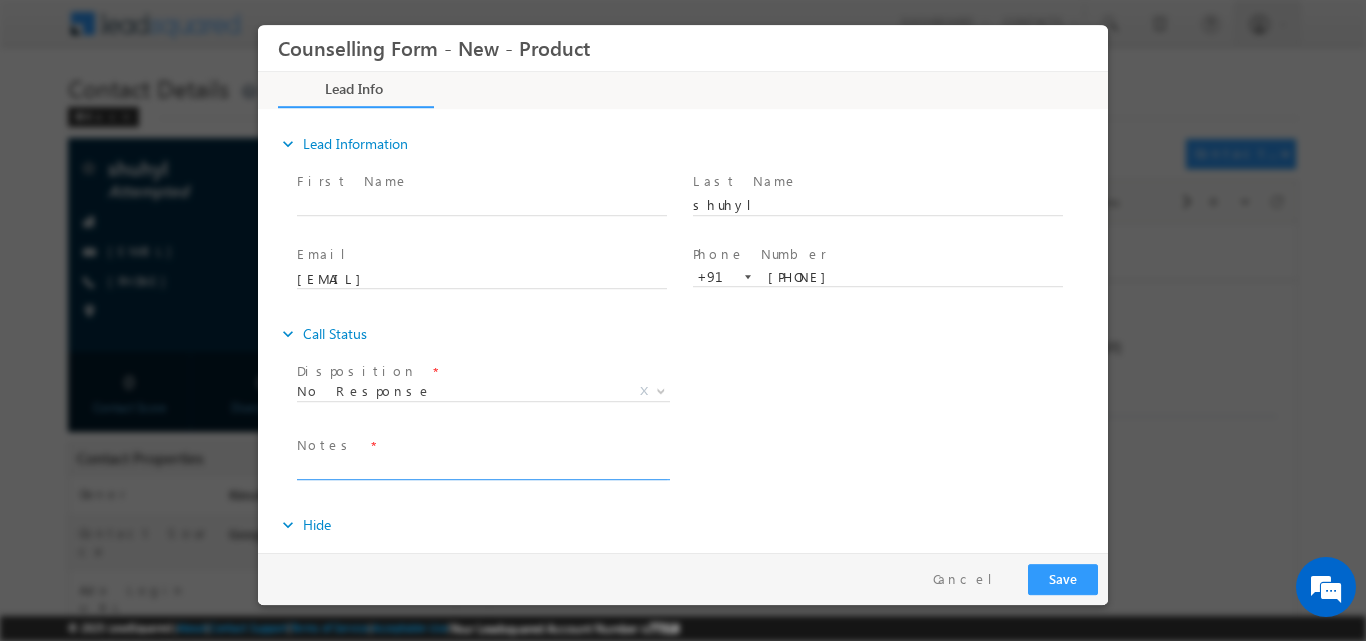 click at bounding box center (482, 467) 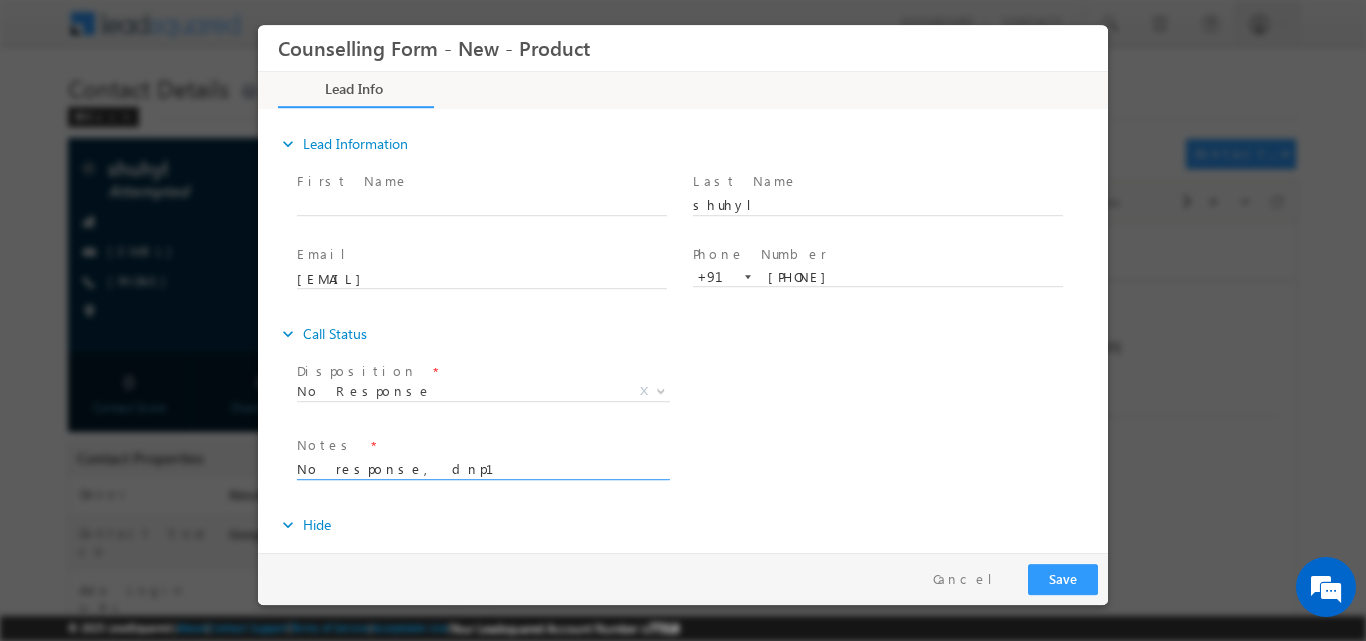 type on "No response, dnp1" 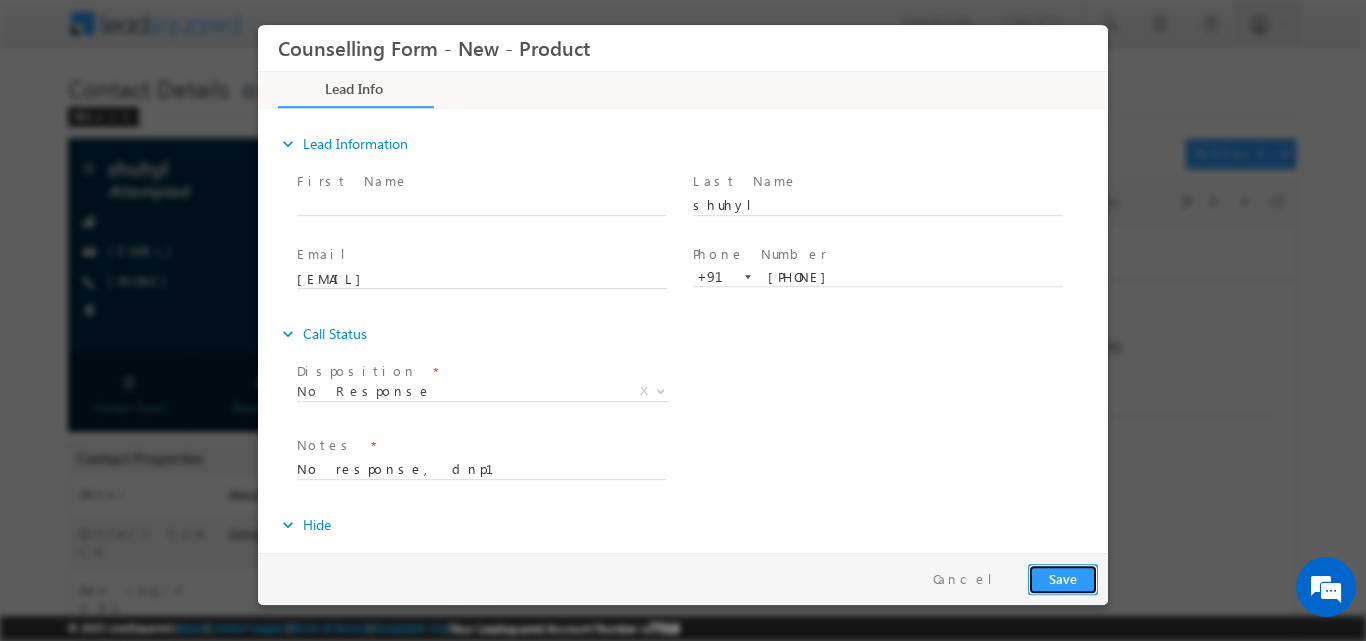 click on "Save" at bounding box center (1063, 578) 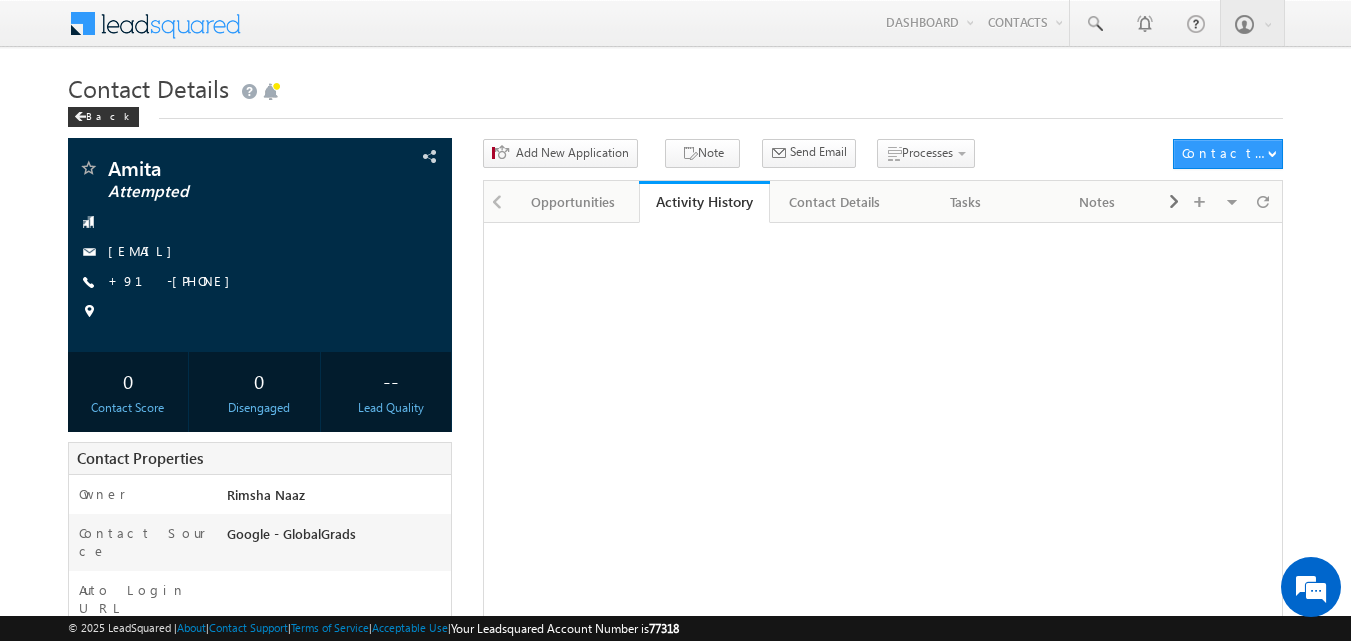 scroll, scrollTop: 0, scrollLeft: 0, axis: both 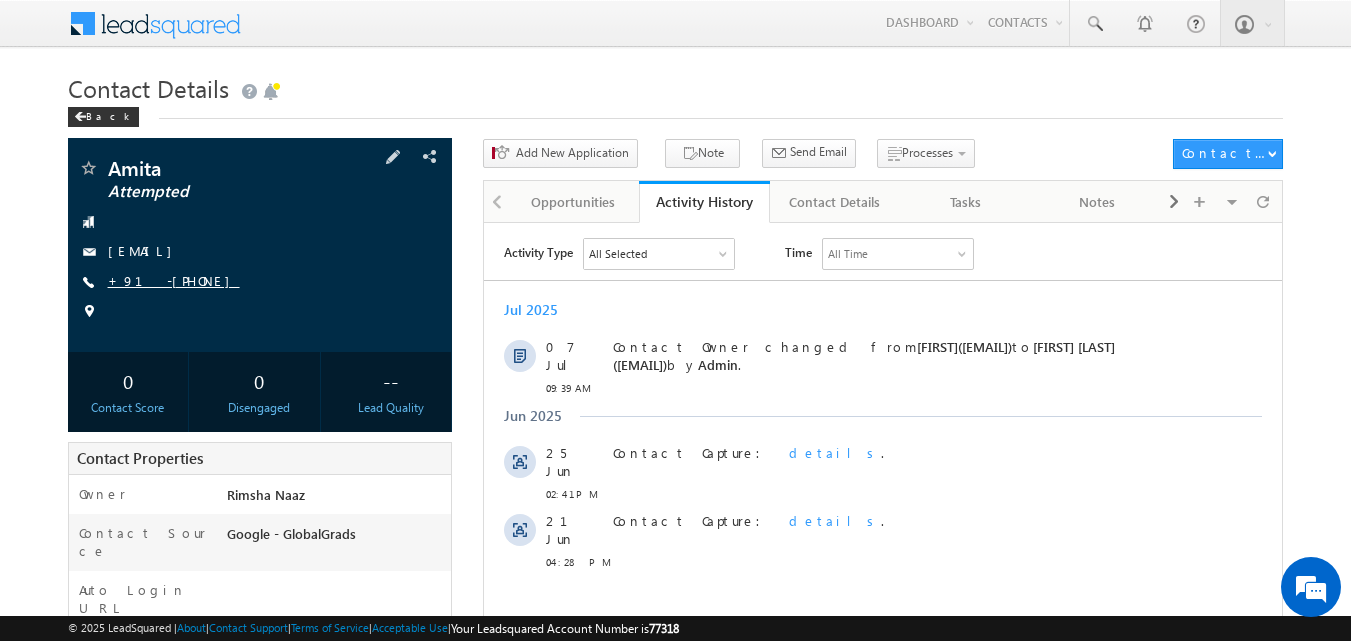 copy on "6284775210" 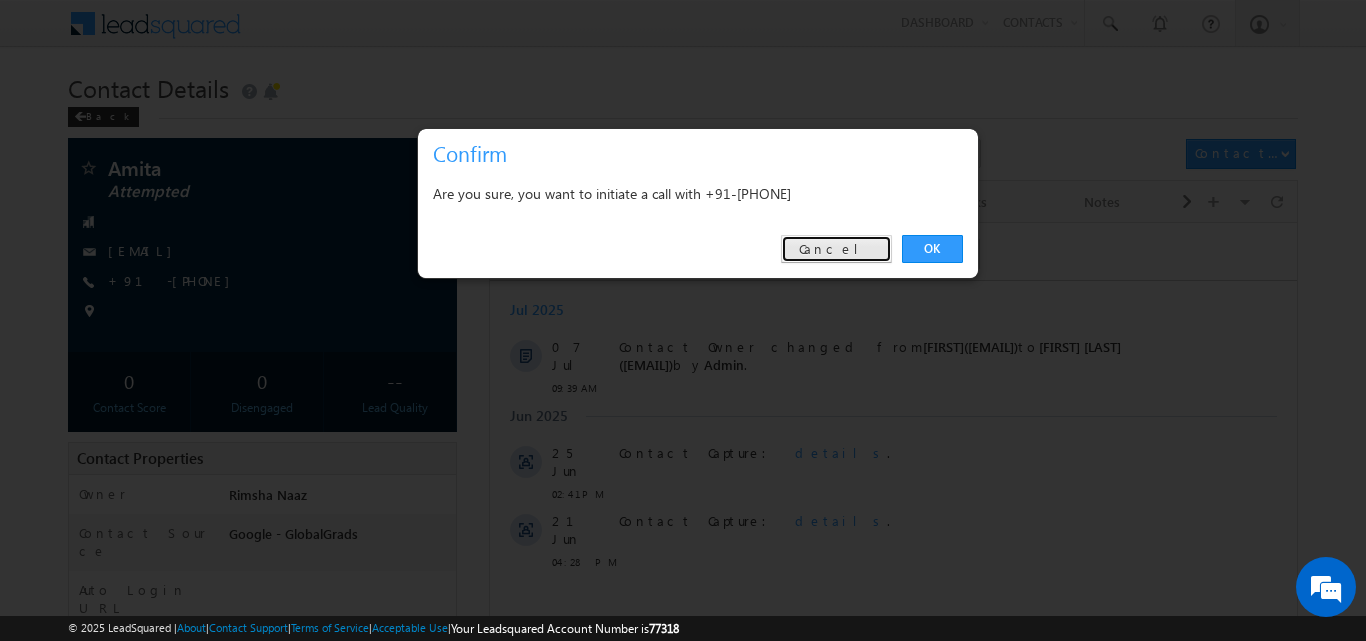 click on "Cancel" at bounding box center [836, 249] 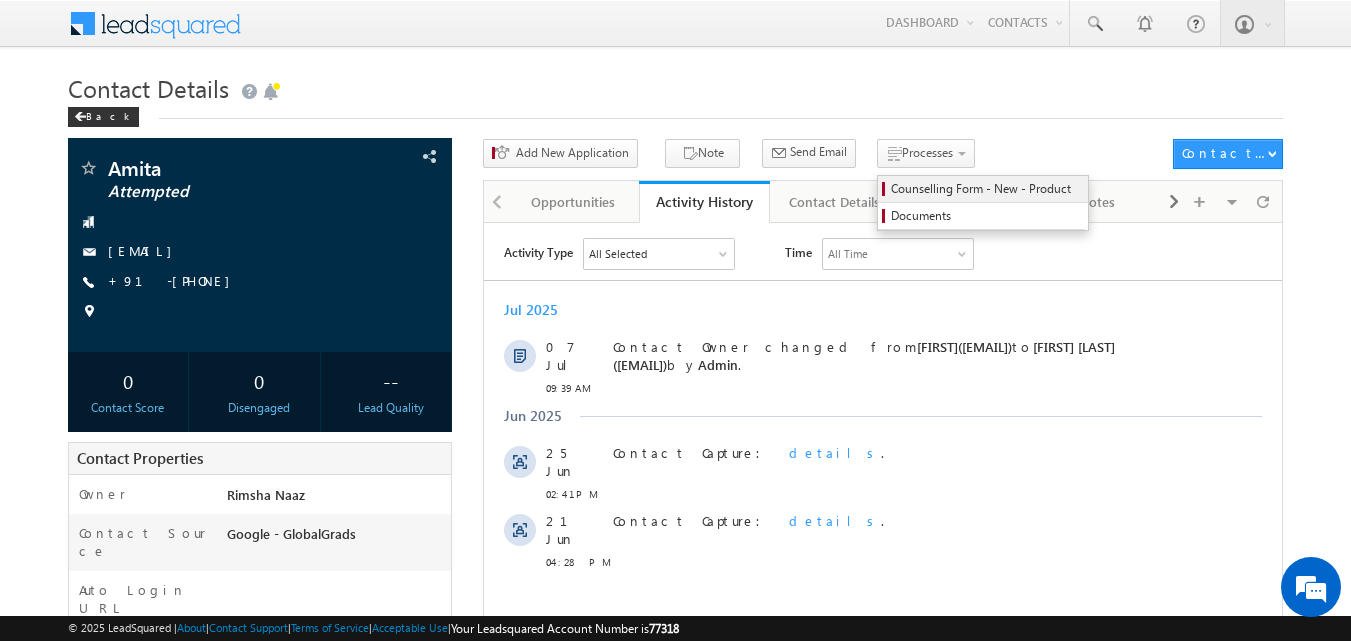 click on "Counselling Form - New - Product" at bounding box center (986, 189) 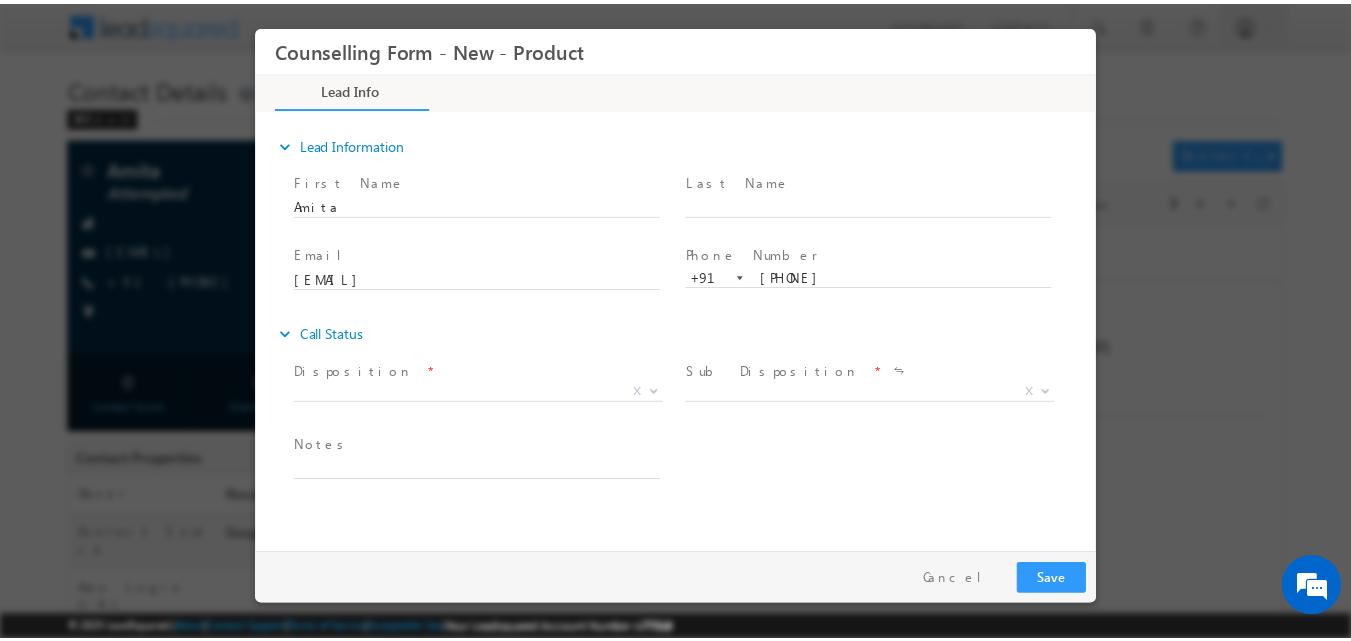 scroll, scrollTop: 0, scrollLeft: 0, axis: both 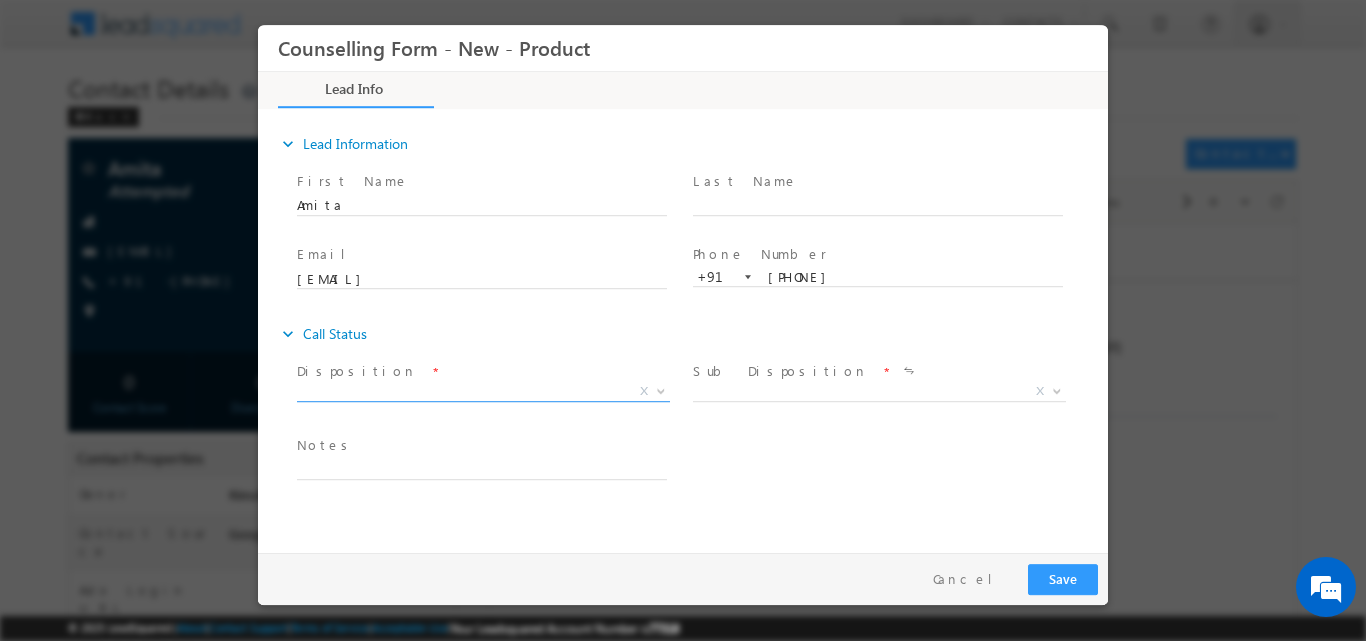click at bounding box center (659, 390) 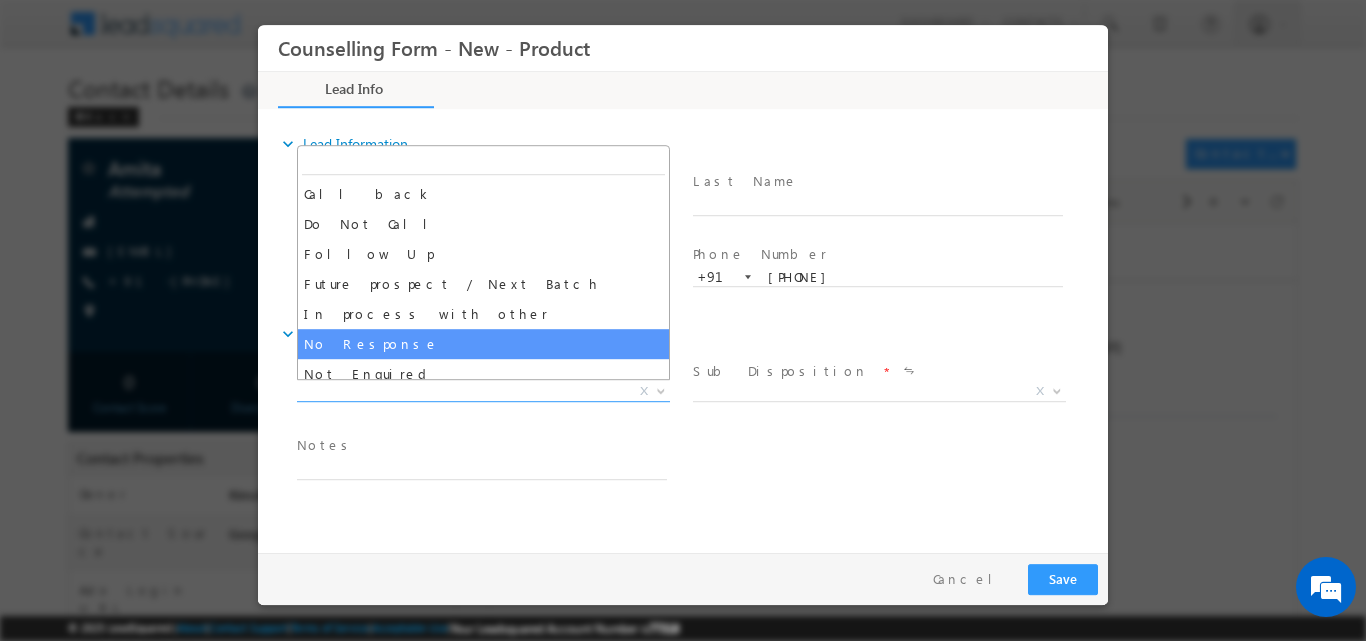 select on "No Response" 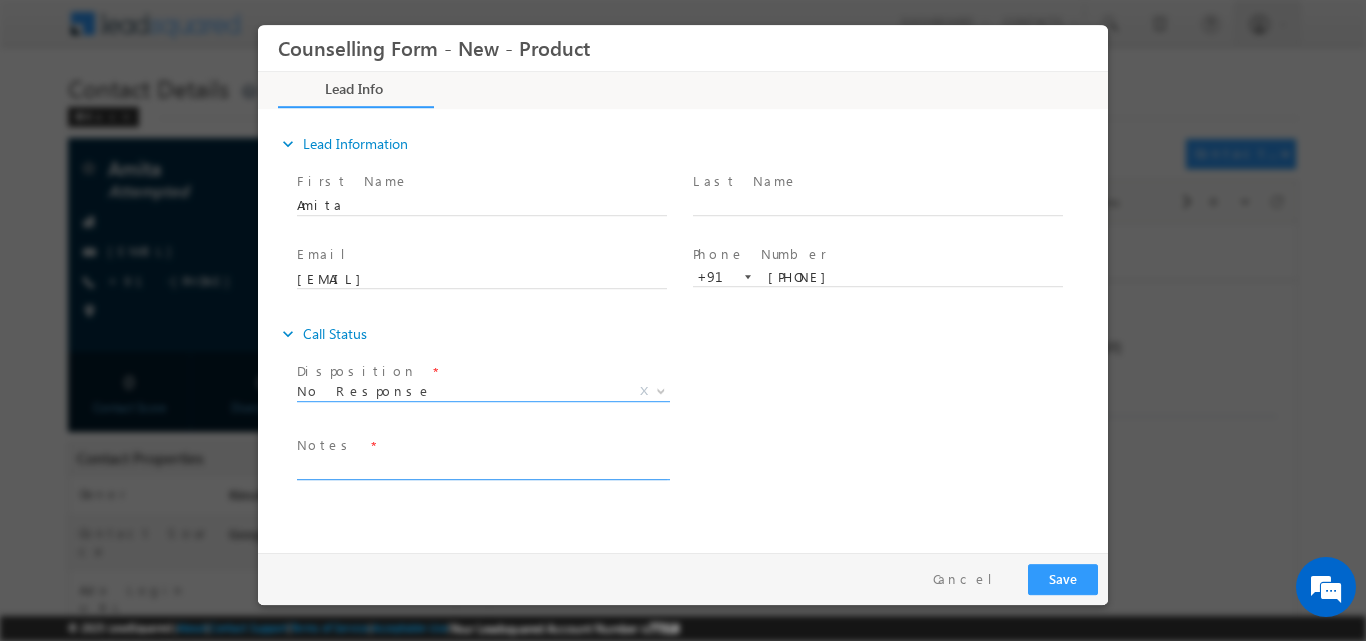 click at bounding box center (482, 467) 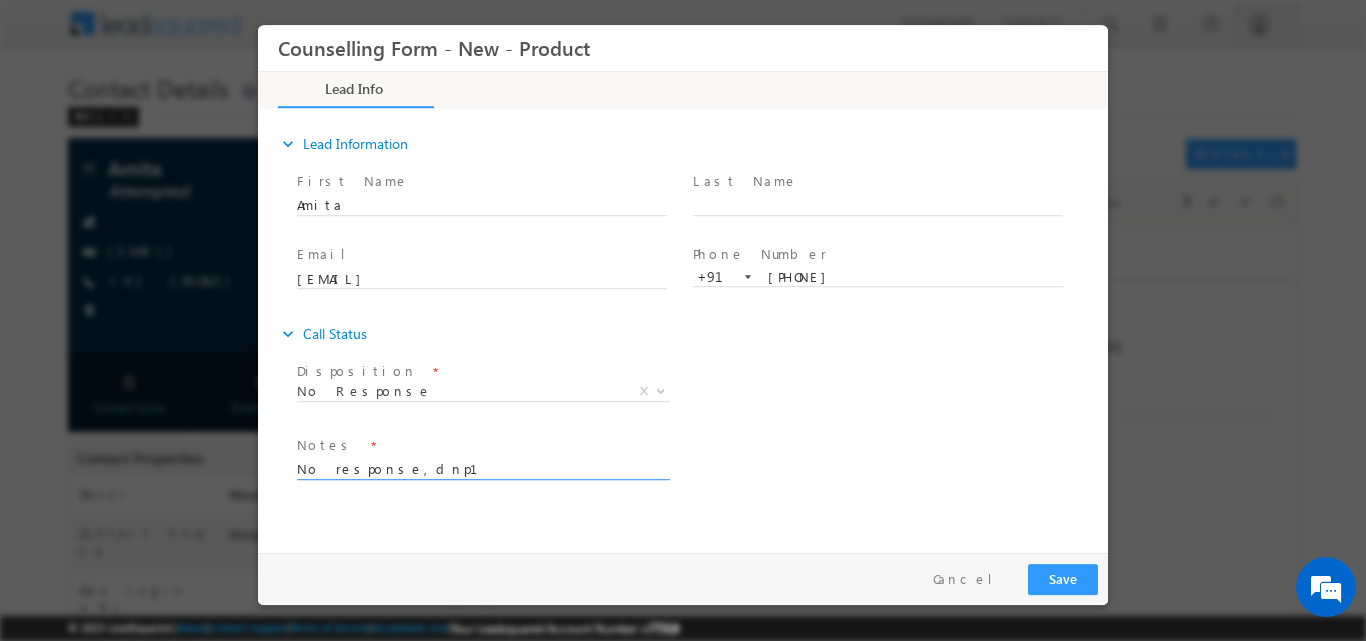 type on "No response,dnp1" 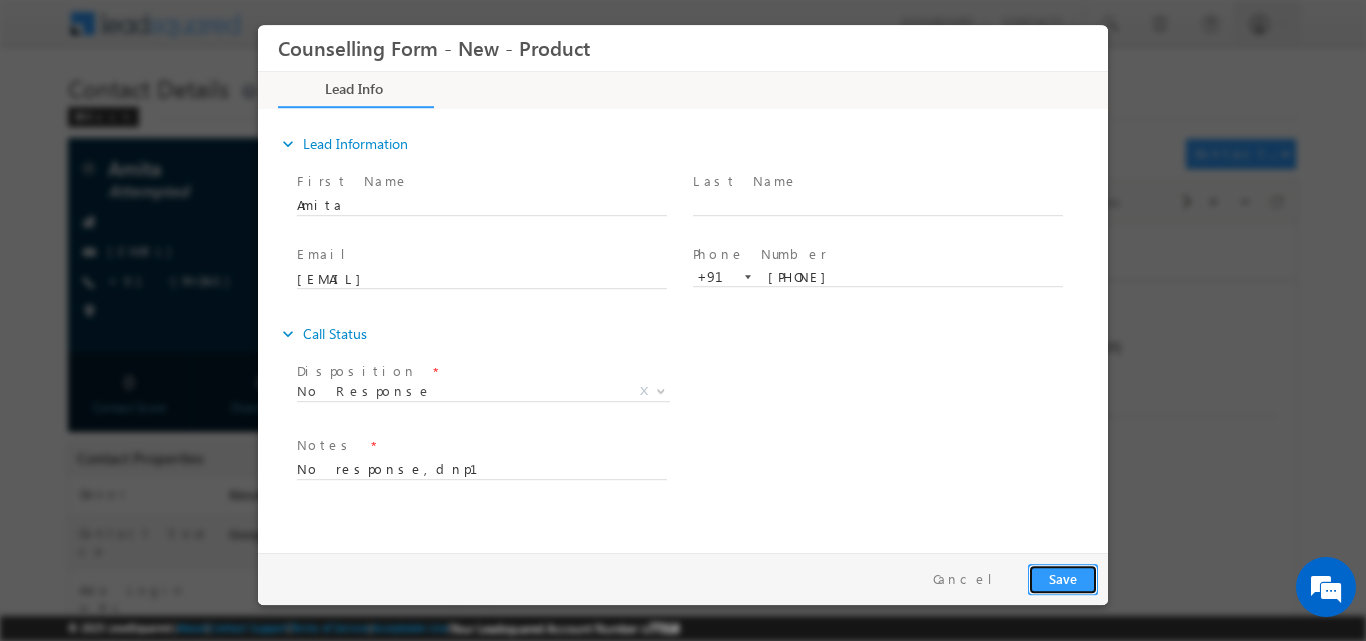 click on "Save" at bounding box center [1063, 578] 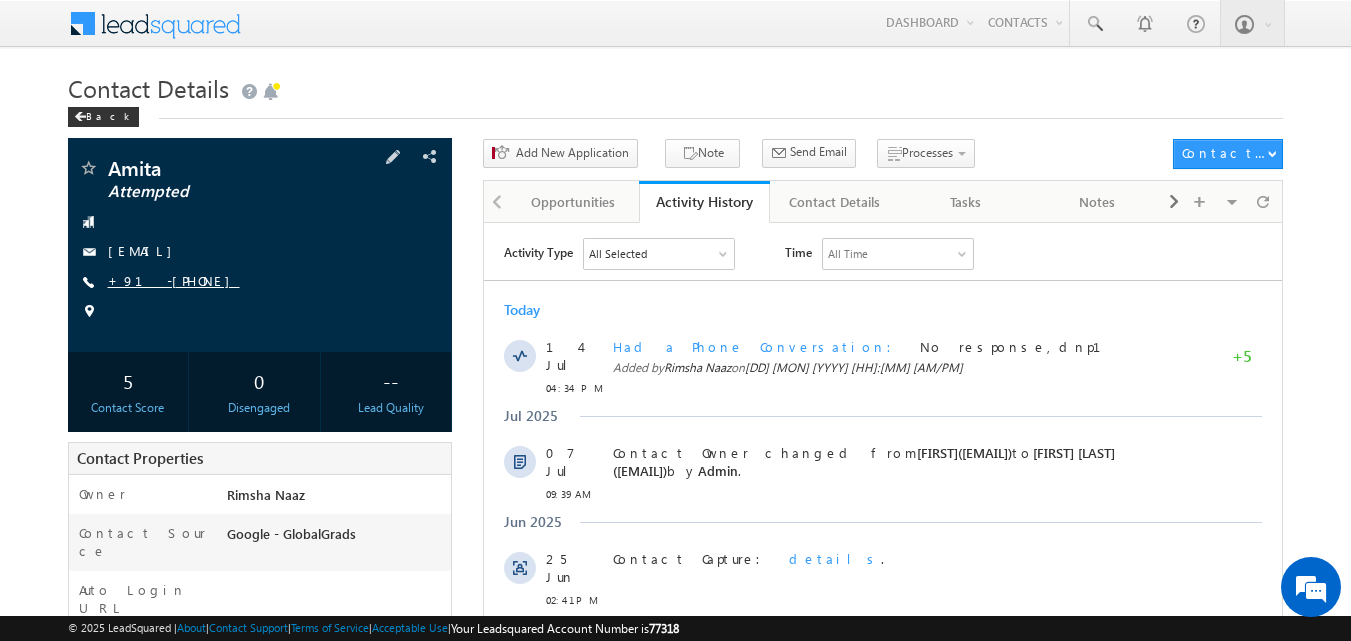 drag, startPoint x: 137, startPoint y: 276, endPoint x: 195, endPoint y: 276, distance: 58 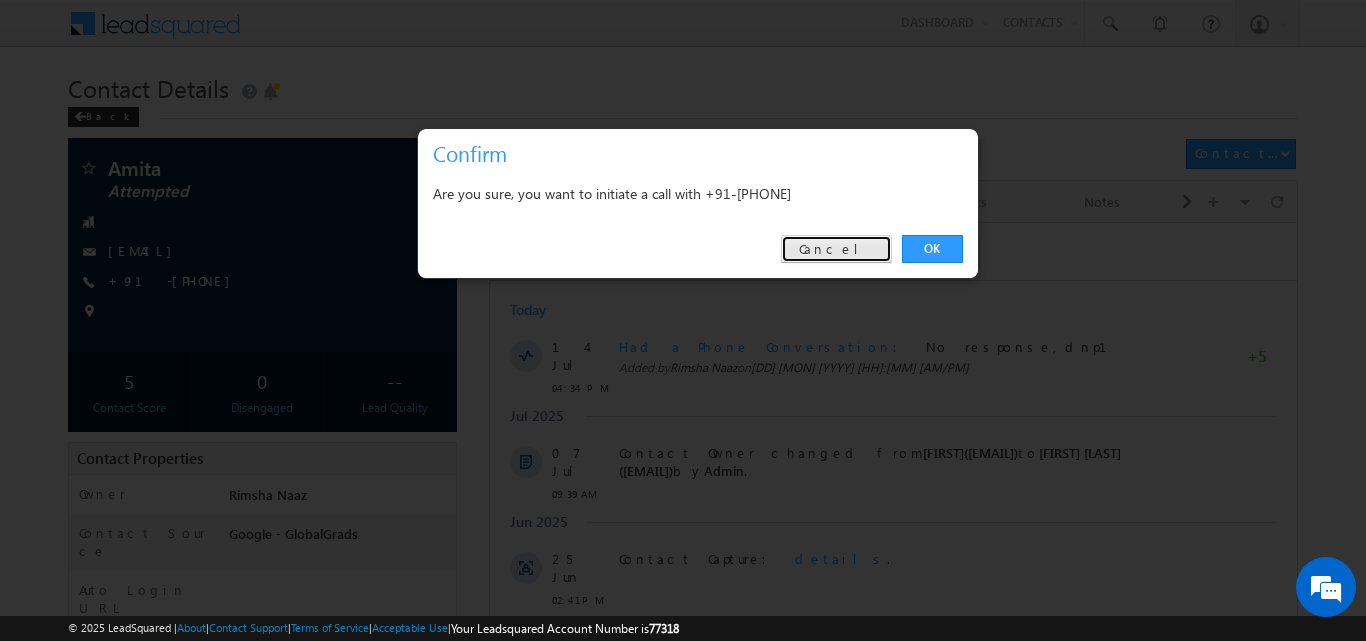 click on "Cancel" at bounding box center (836, 249) 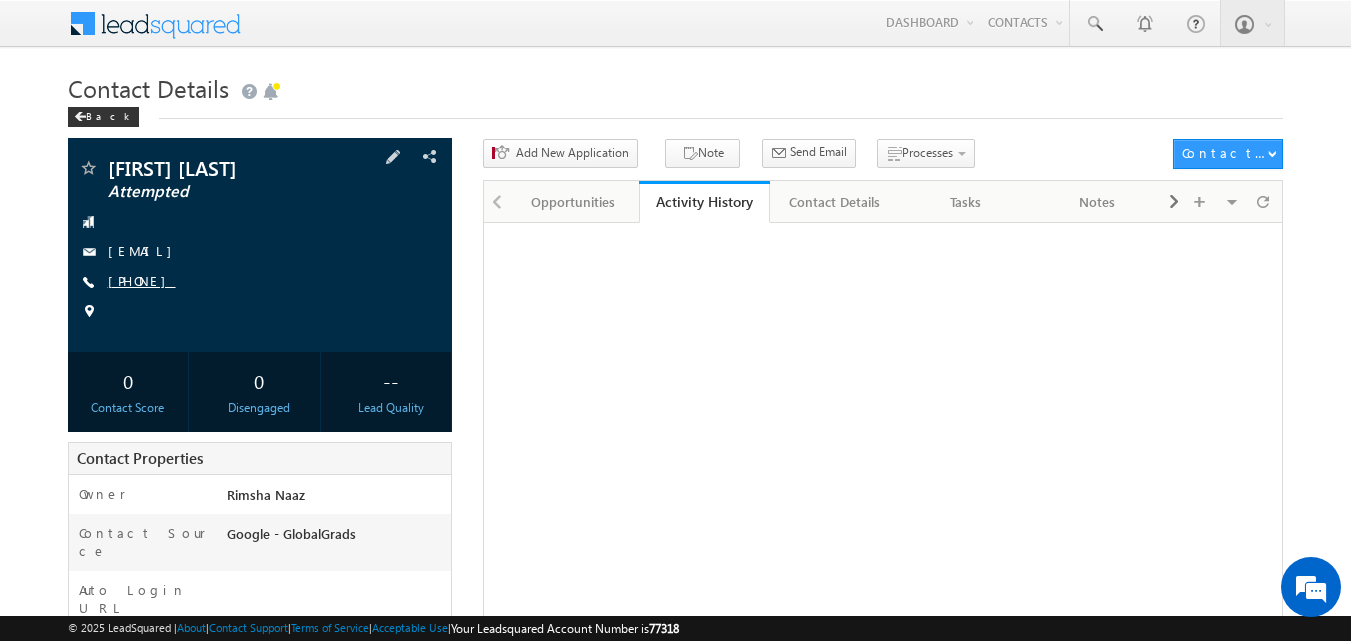 scroll, scrollTop: 0, scrollLeft: 0, axis: both 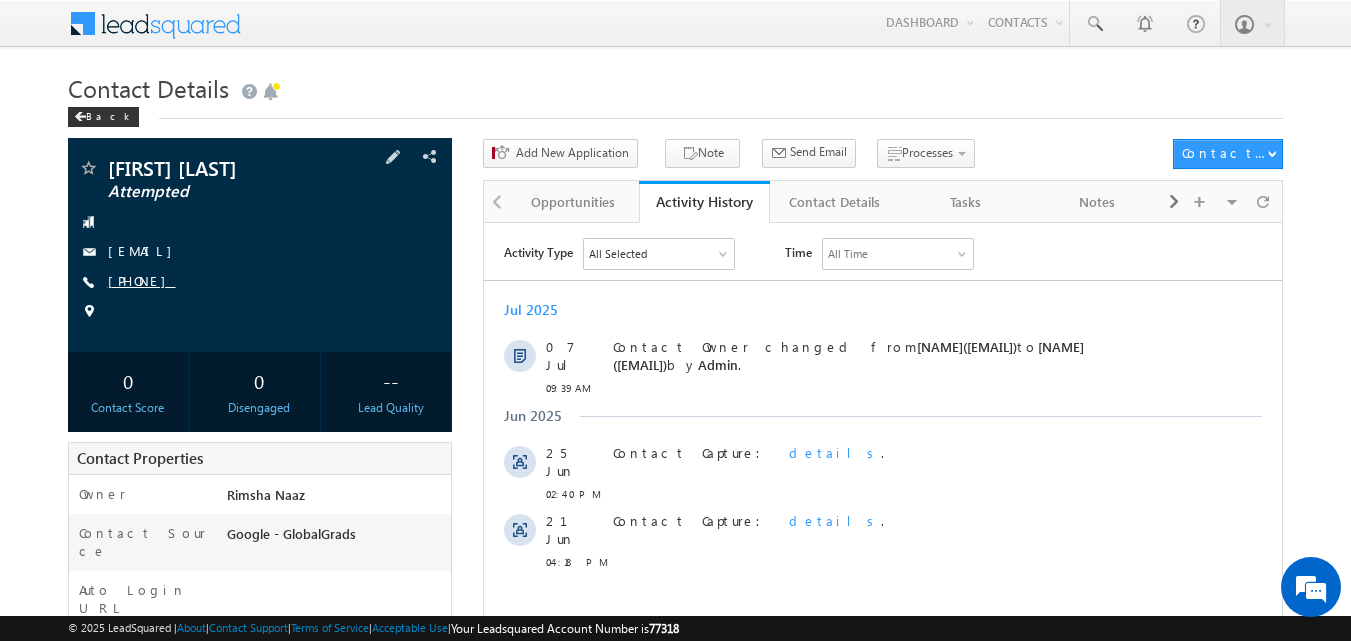 drag, startPoint x: 138, startPoint y: 278, endPoint x: 204, endPoint y: 280, distance: 66.0303 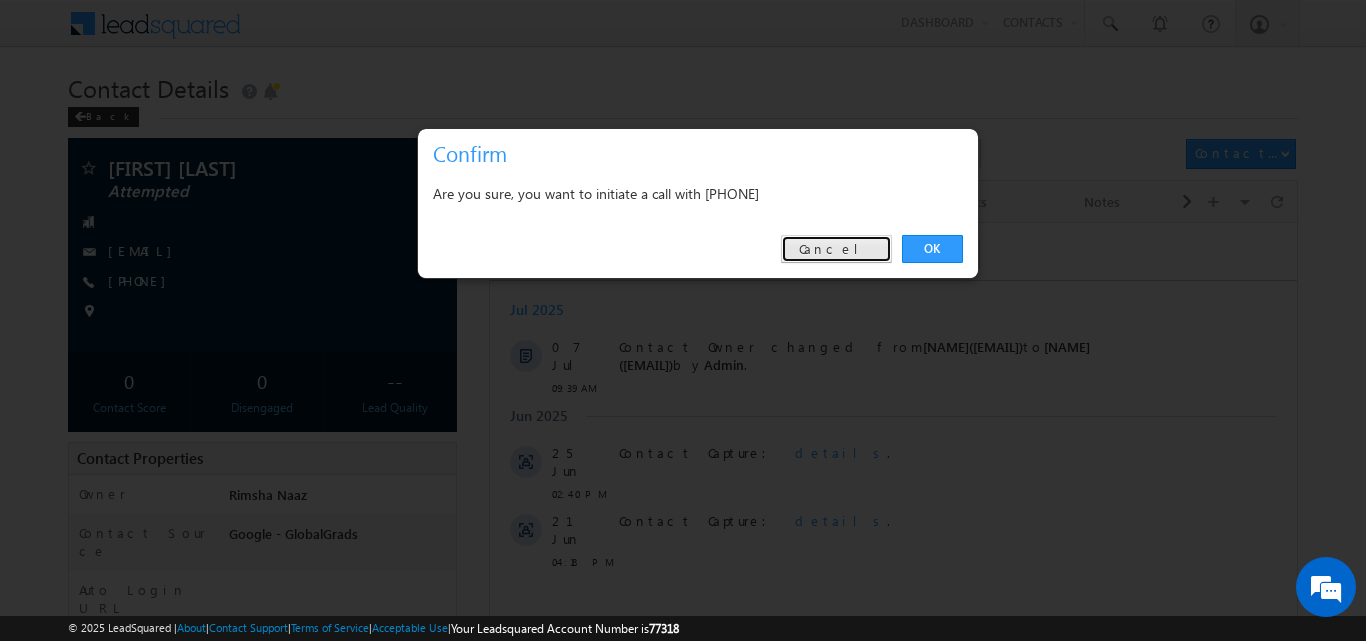 click on "Cancel" at bounding box center (836, 249) 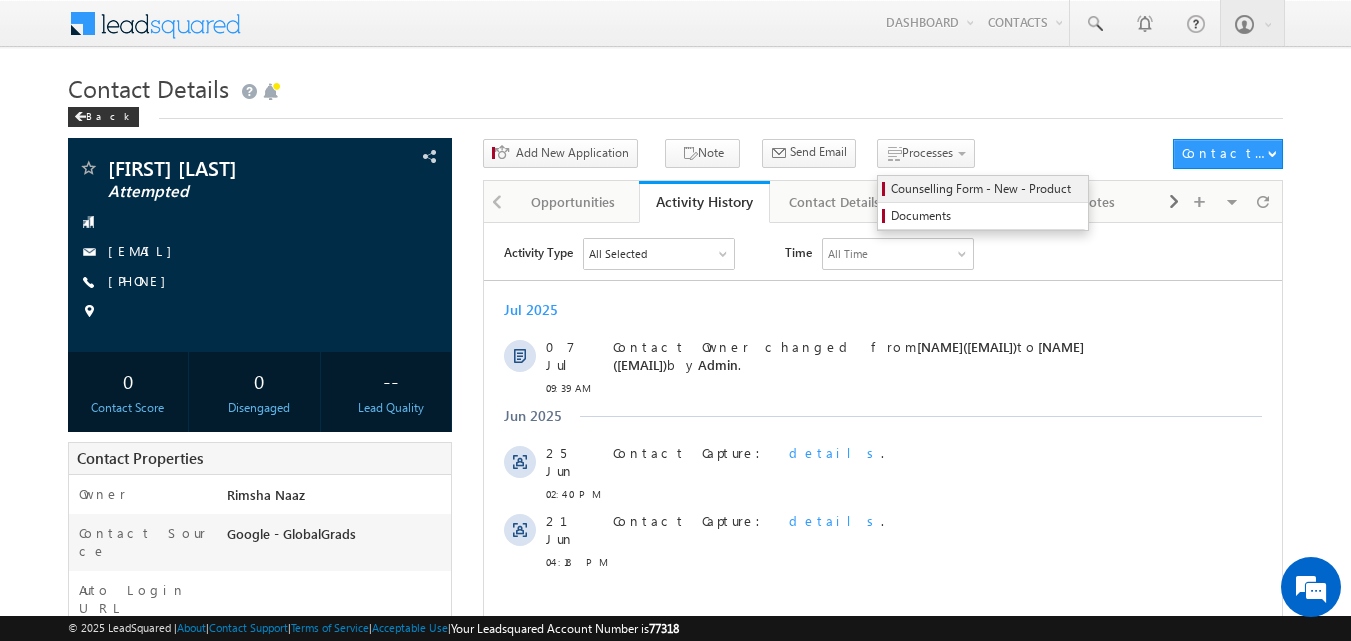 click on "Counselling Form - New - Product" at bounding box center (986, 189) 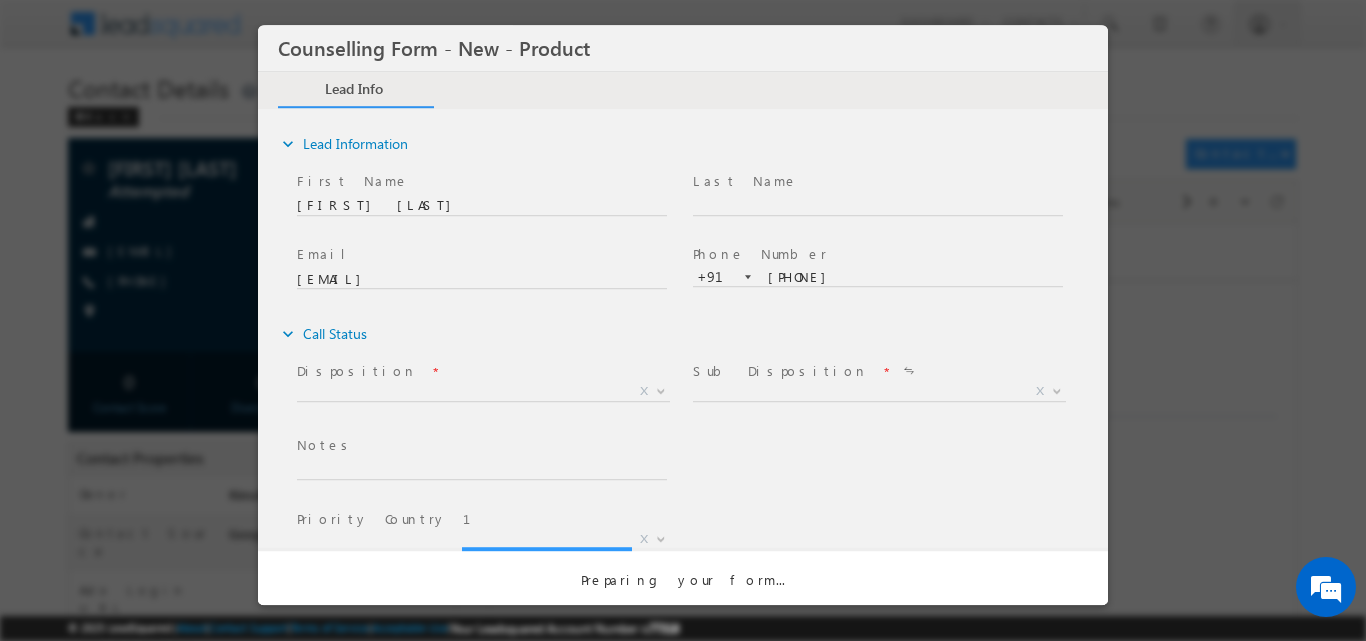 scroll, scrollTop: 0, scrollLeft: 0, axis: both 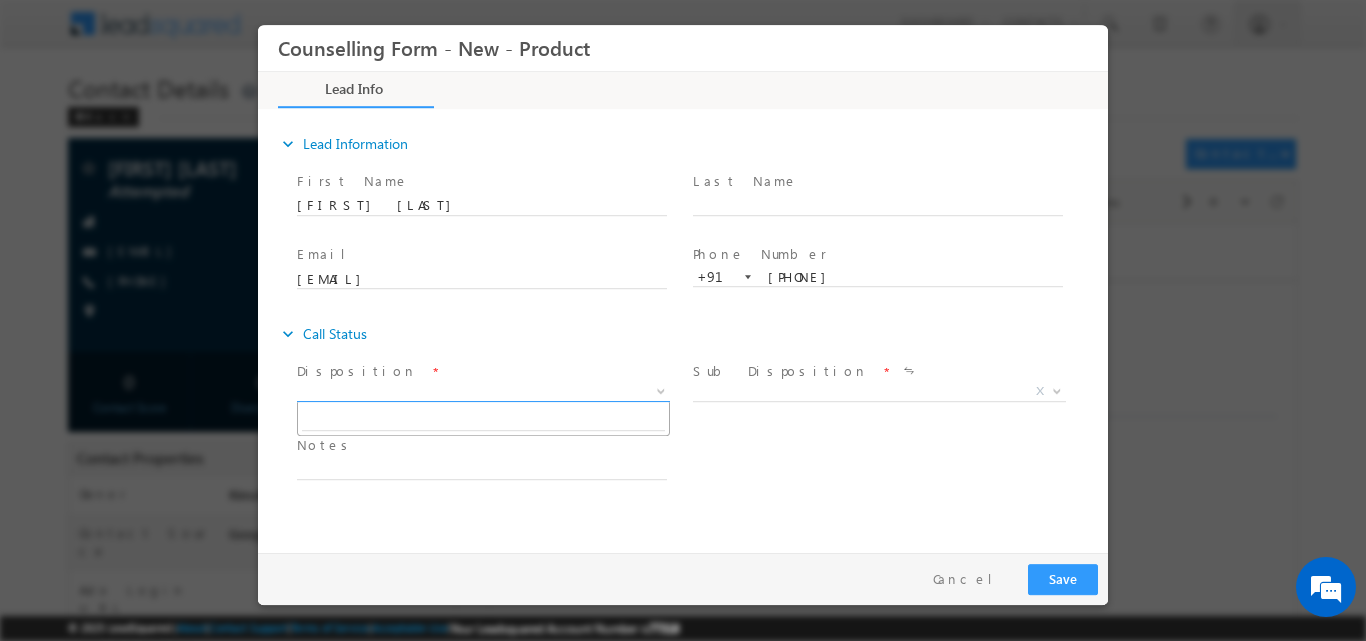 click at bounding box center (661, 389) 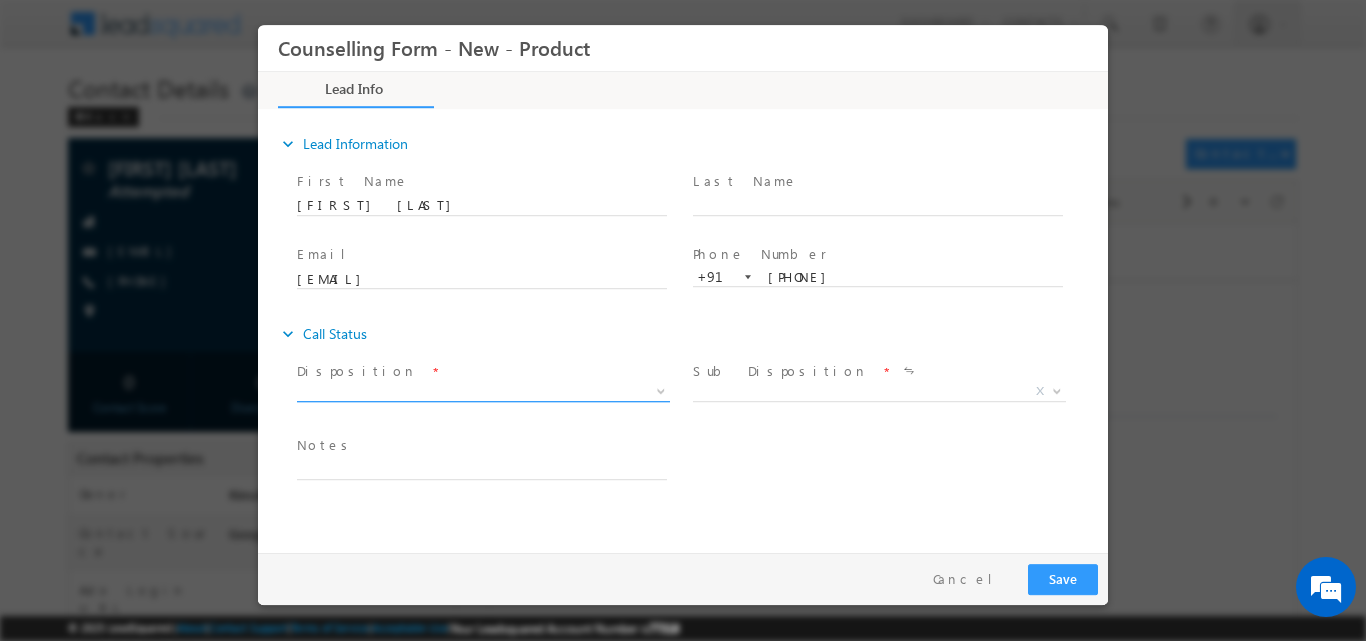 click at bounding box center [661, 389] 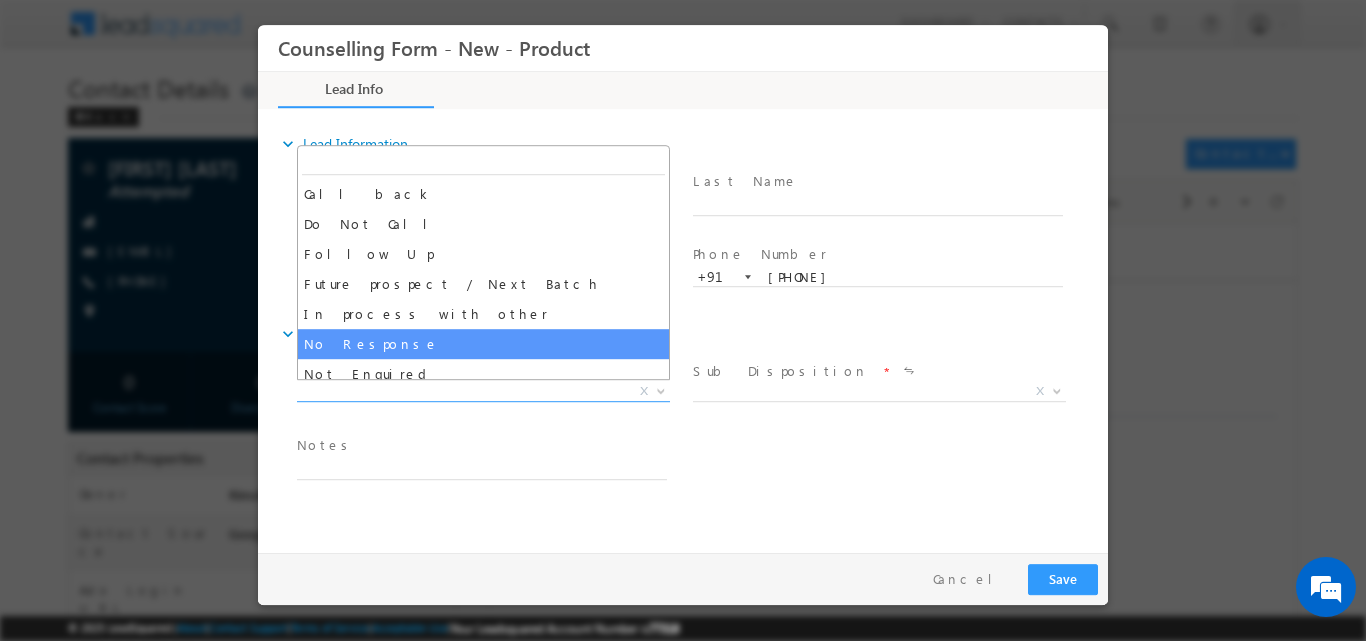 select on "No Response" 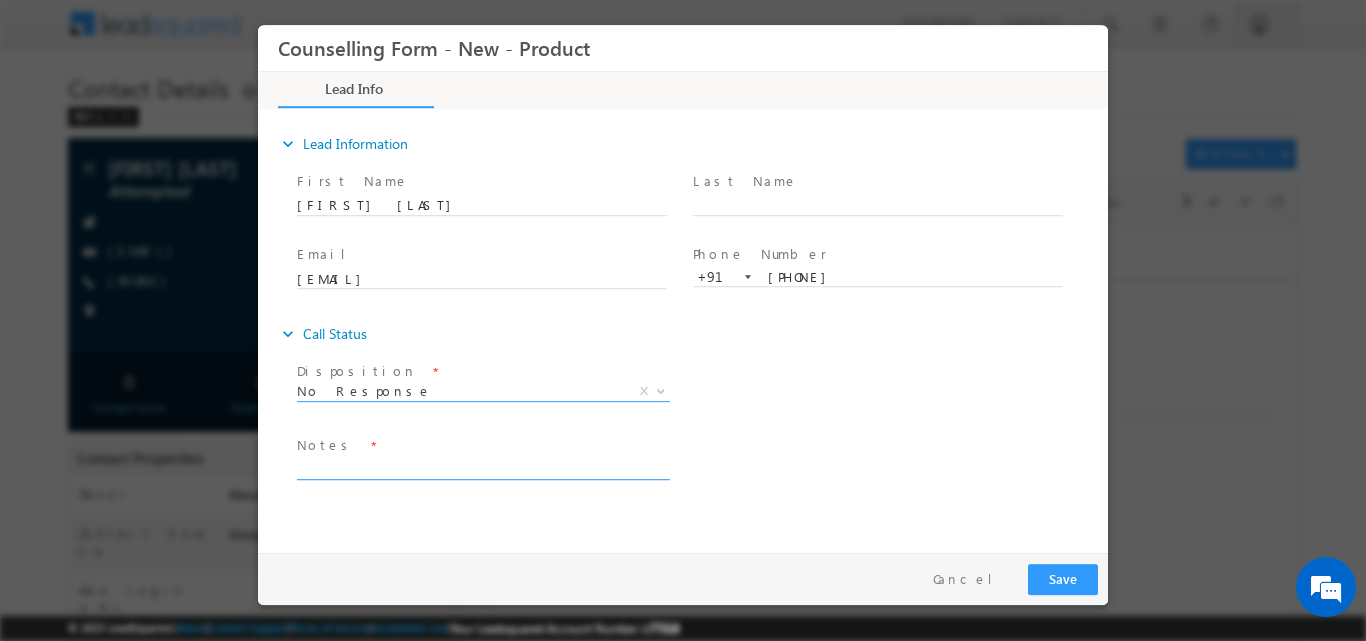 click at bounding box center (482, 467) 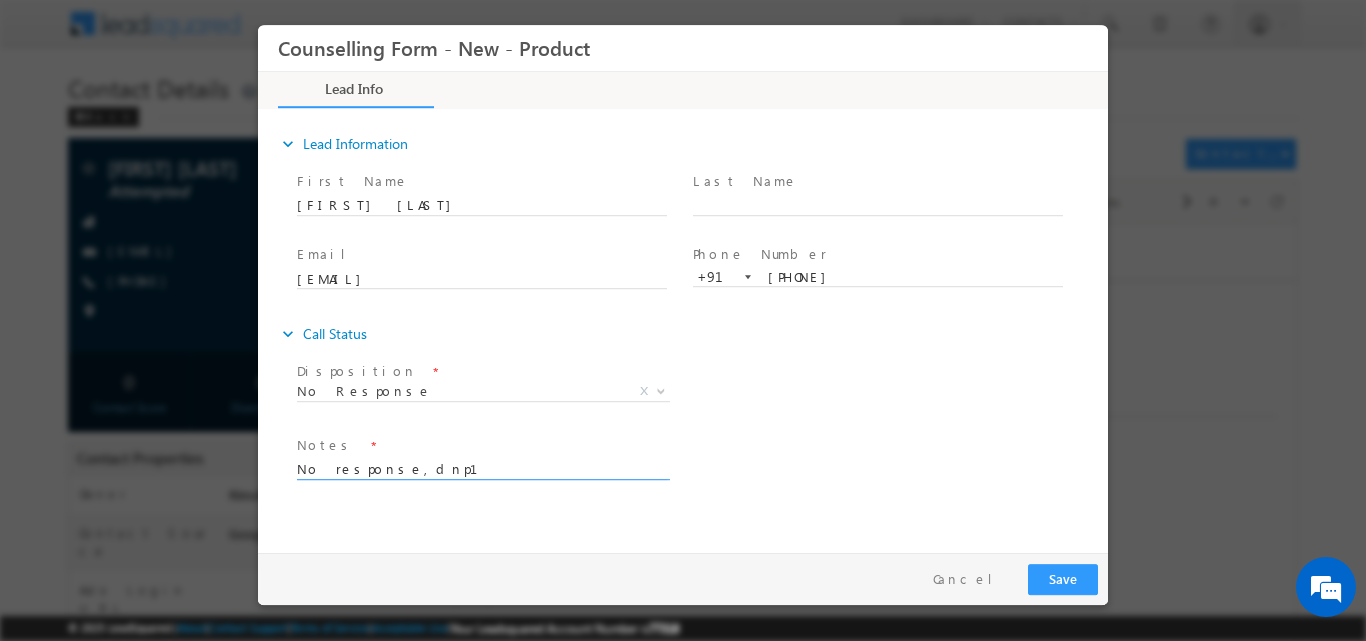 type on "No response,dnp1" 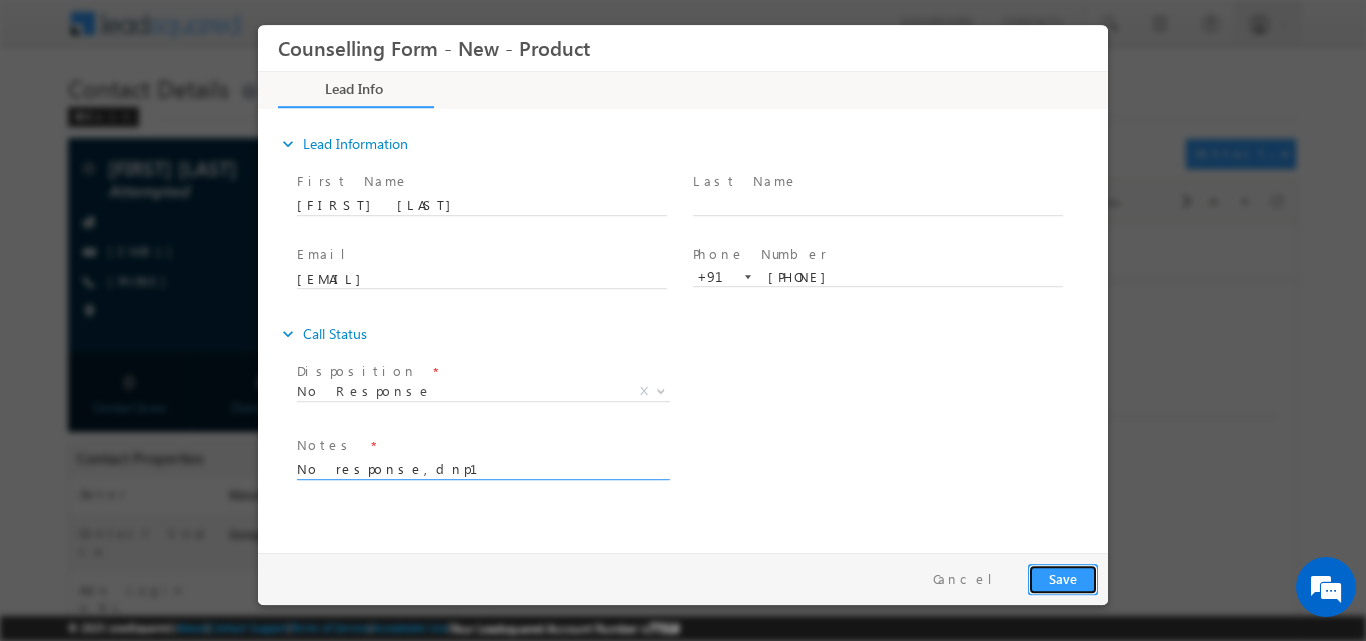 click on "Save" at bounding box center [1063, 578] 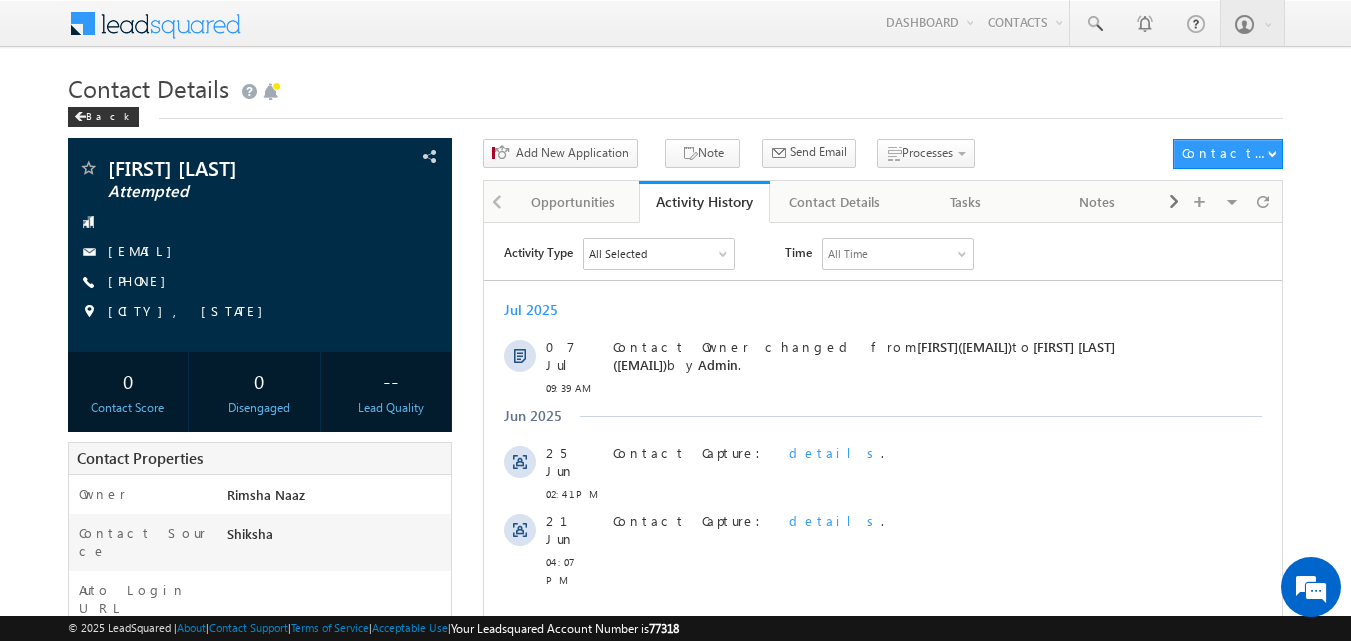 scroll, scrollTop: 0, scrollLeft: 0, axis: both 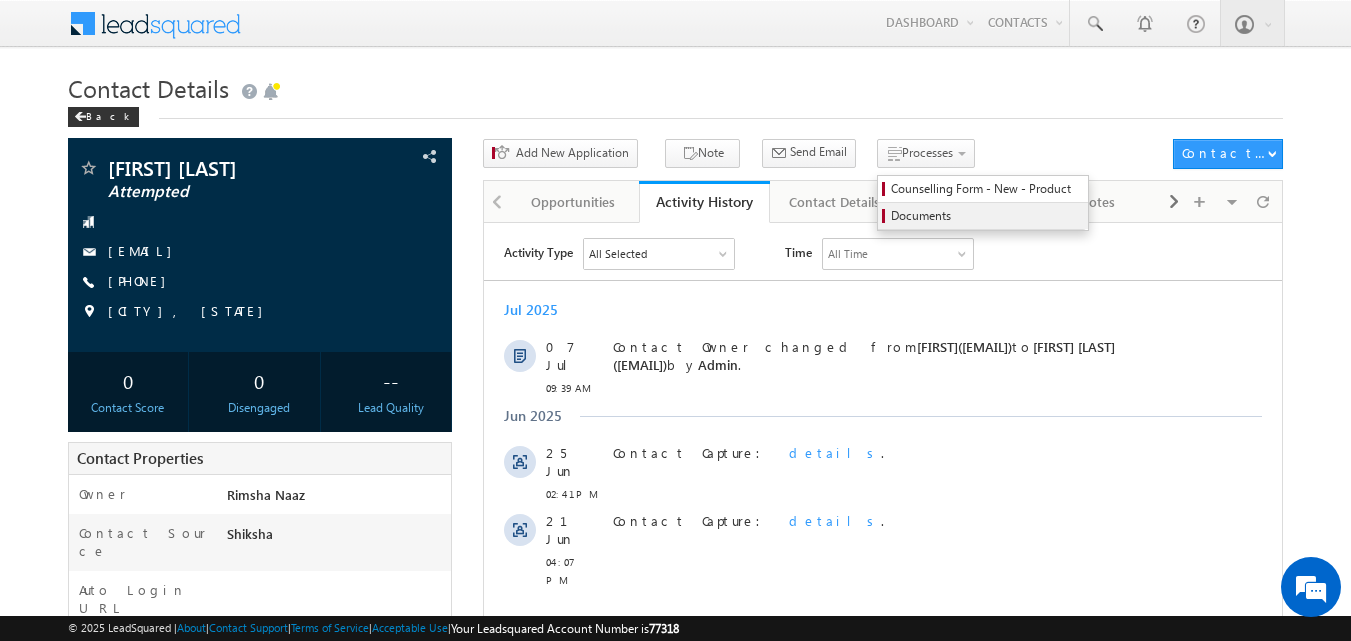 click on "Documents" at bounding box center [983, 216] 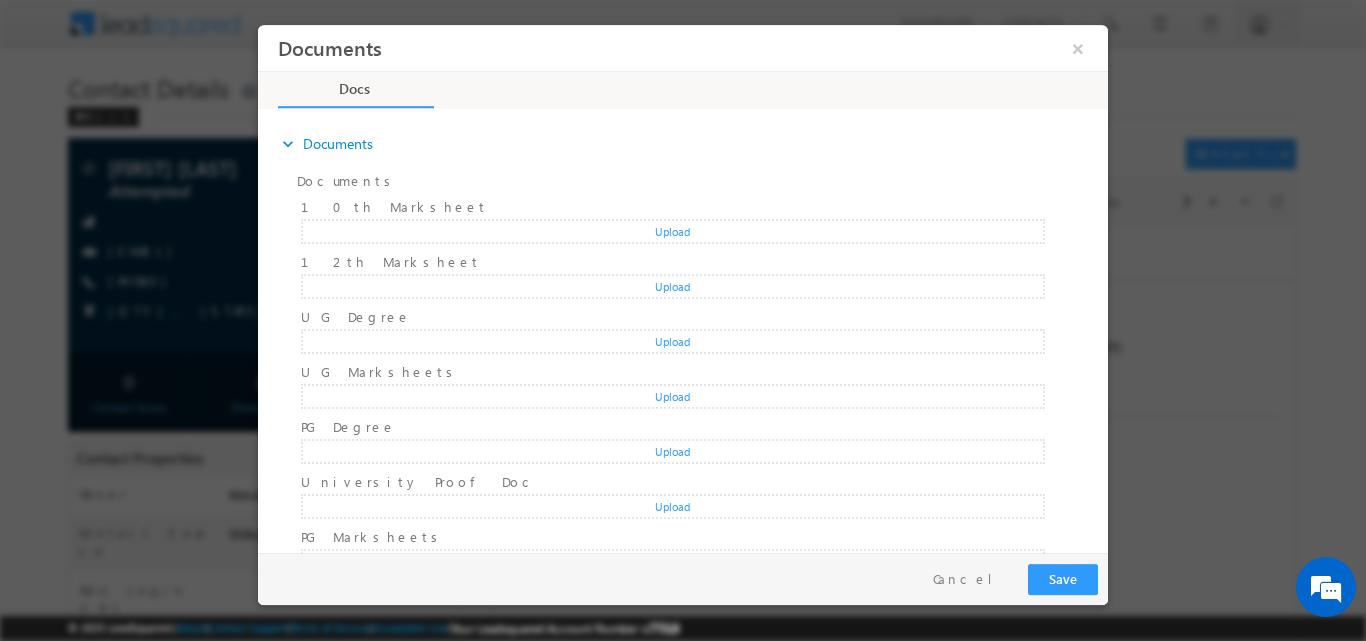 scroll, scrollTop: 0, scrollLeft: 0, axis: both 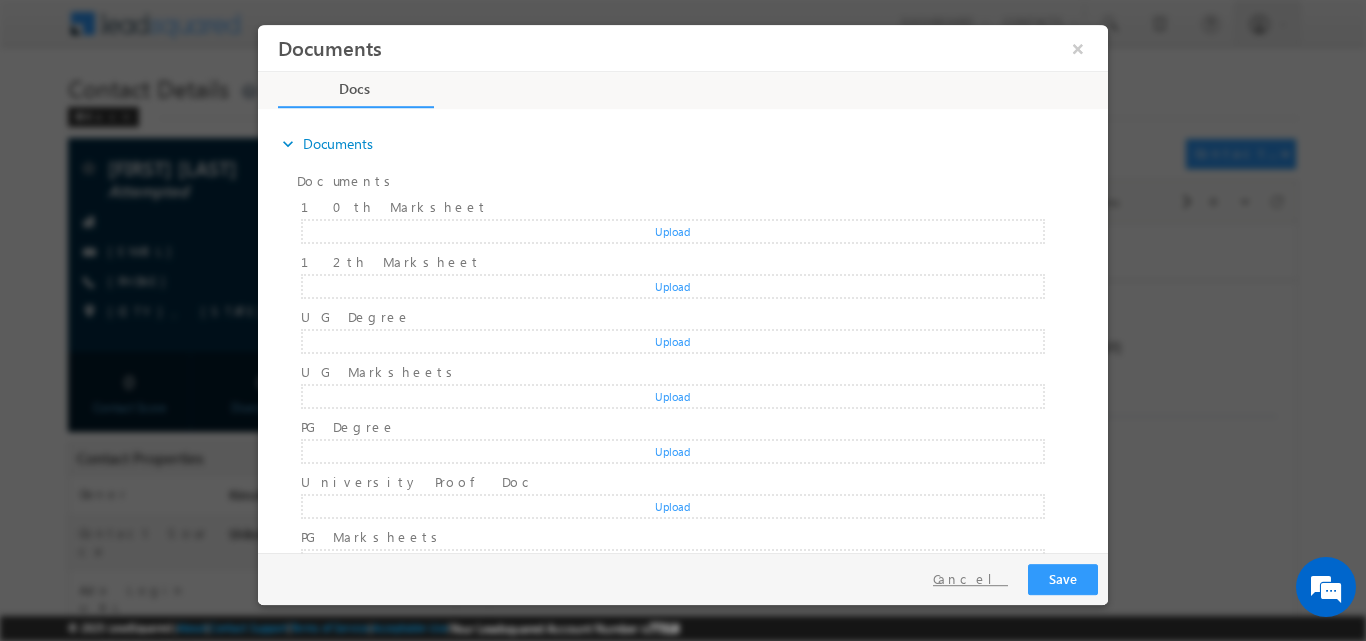 click on "Cancel" at bounding box center [970, 578] 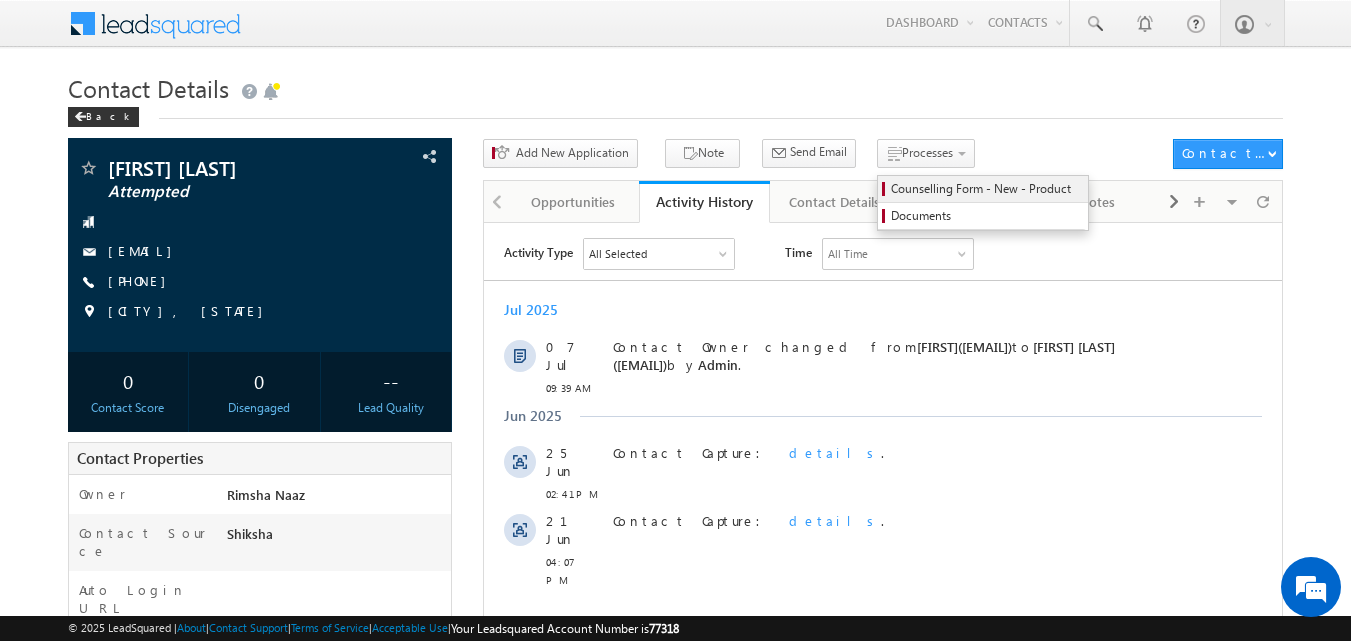 click on "Counselling Form - New - Product" at bounding box center [983, 189] 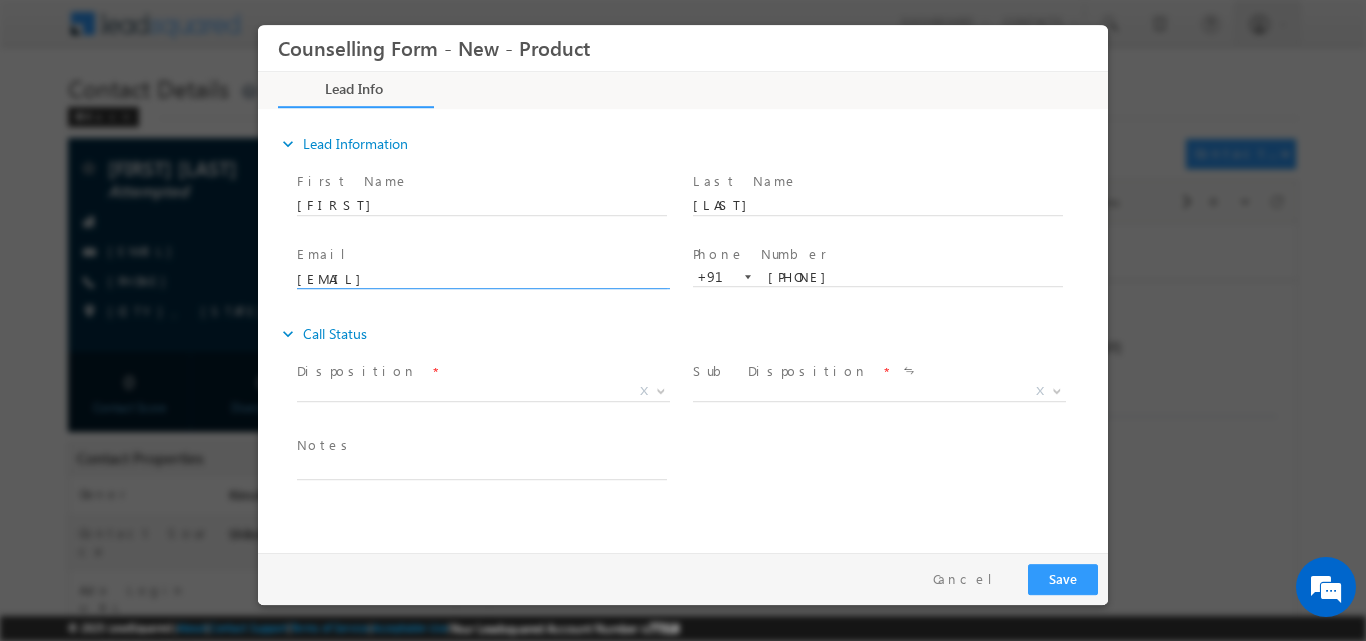 scroll, scrollTop: 0, scrollLeft: 0, axis: both 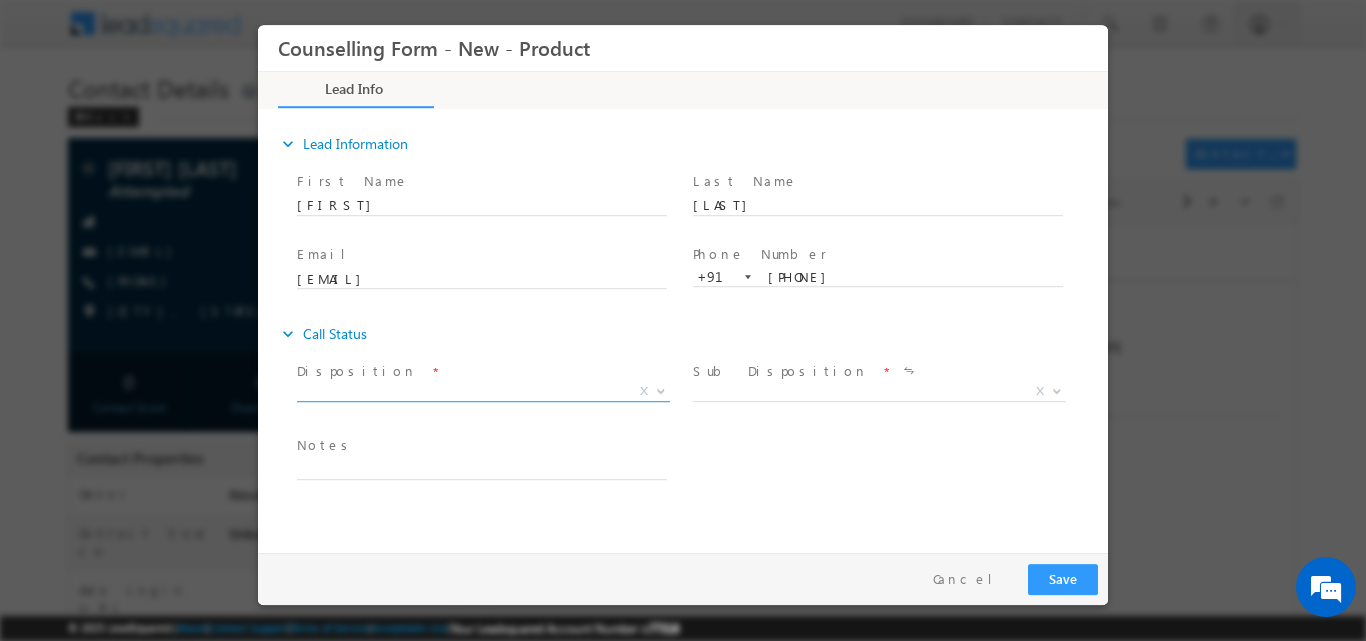 click at bounding box center (659, 390) 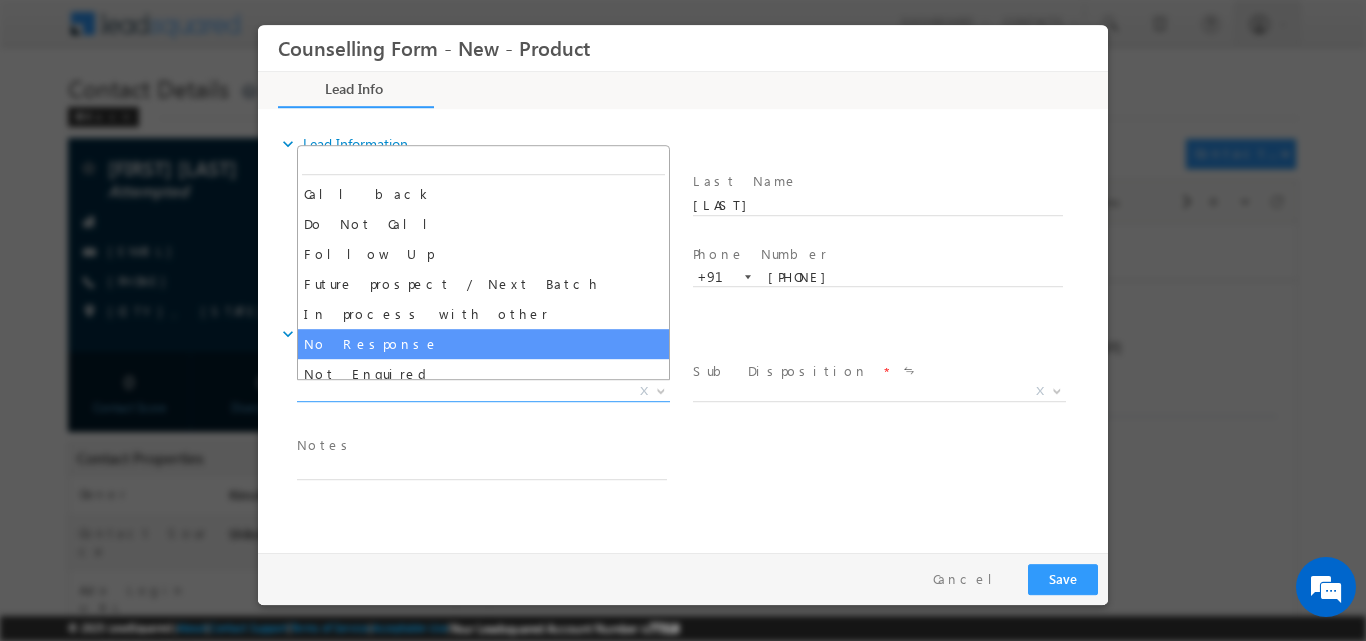 select on "No Response" 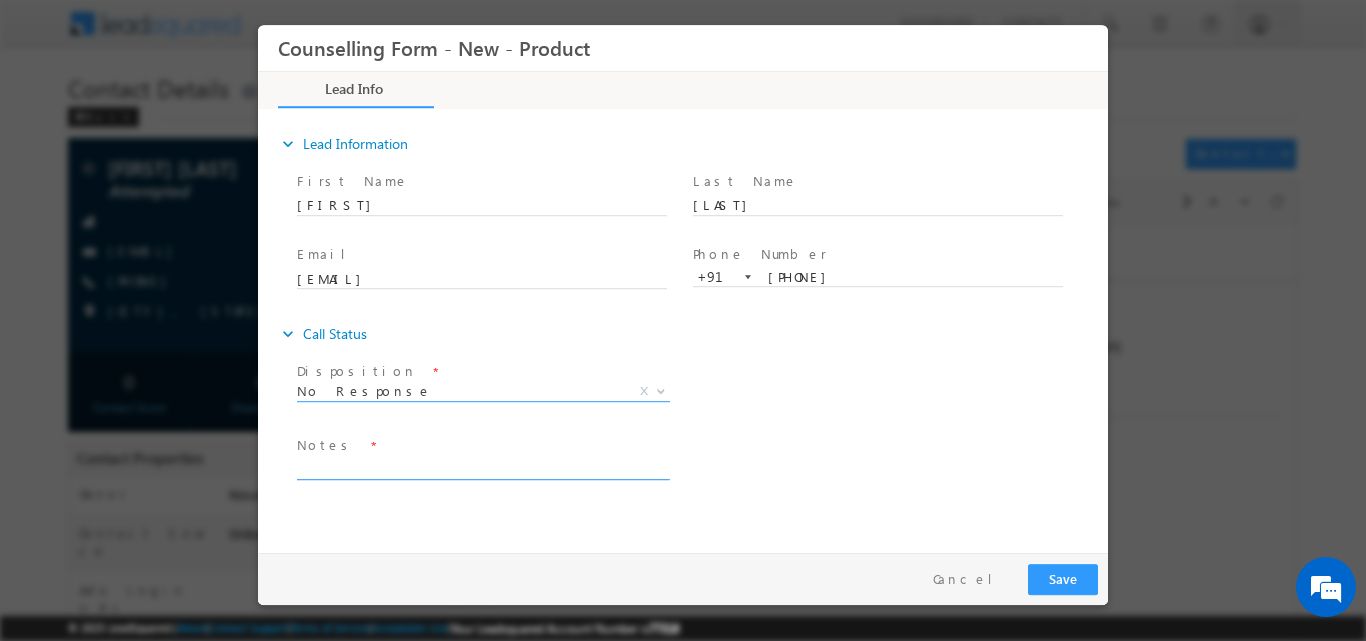 click at bounding box center [482, 467] 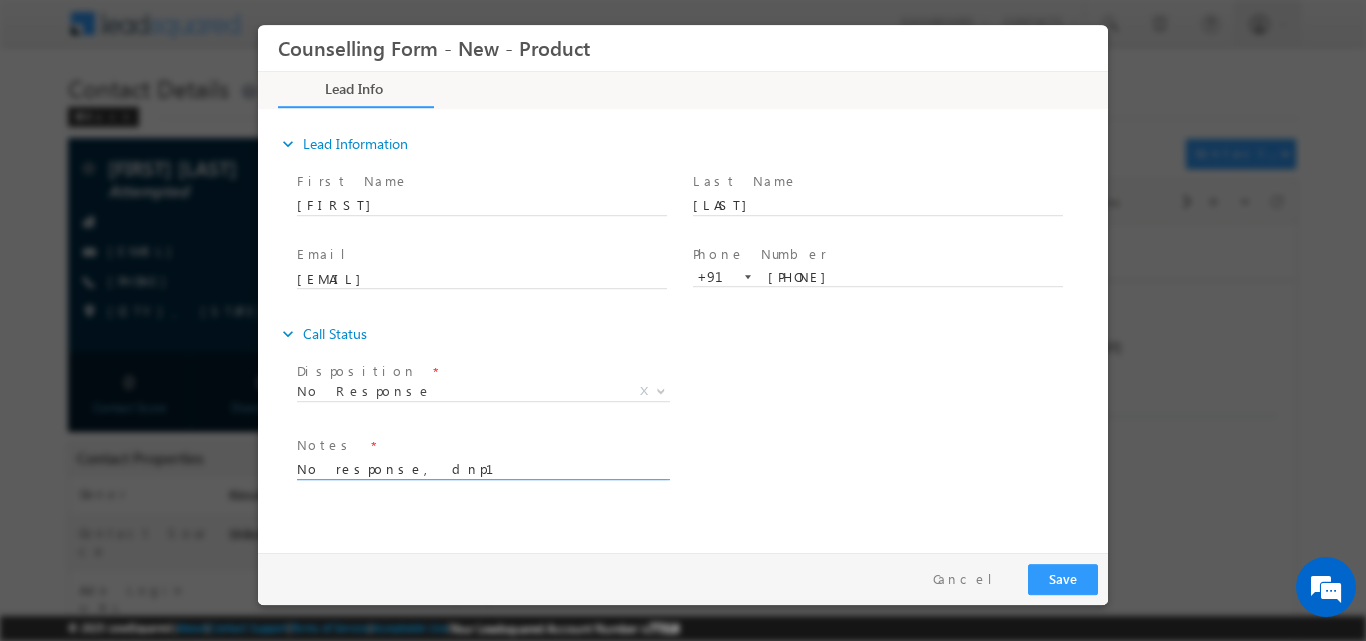 type on "No response, dnp1" 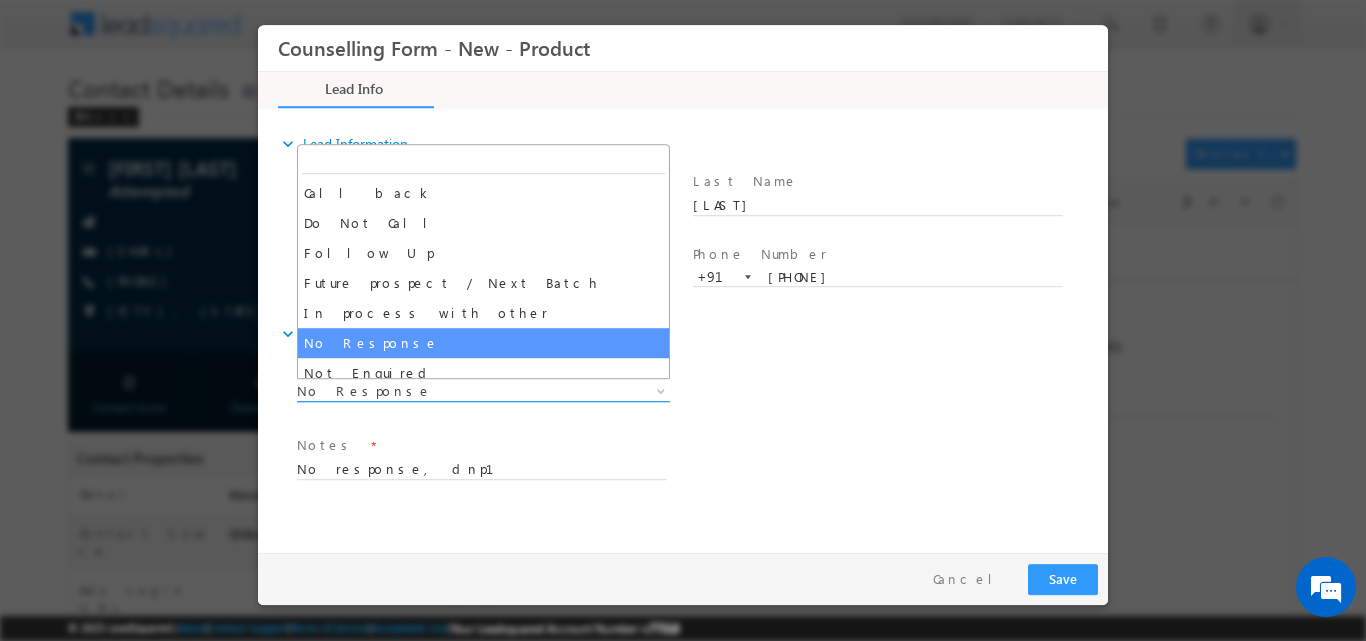 click at bounding box center [661, 389] 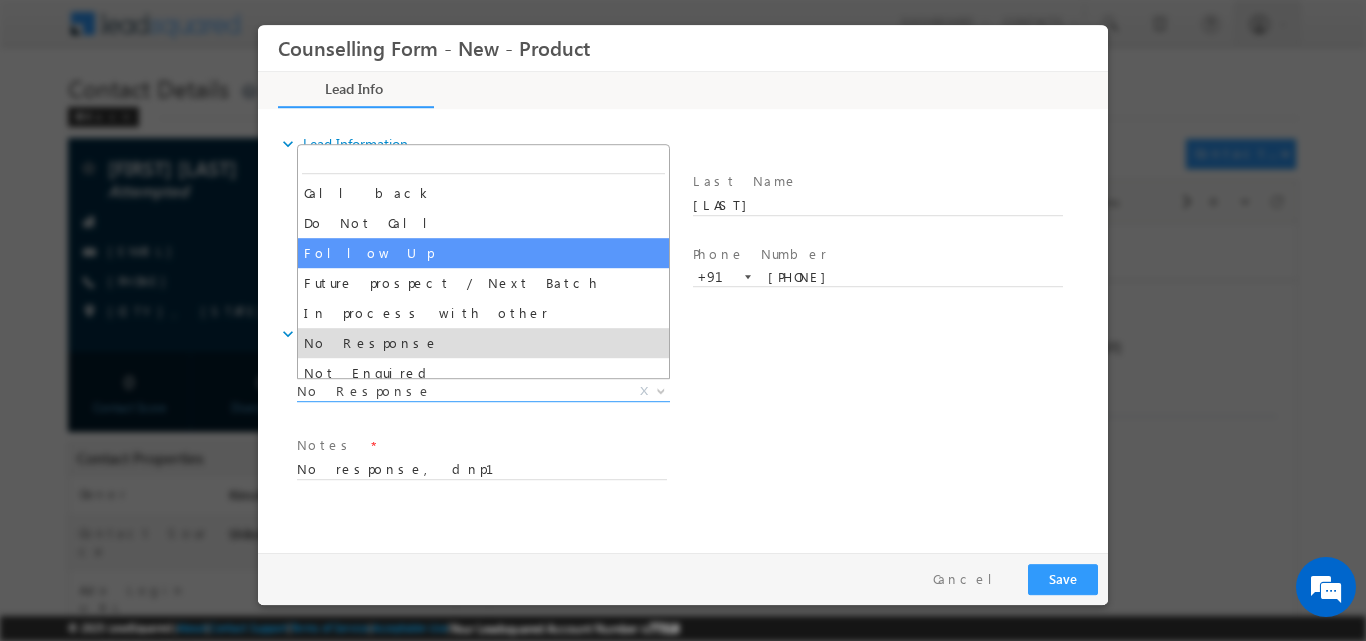 scroll, scrollTop: 130, scrollLeft: 0, axis: vertical 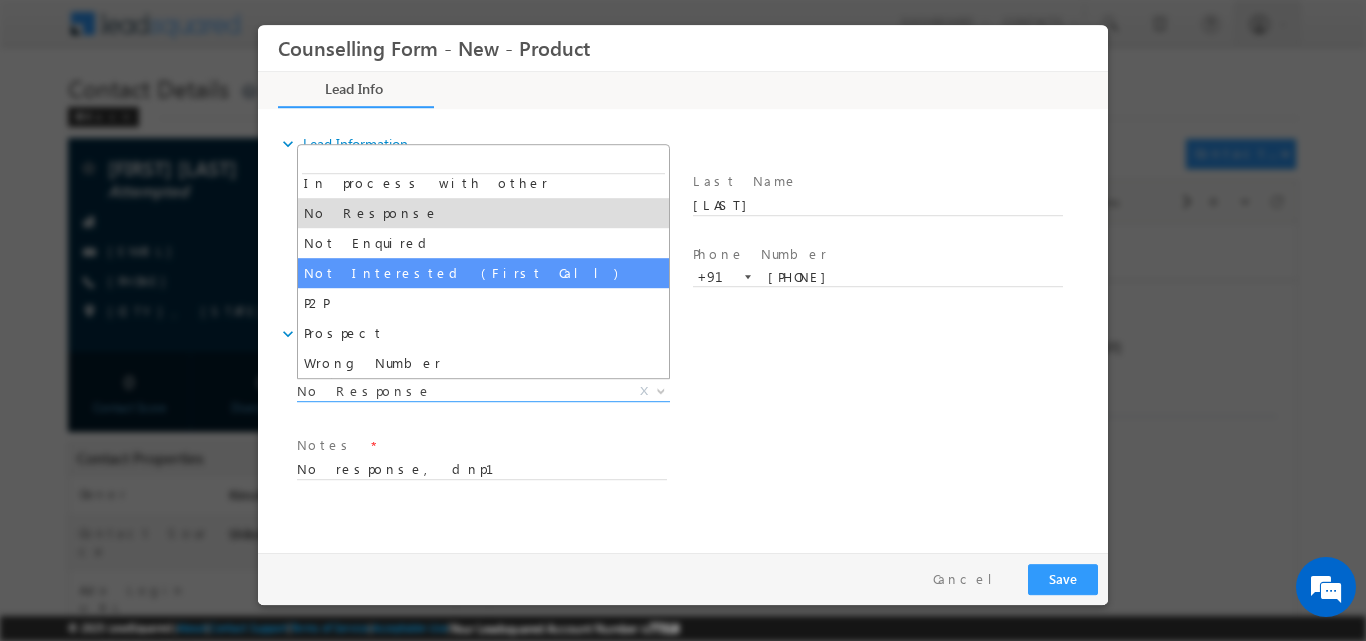 select on "Not Interested (First Call)" 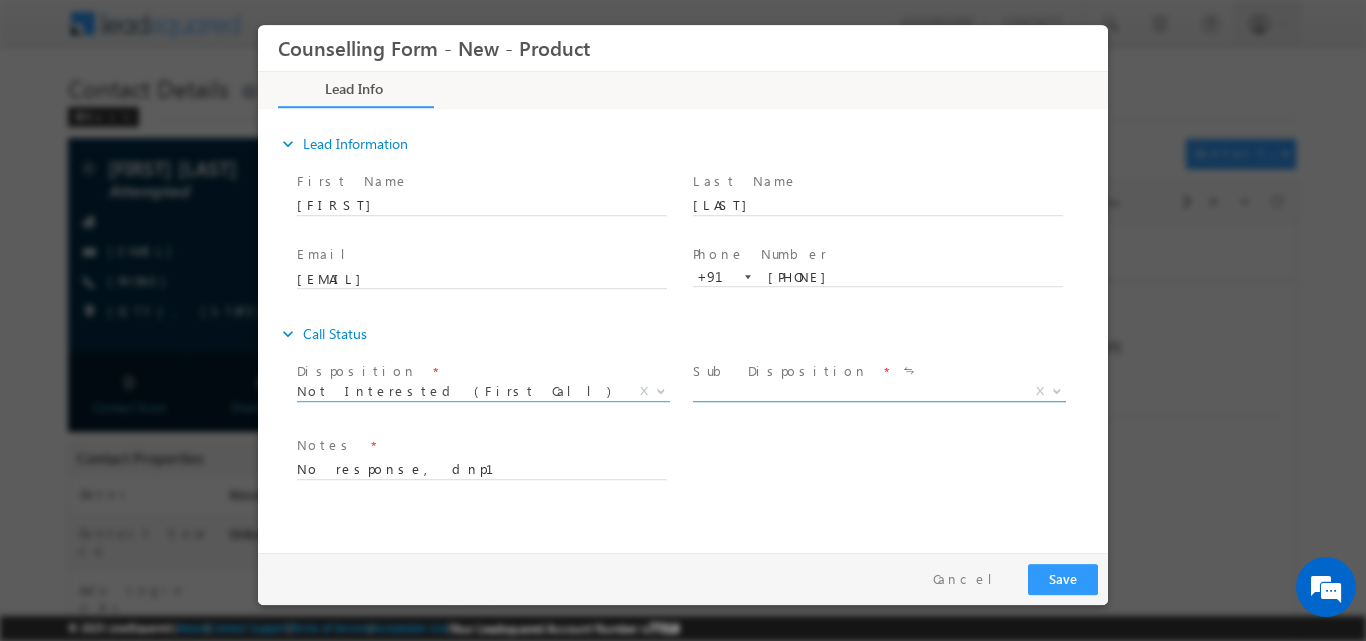 click at bounding box center (1057, 389) 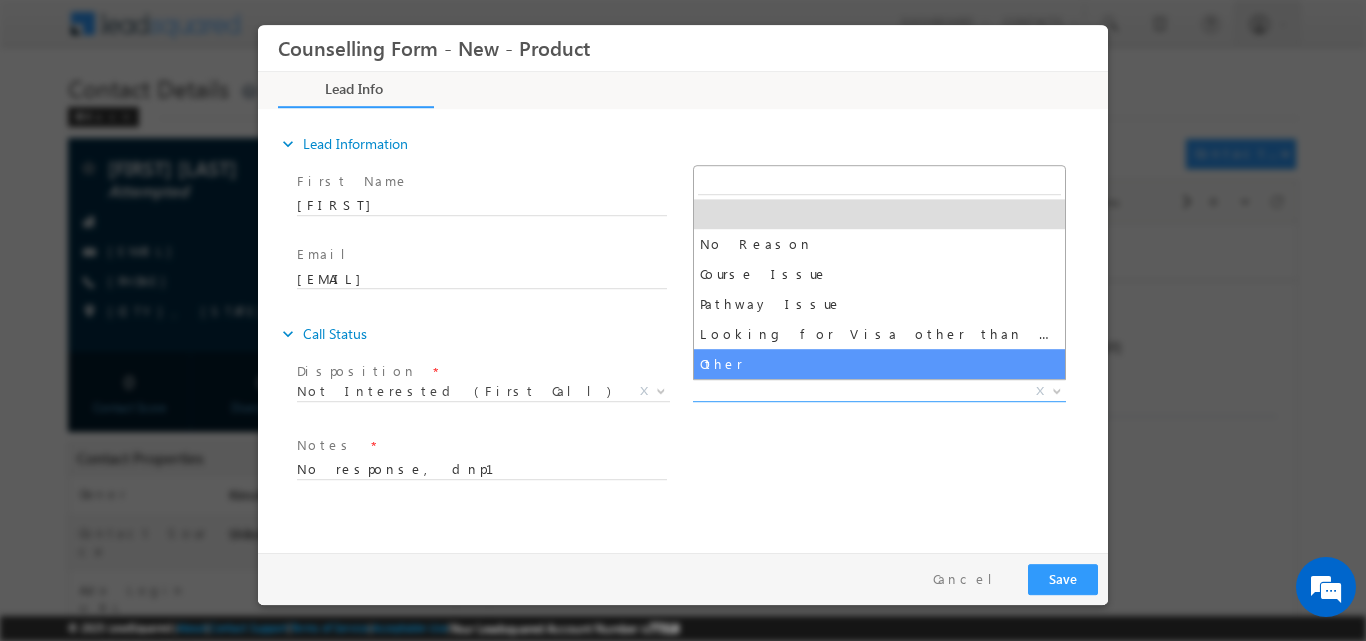 select on "Other" 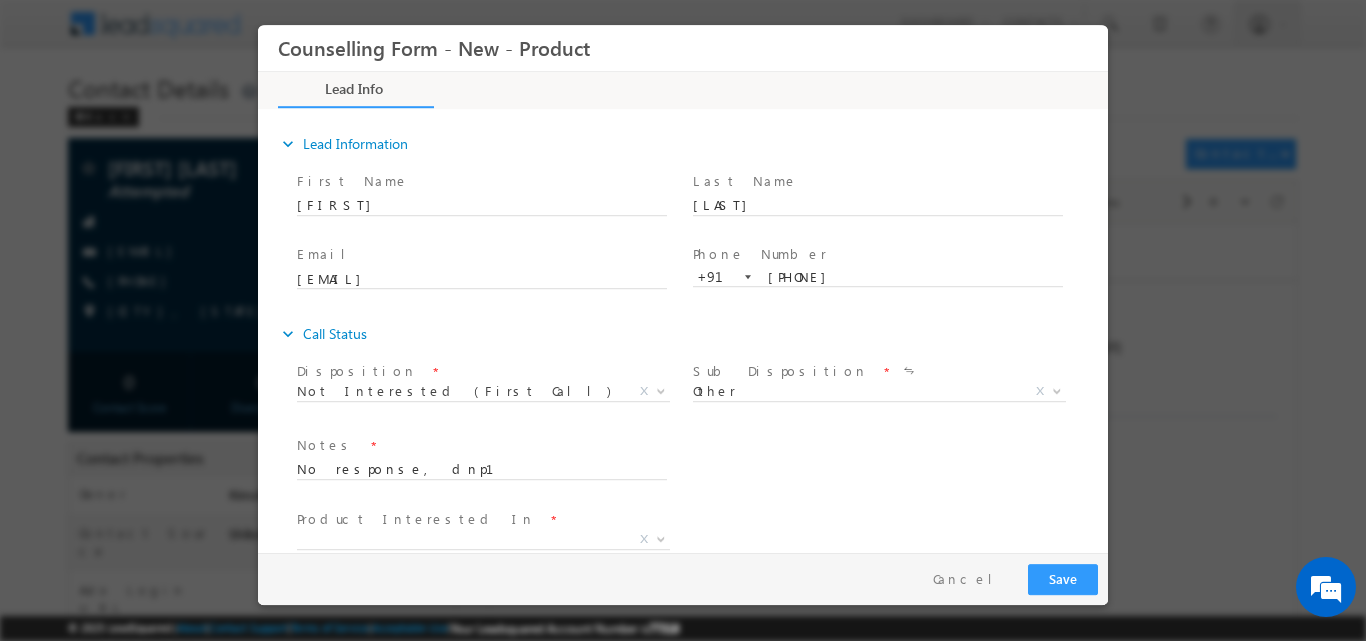click on "Product Interested In" at bounding box center [416, 518] 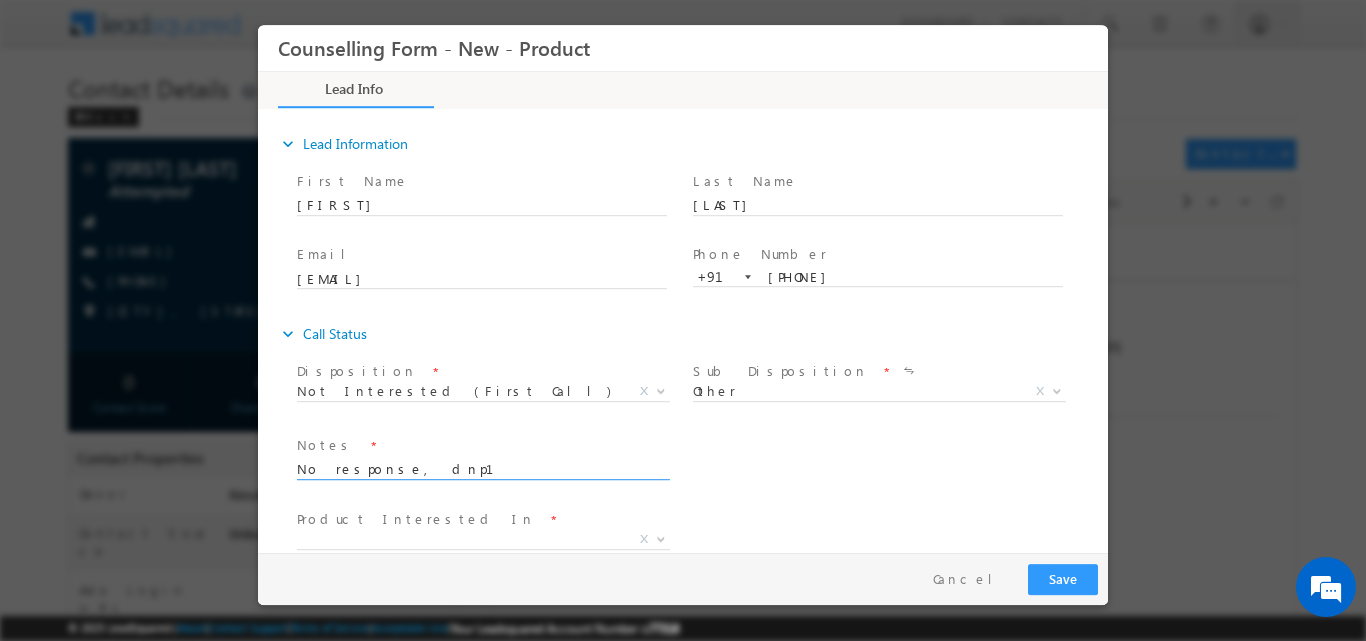 drag, startPoint x: 429, startPoint y: 464, endPoint x: 226, endPoint y: 450, distance: 203.4822 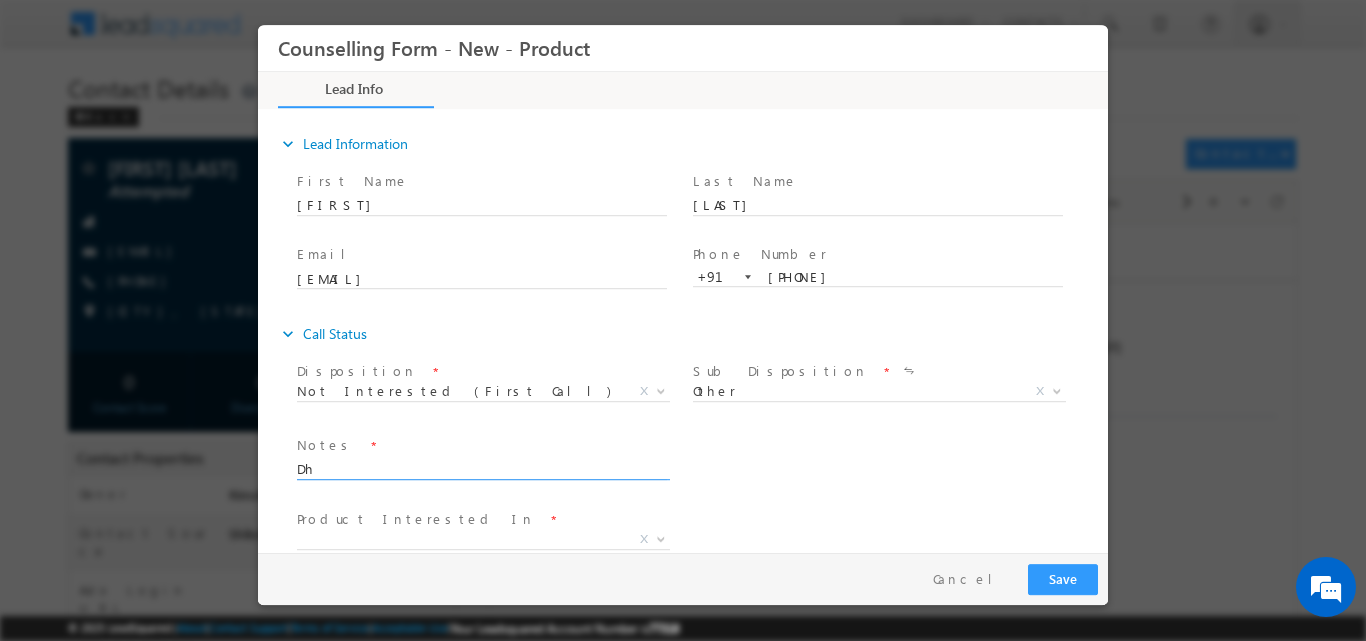 type on "D" 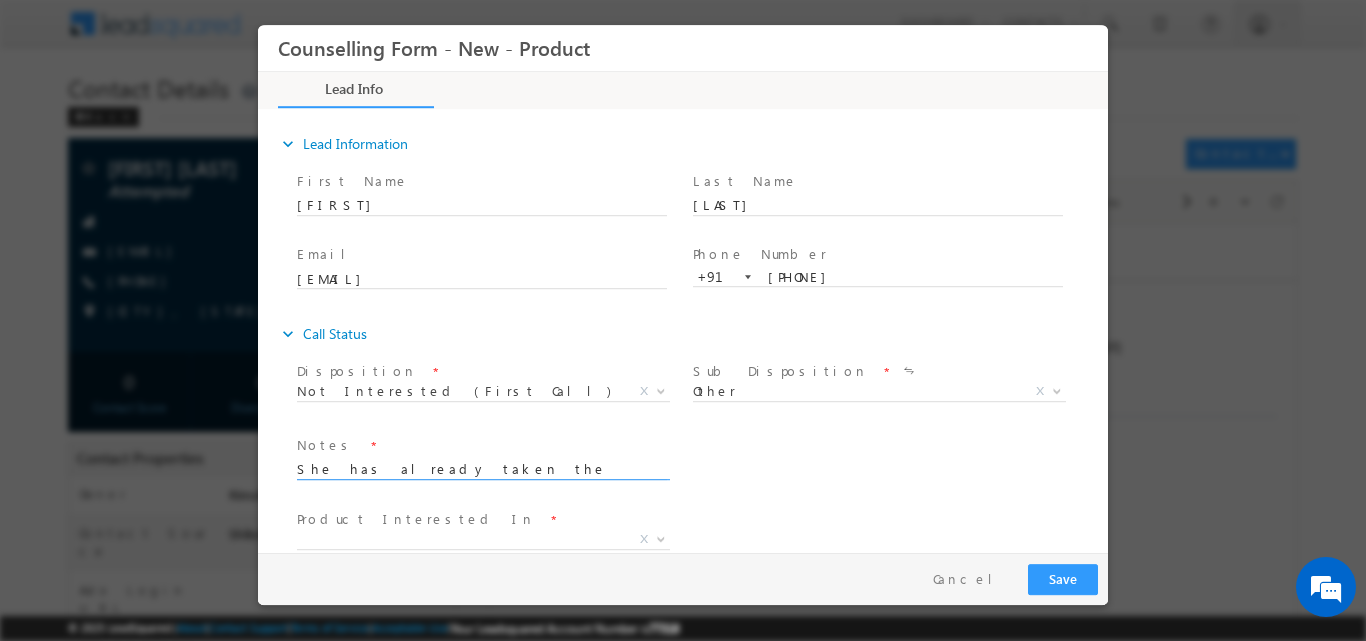 type on "She has already taken the admission in LPU for masters" 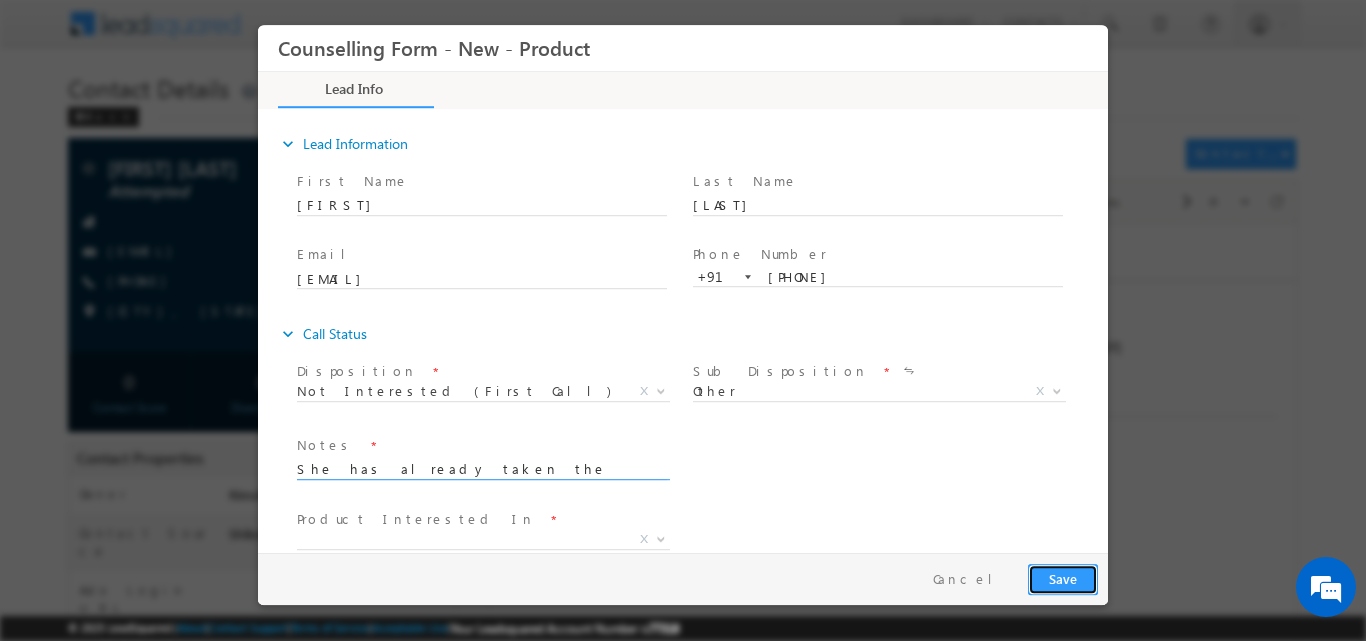 click on "Save" at bounding box center [1063, 578] 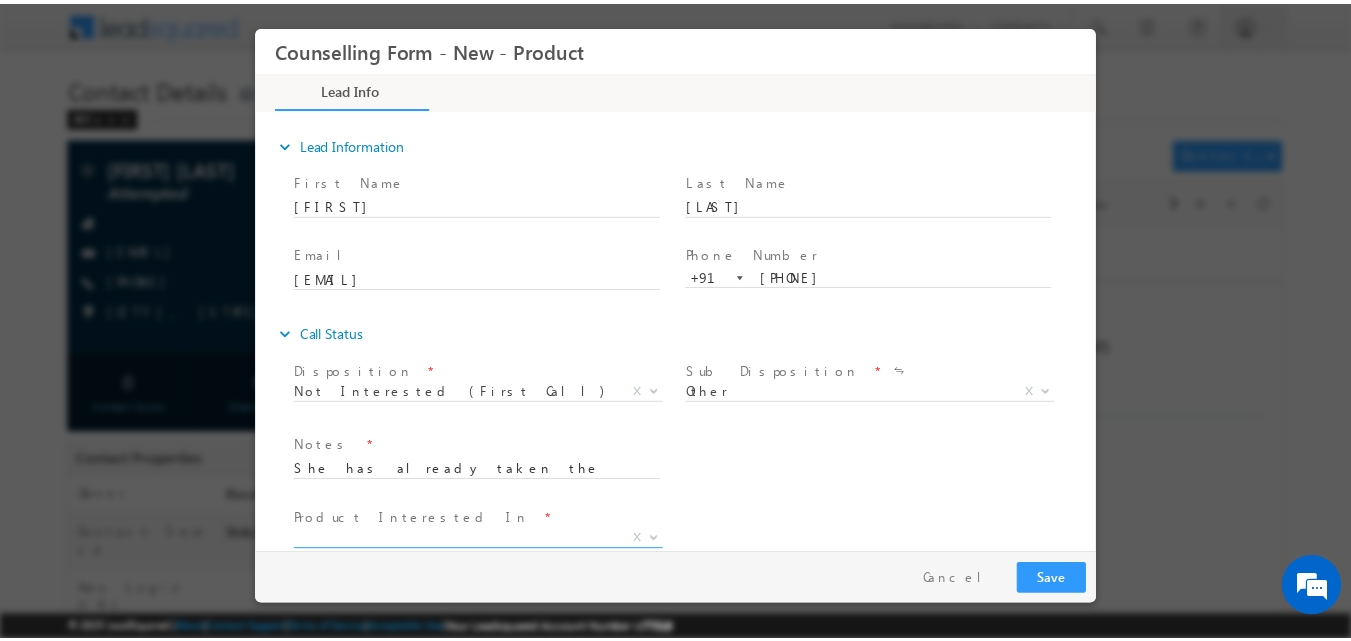scroll, scrollTop: 26, scrollLeft: 0, axis: vertical 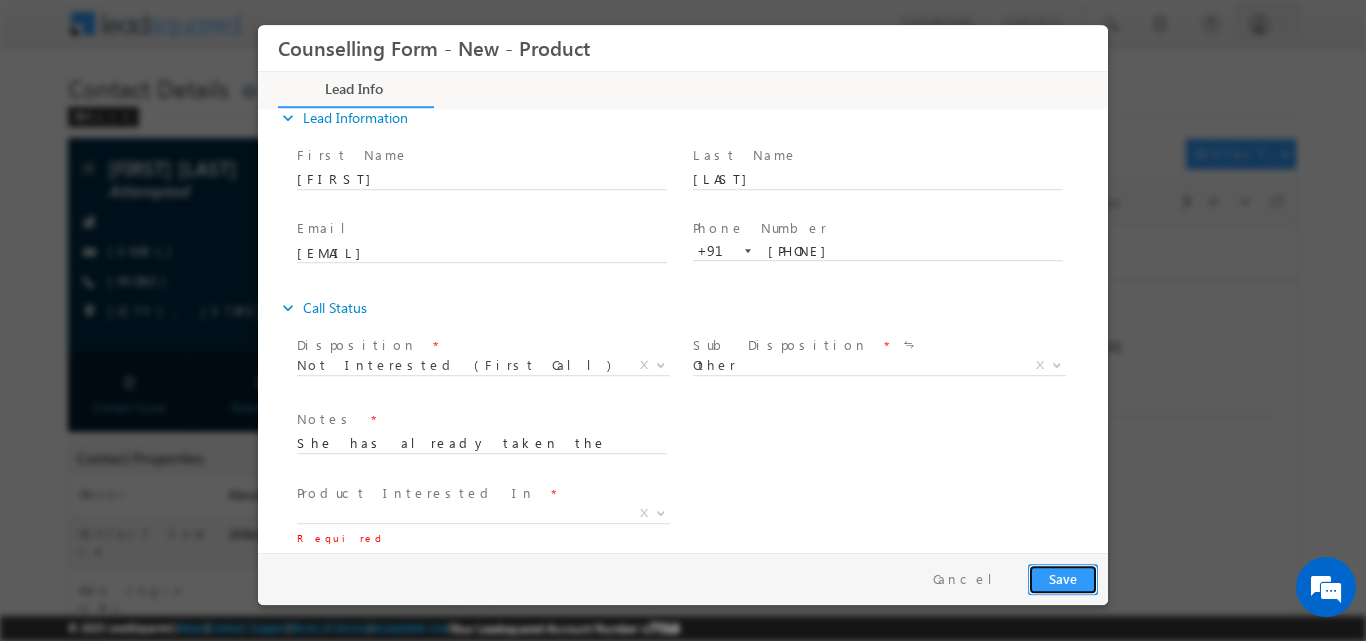 click on "Save" at bounding box center [1063, 578] 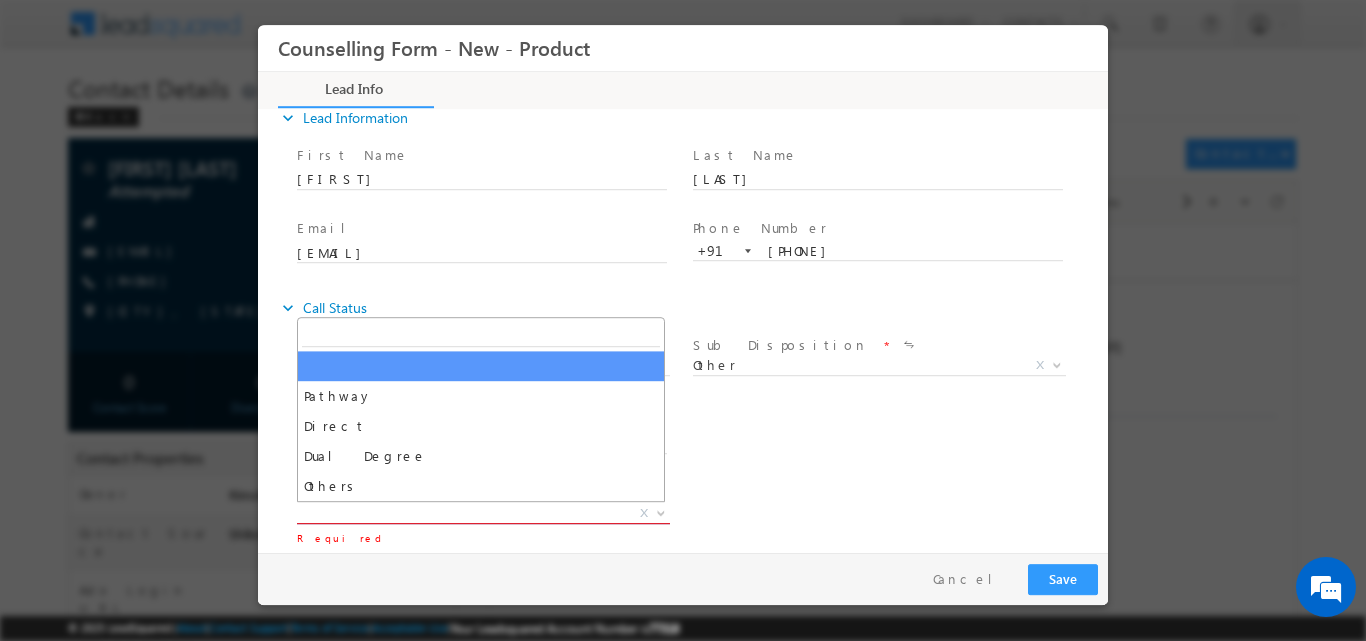 click at bounding box center (661, 511) 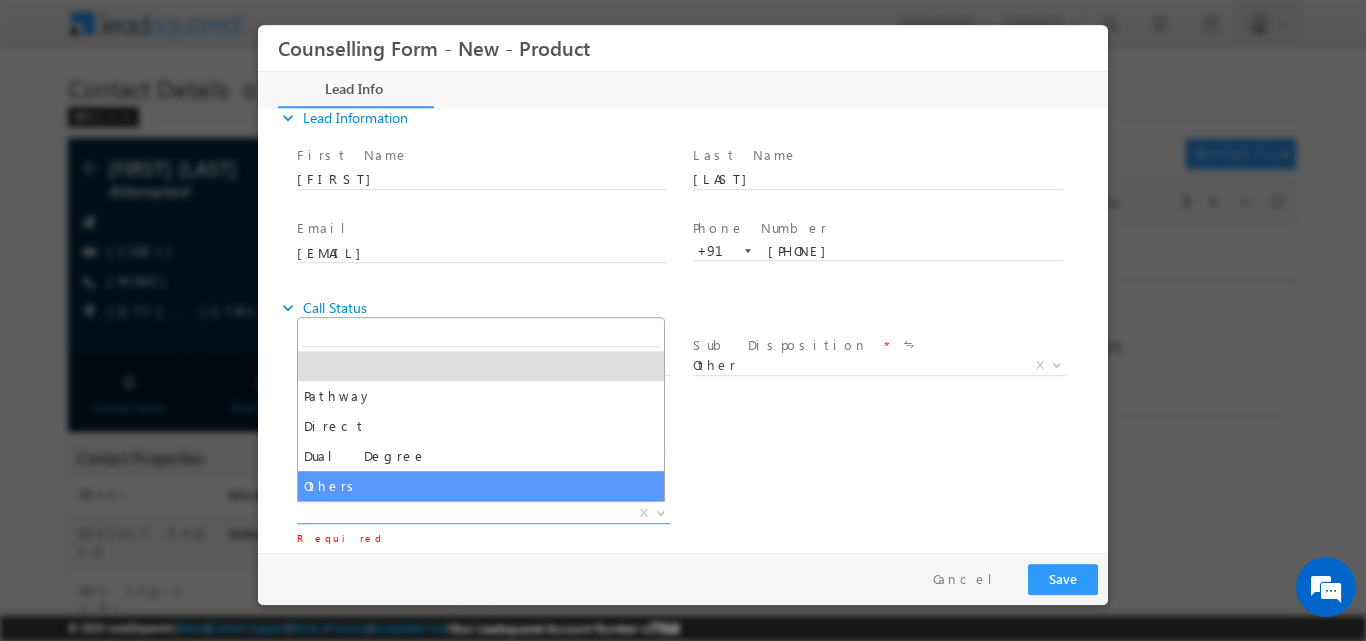 select on "Others" 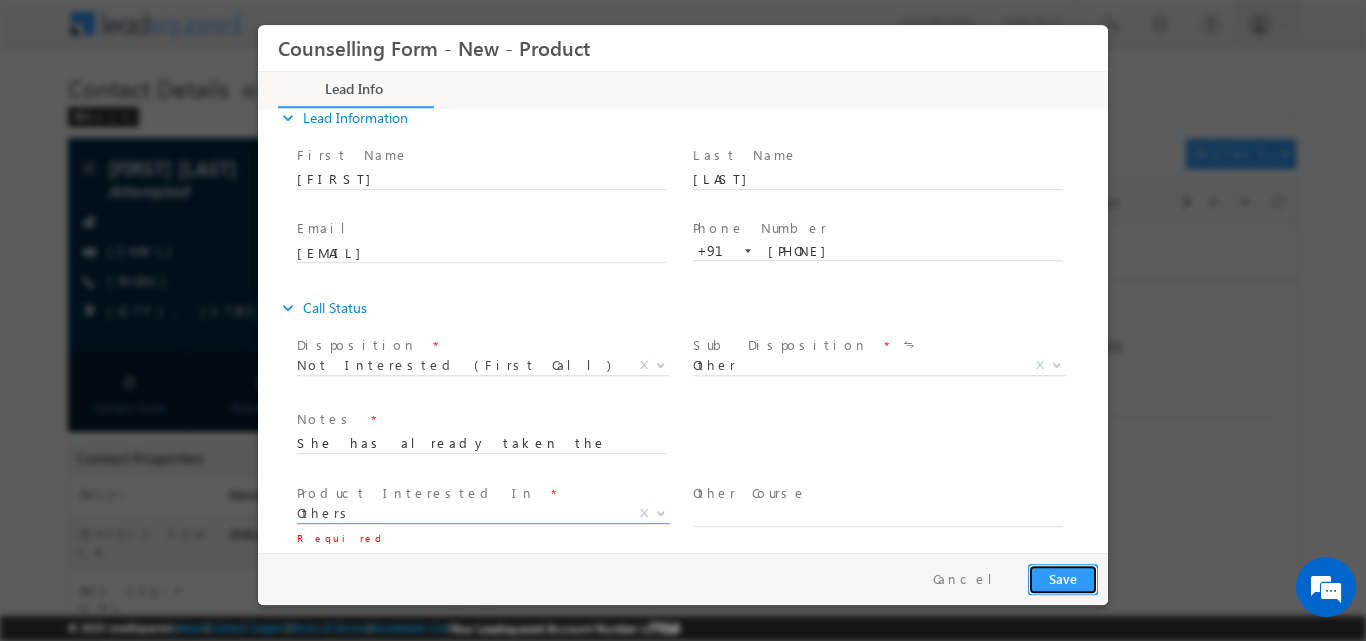 click on "Save" at bounding box center (1063, 578) 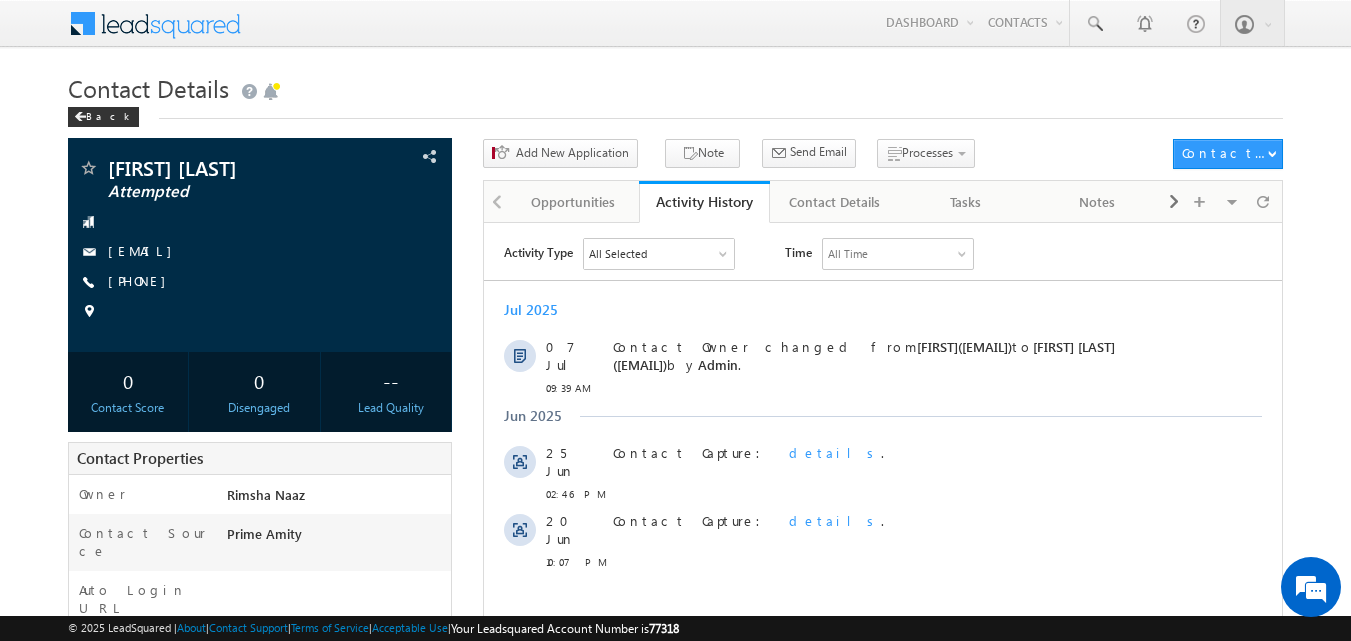 scroll, scrollTop: 0, scrollLeft: 0, axis: both 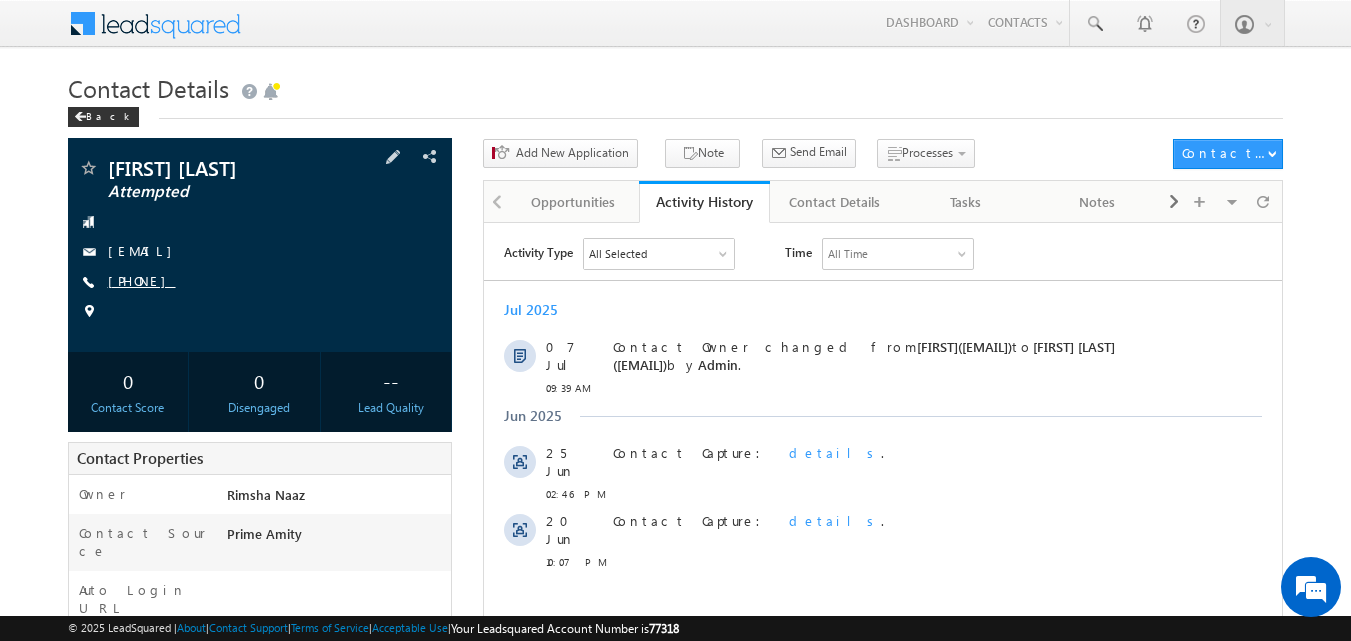 drag, startPoint x: 136, startPoint y: 284, endPoint x: 205, endPoint y: 281, distance: 69.065186 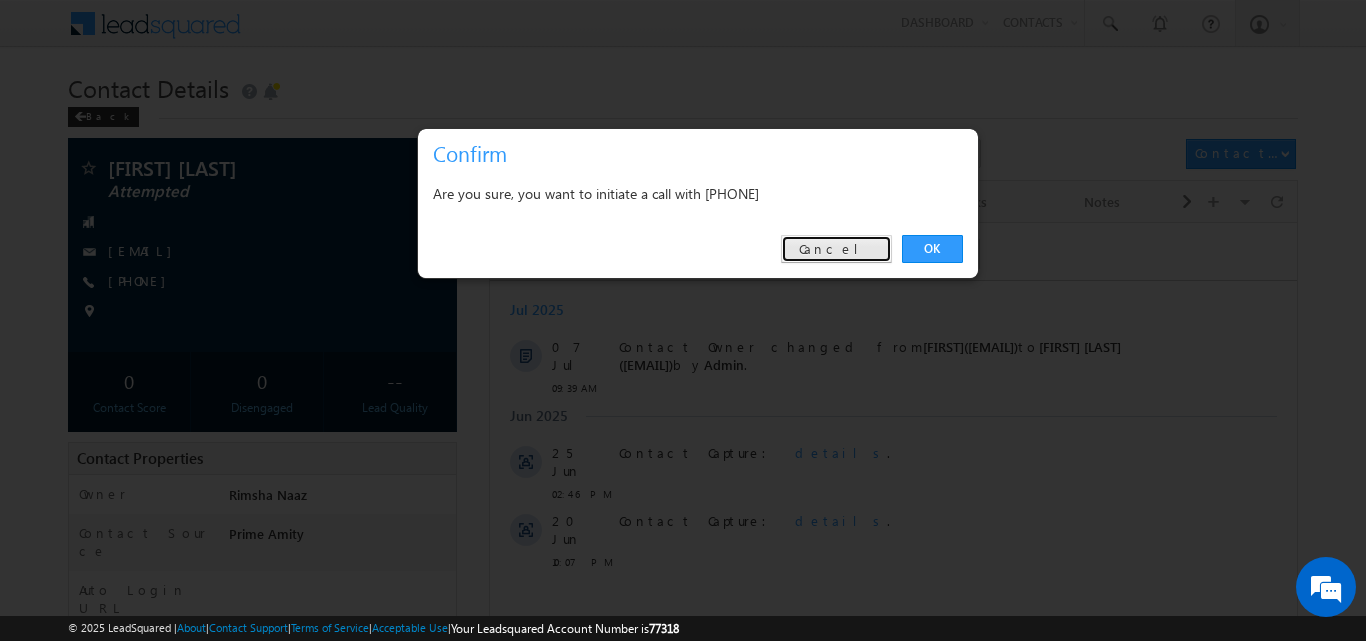 click on "Cancel" at bounding box center [836, 249] 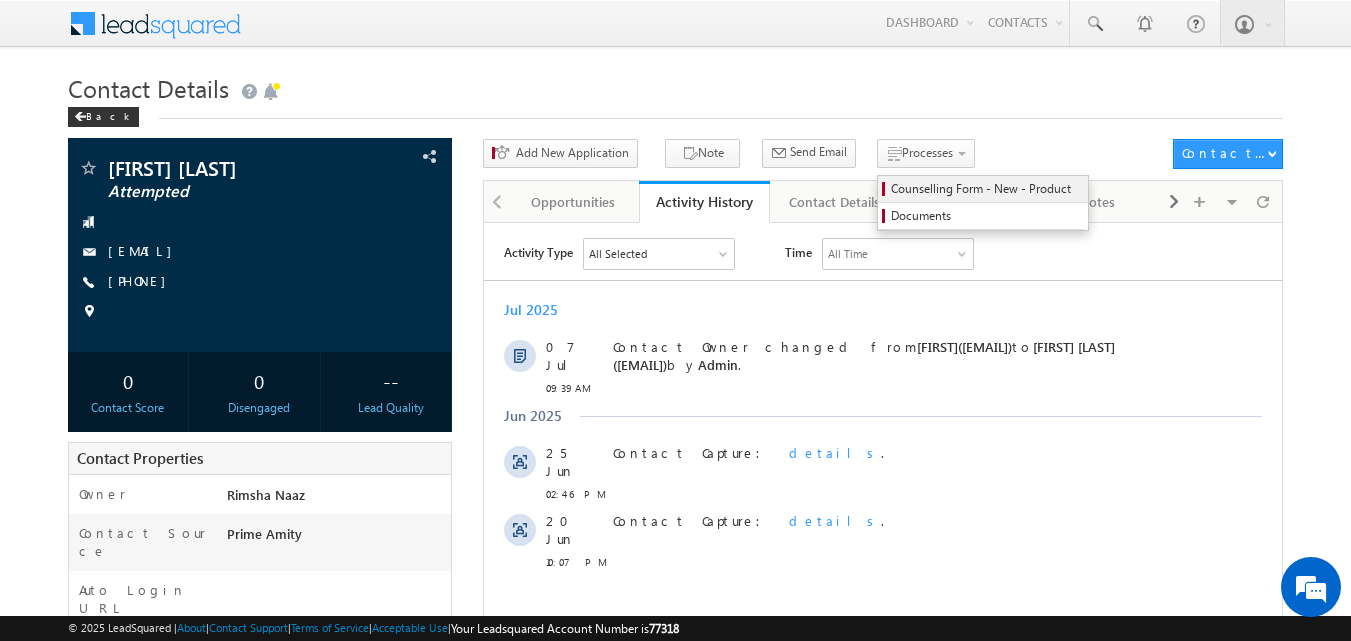 click on "Counselling Form - New - Product" at bounding box center (986, 189) 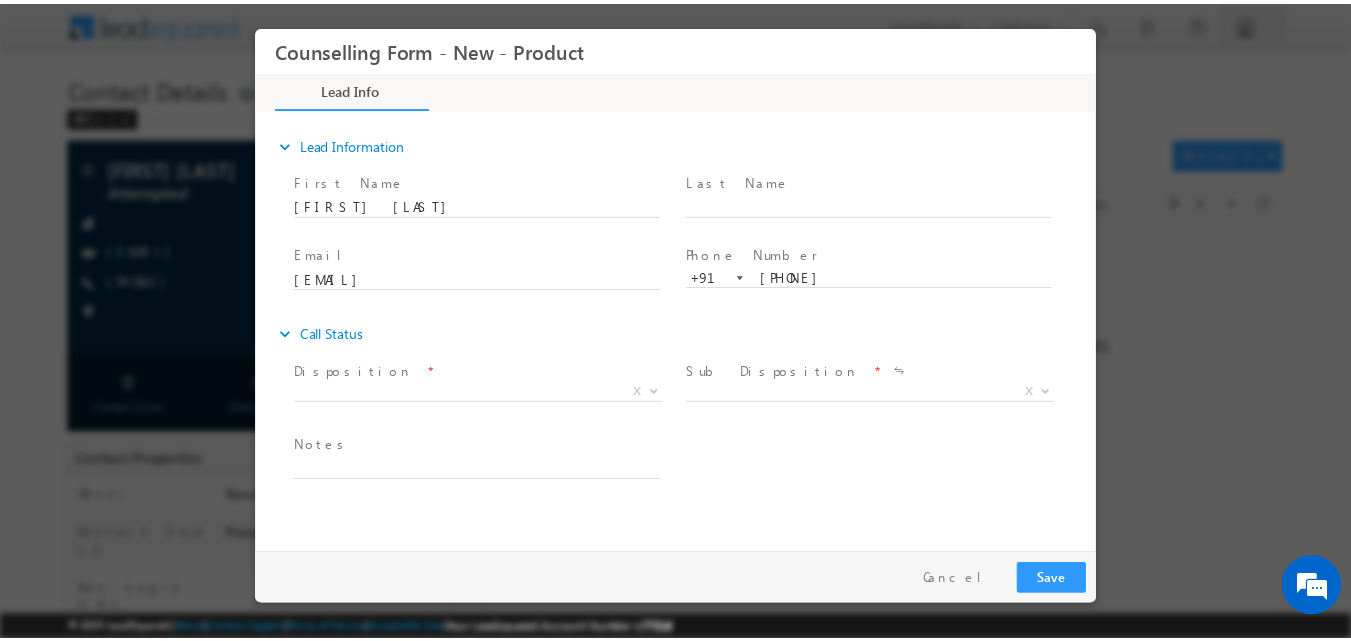 scroll, scrollTop: 0, scrollLeft: 0, axis: both 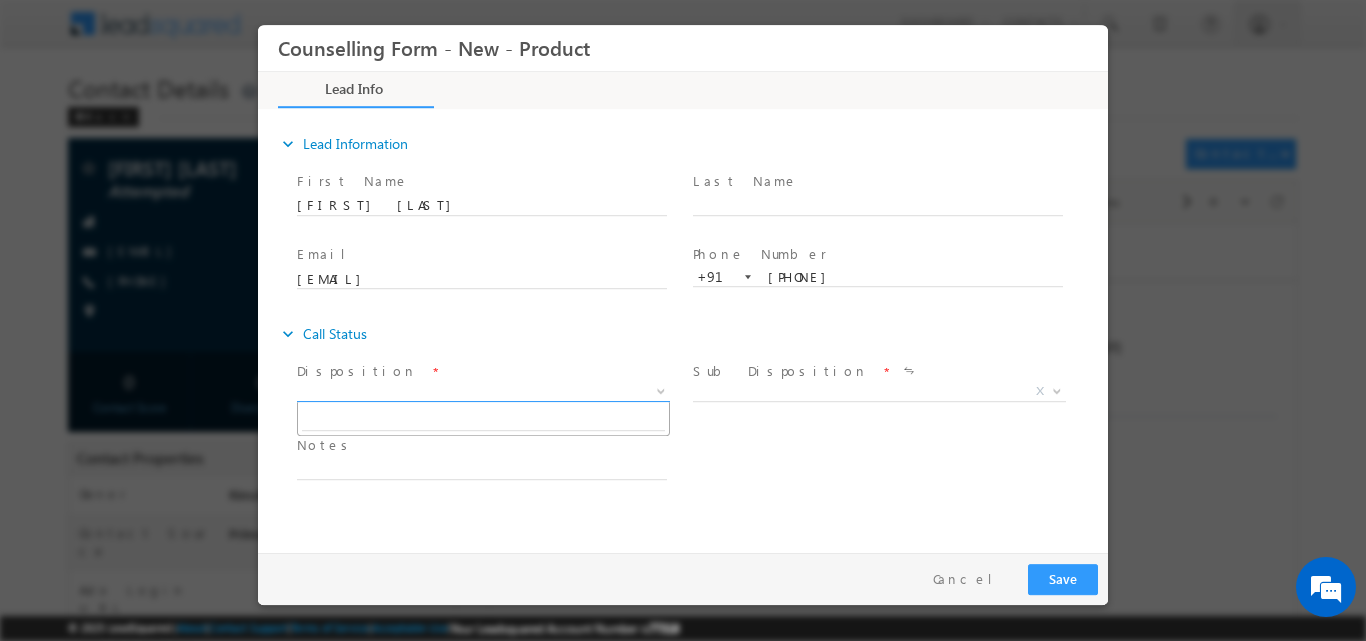 click at bounding box center (659, 390) 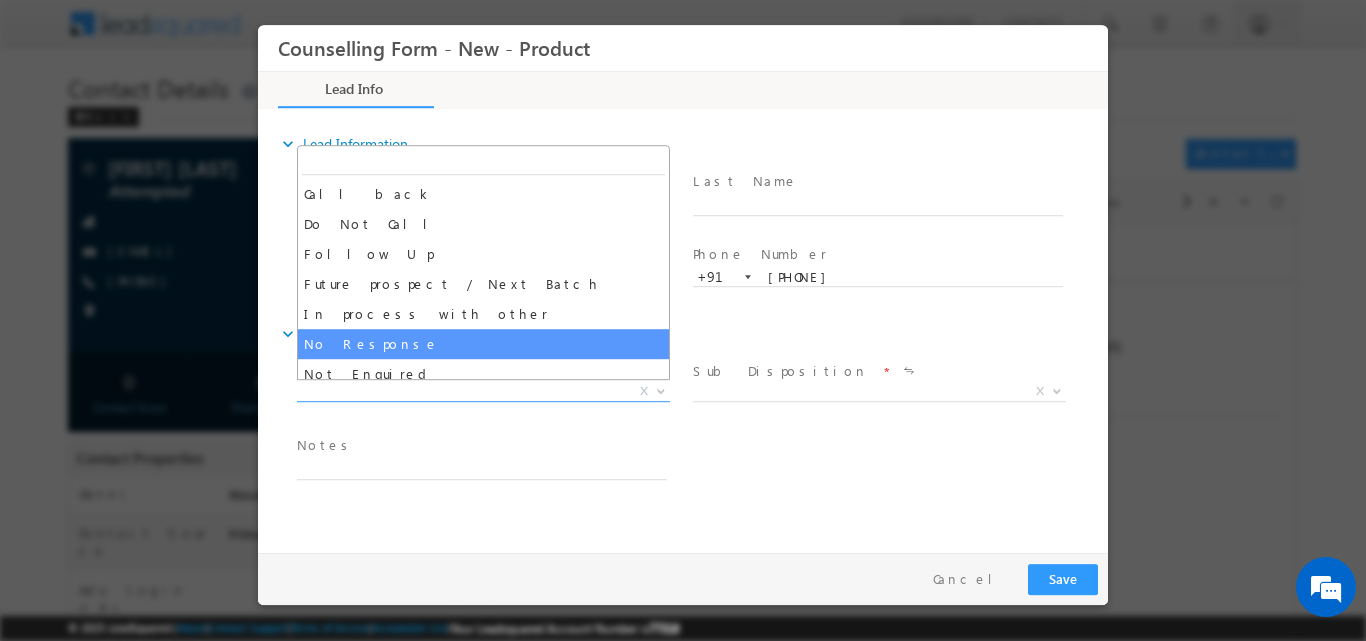 select on "No Response" 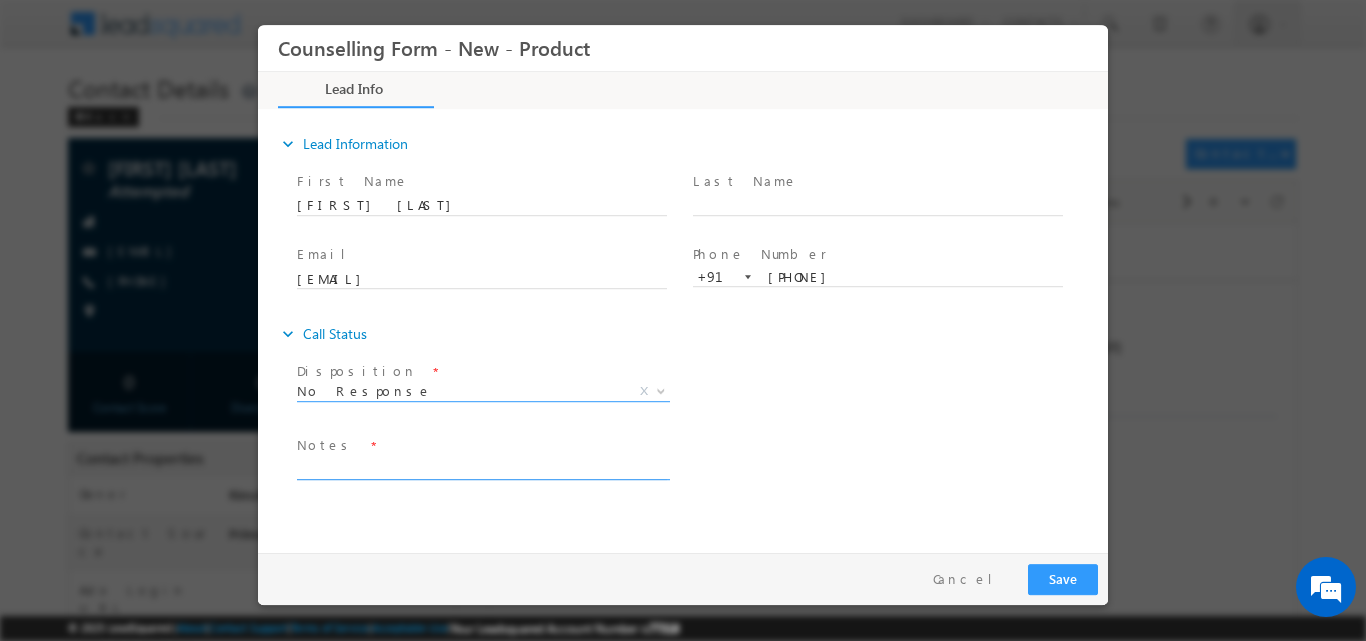 click at bounding box center [482, 467] 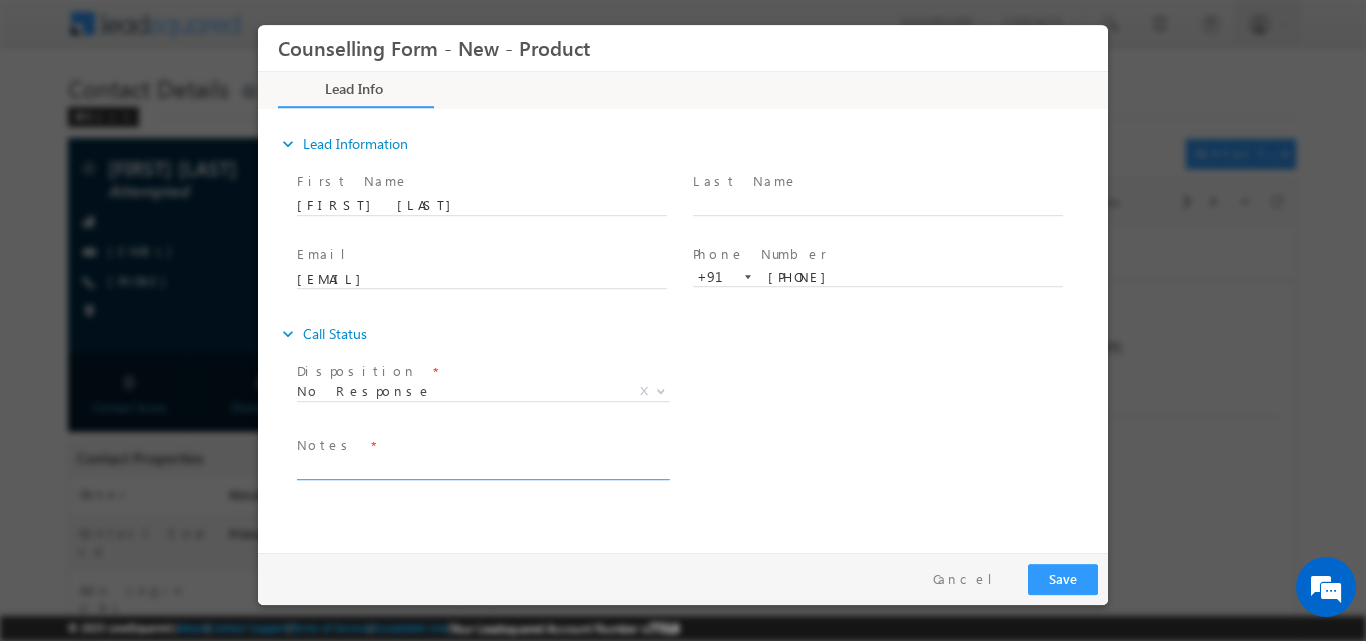 click at bounding box center (482, 467) 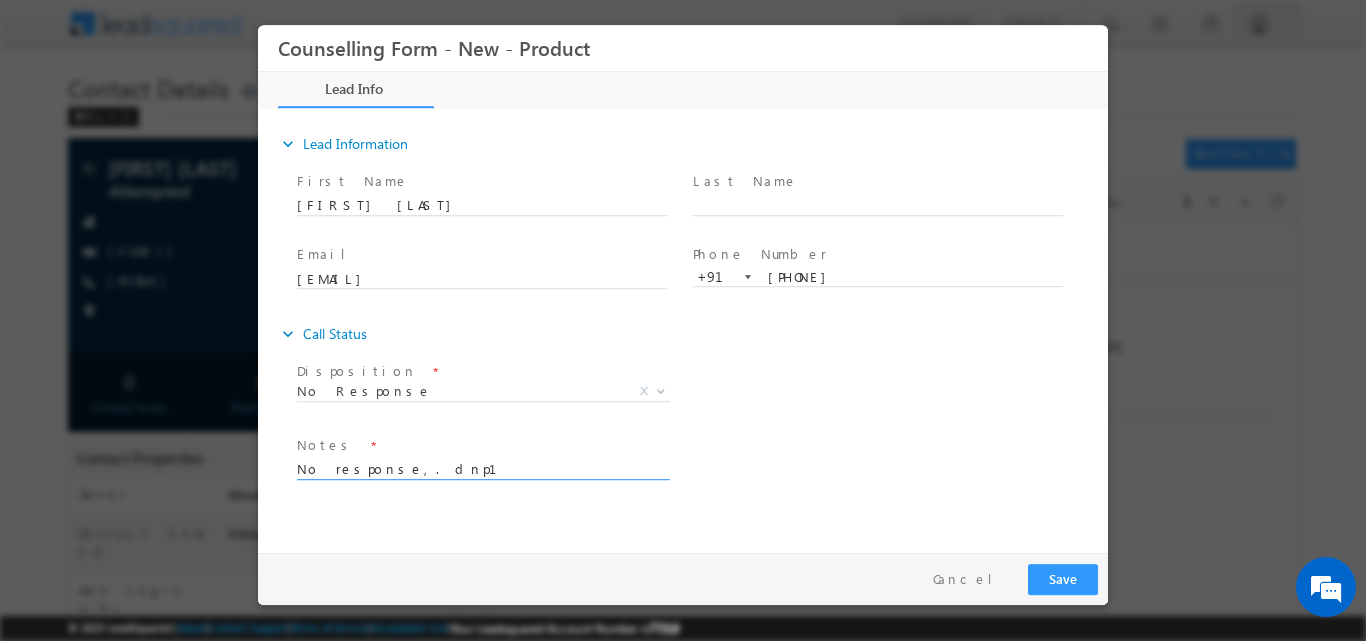 type on "No response,. dnp1" 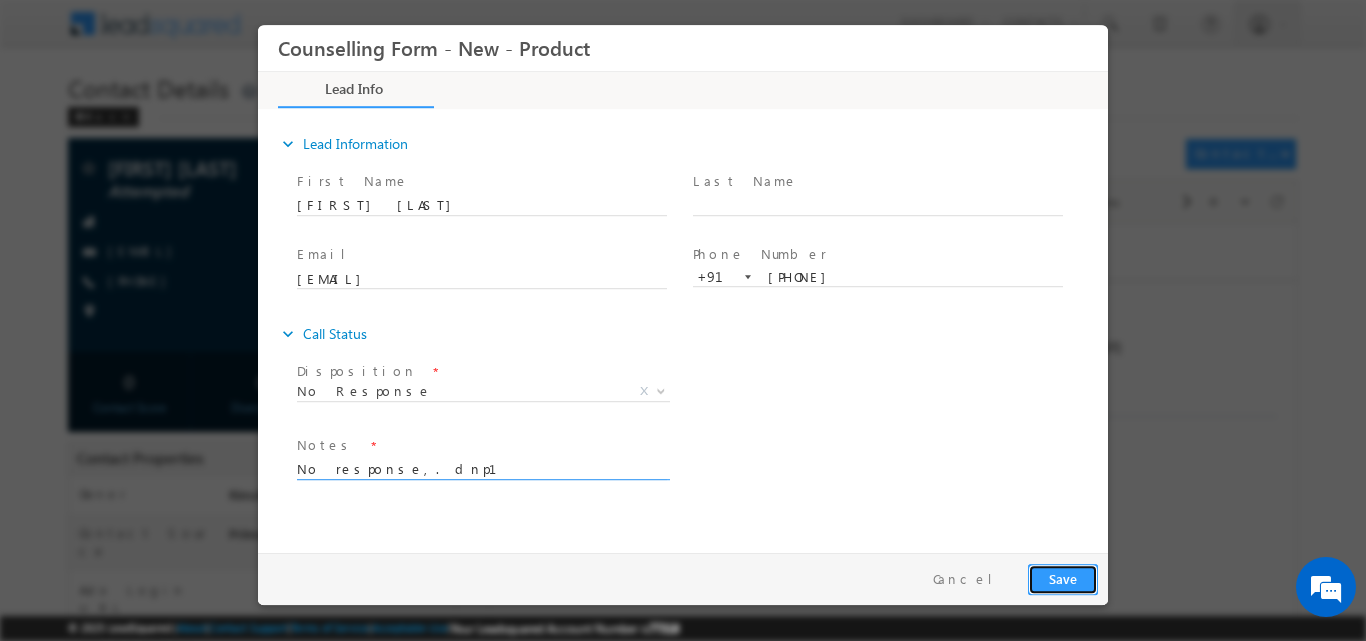 click on "Save" at bounding box center [1063, 578] 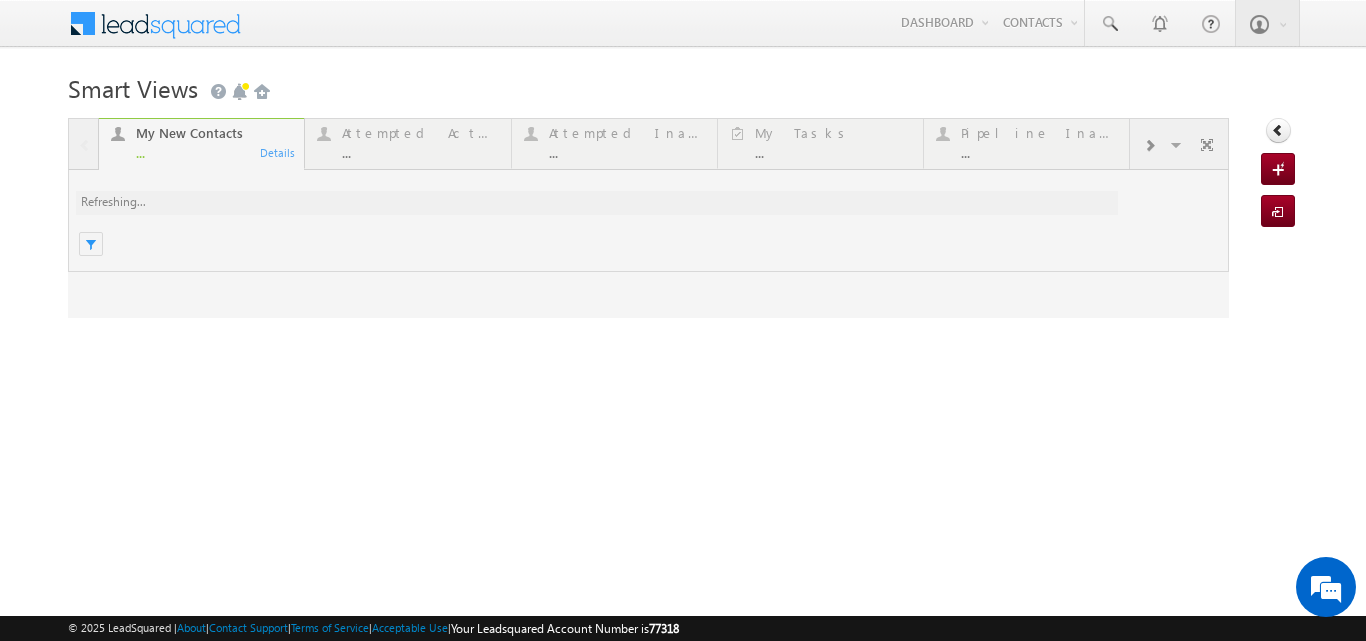 scroll, scrollTop: 0, scrollLeft: 0, axis: both 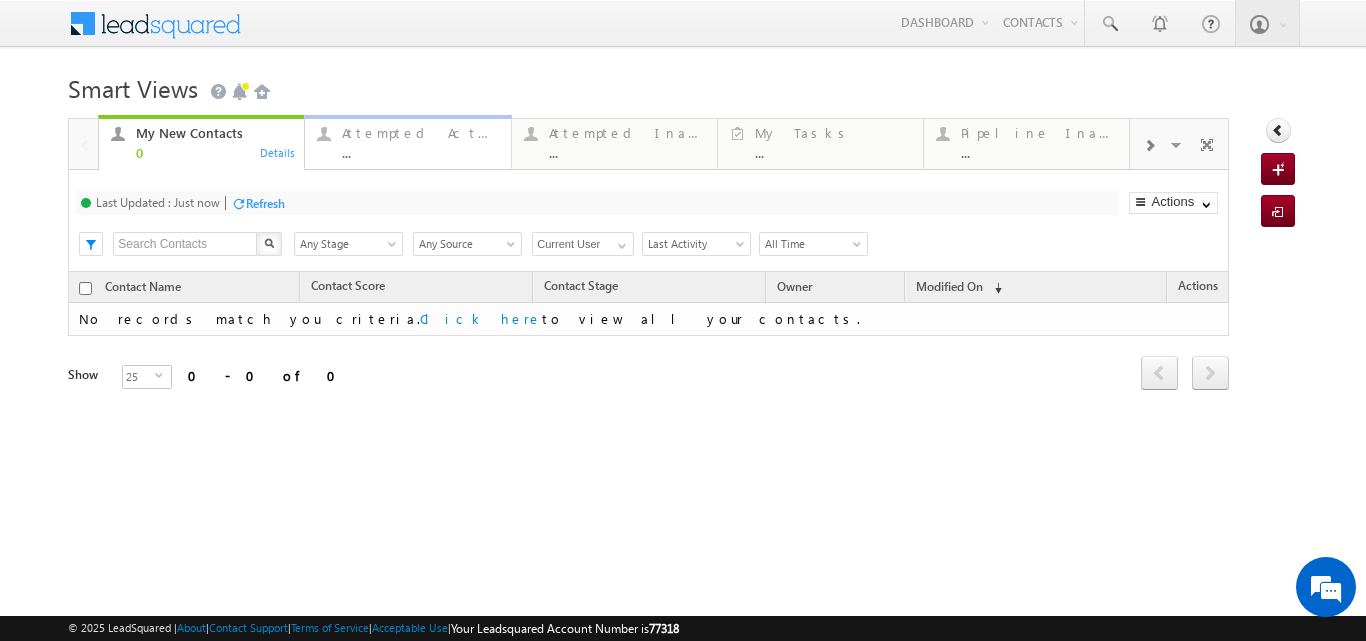click on "Attempted Active ... Details" at bounding box center (407, 142) 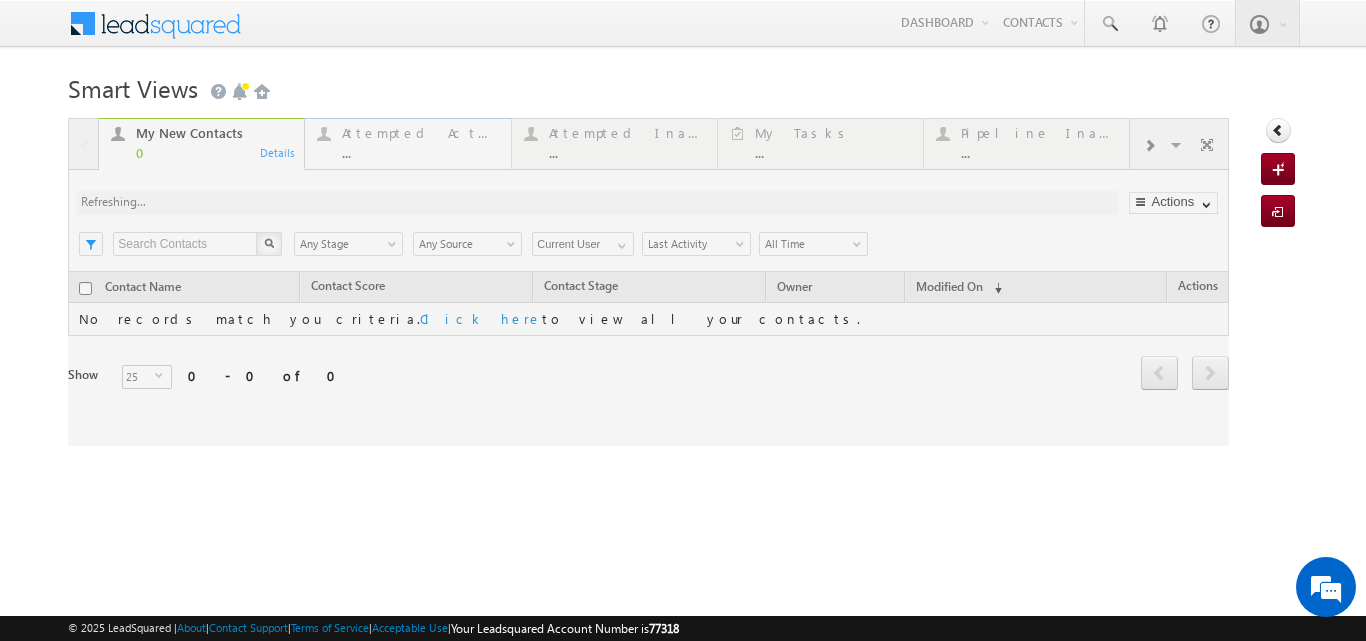 scroll, scrollTop: 0, scrollLeft: 0, axis: both 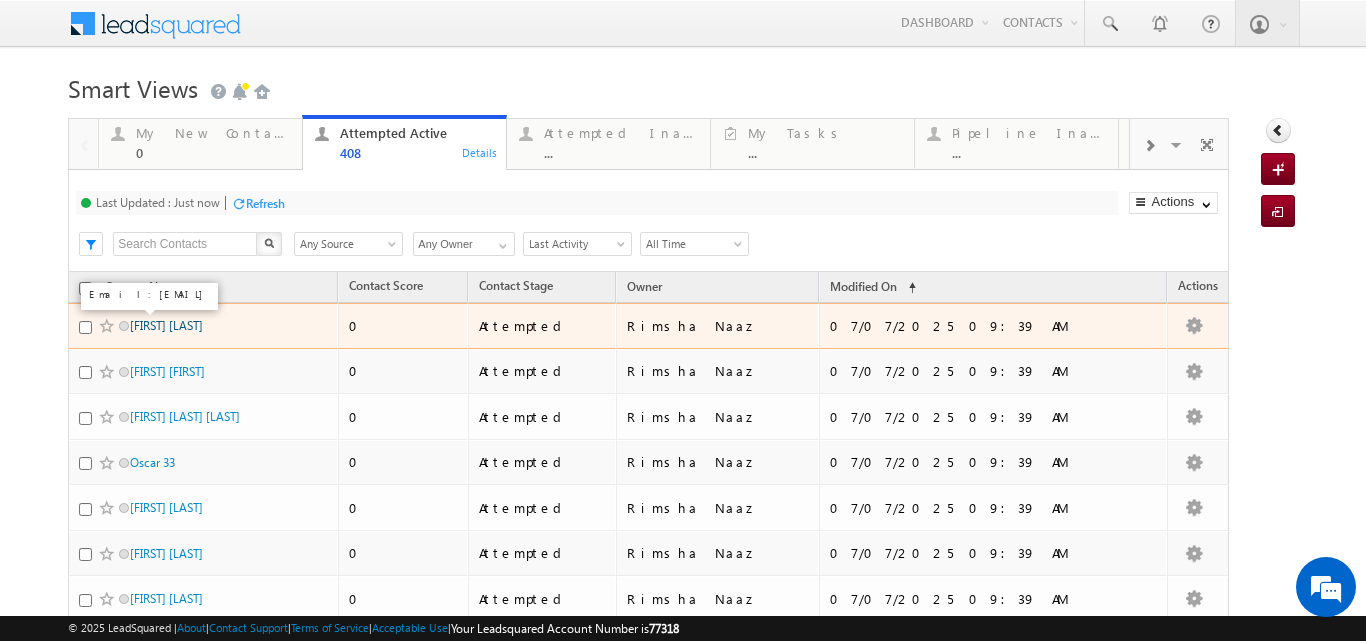 click on "[FIRST] [LAST]" at bounding box center (166, 325) 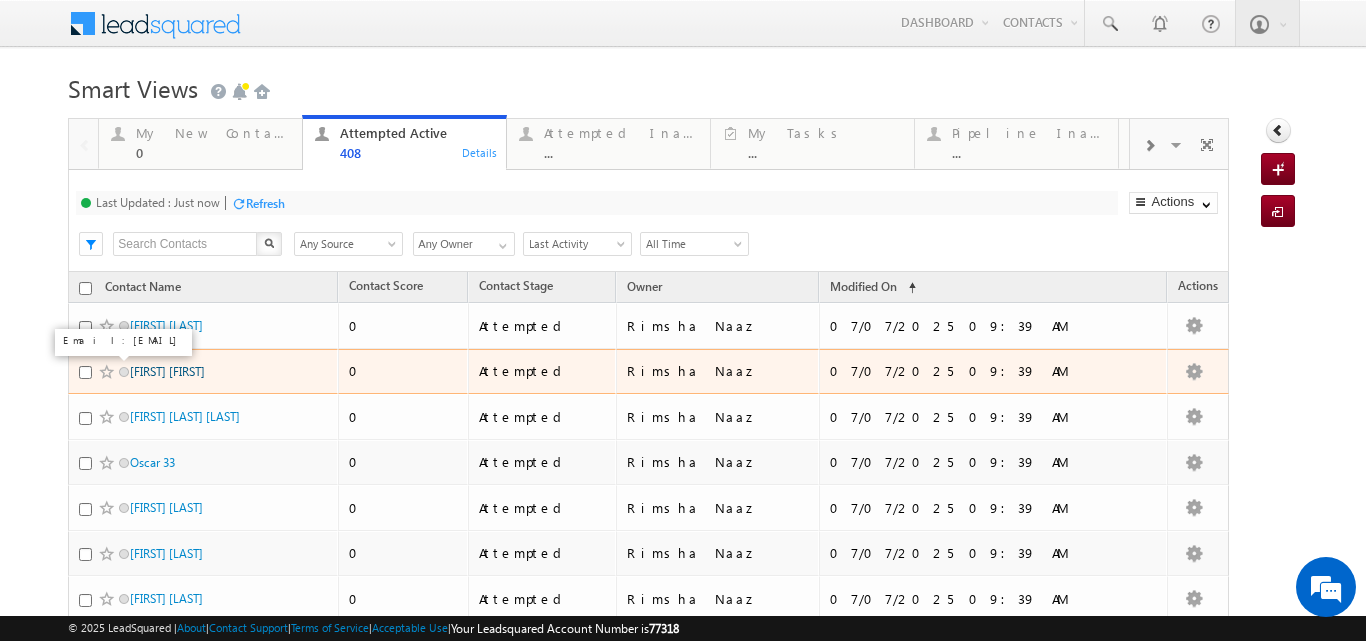 click on "pavan pavan" at bounding box center (167, 371) 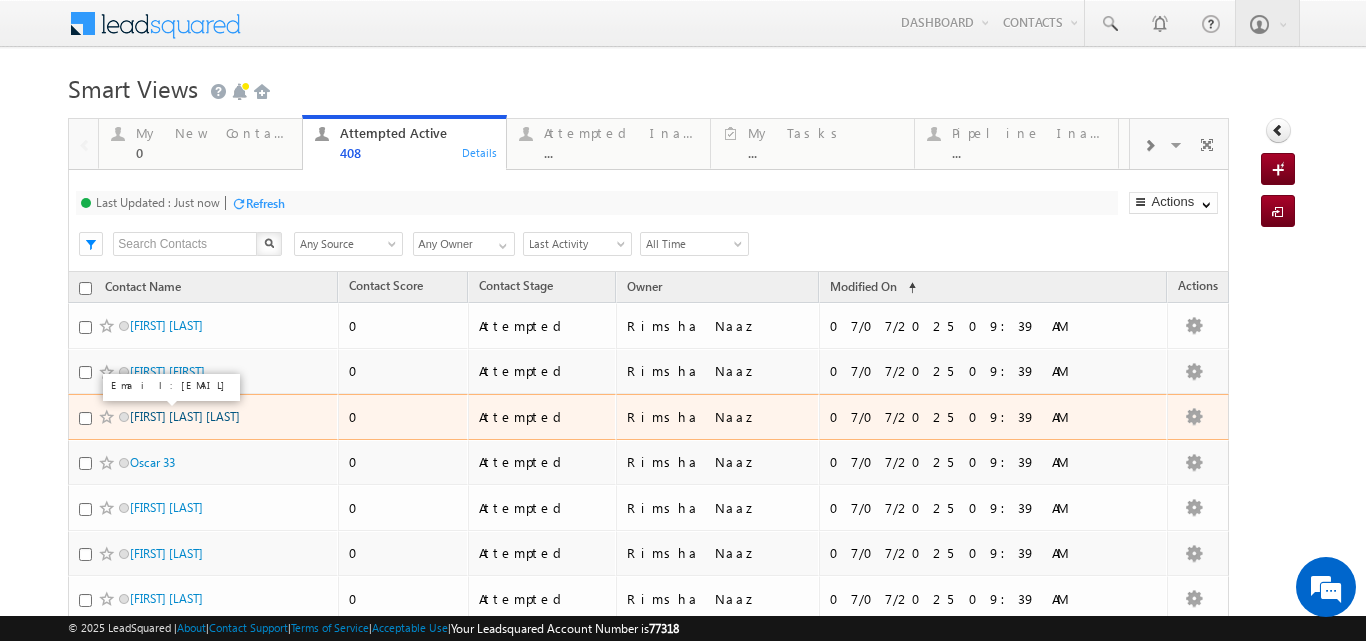 click on "Rohit Kumar Ghosh" at bounding box center [185, 416] 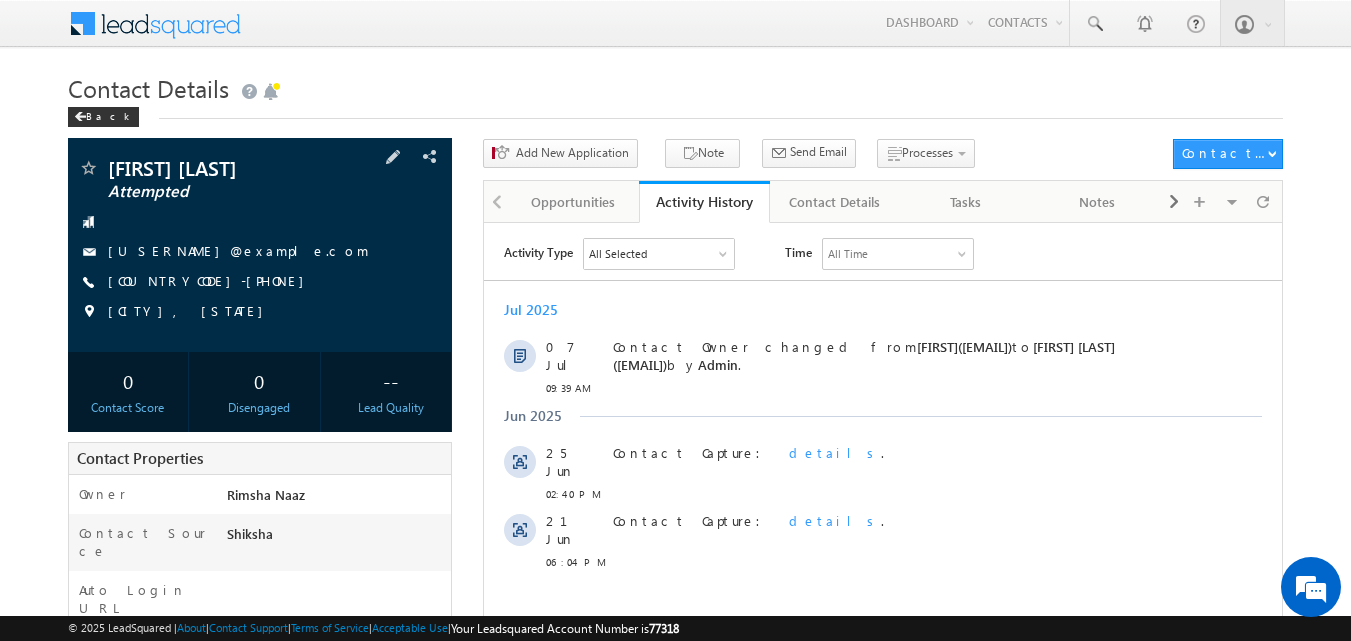 scroll, scrollTop: 0, scrollLeft: 0, axis: both 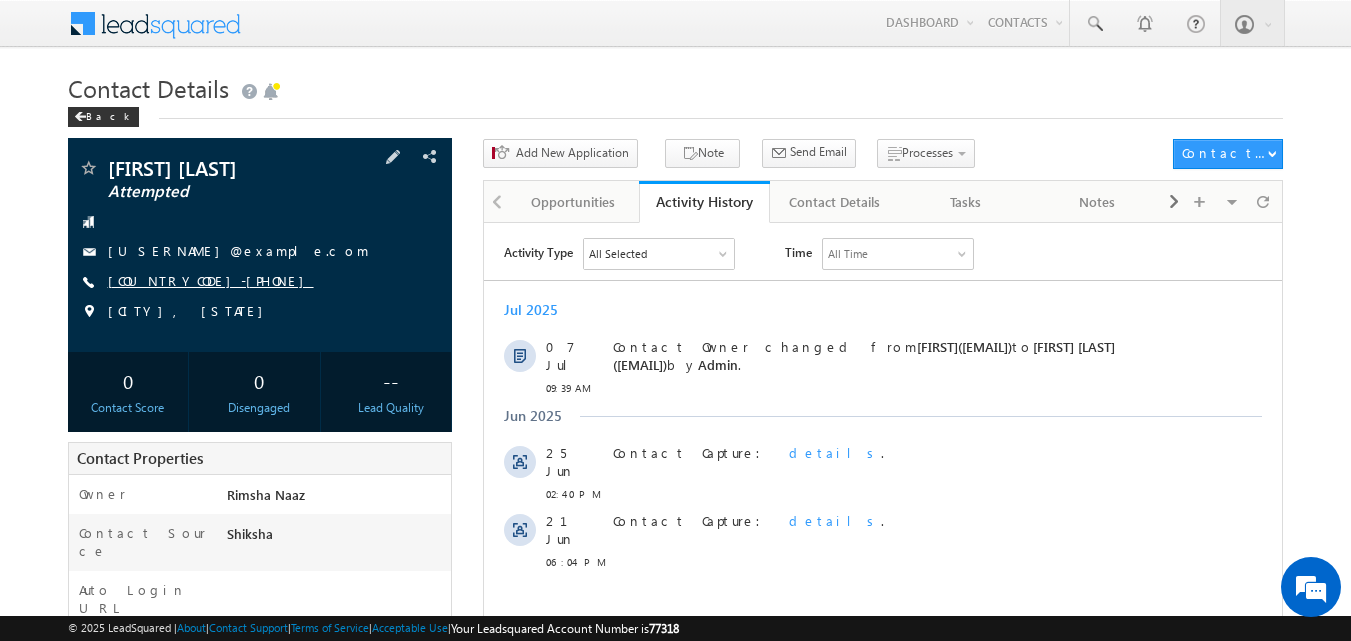 copy on "[PHONE]" 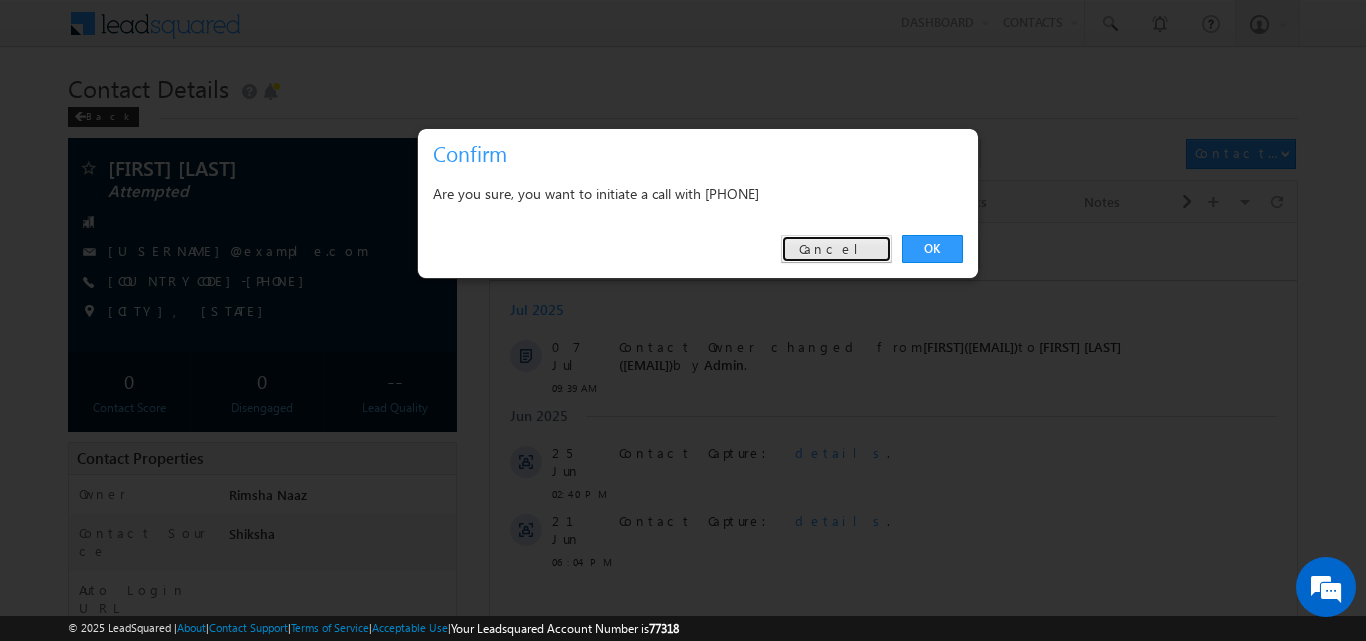 click on "Cancel" at bounding box center (836, 249) 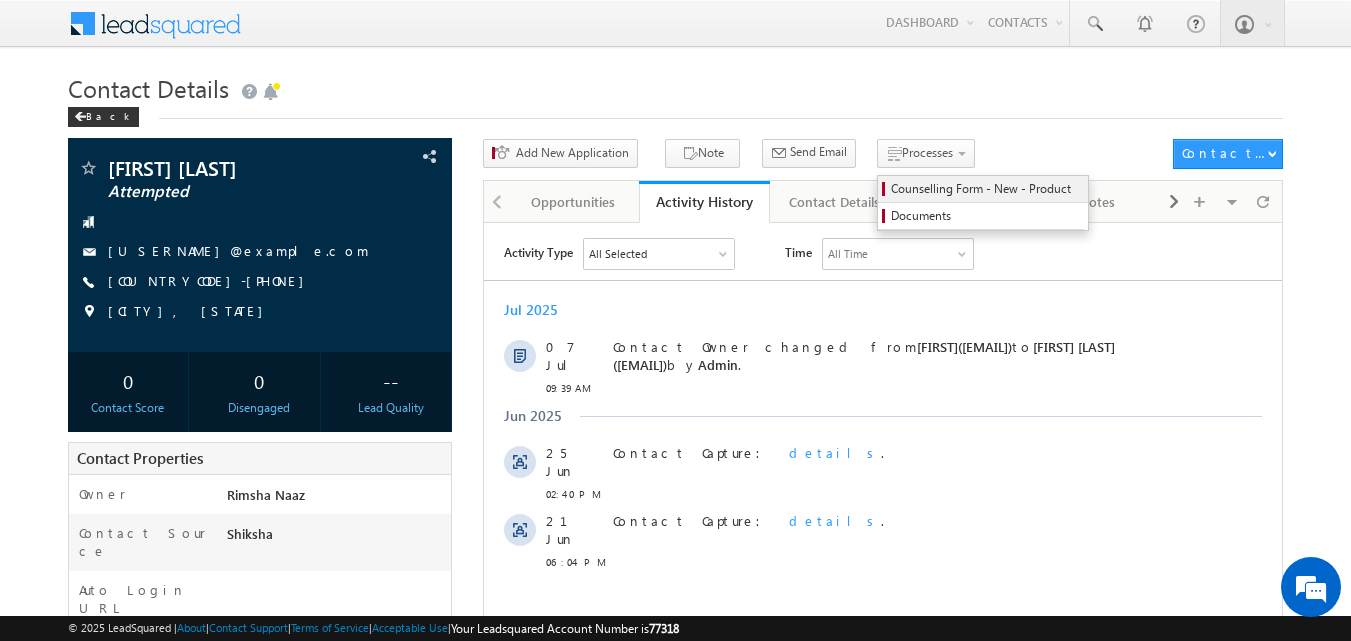 click on "Counselling Form - New - Product" at bounding box center (986, 189) 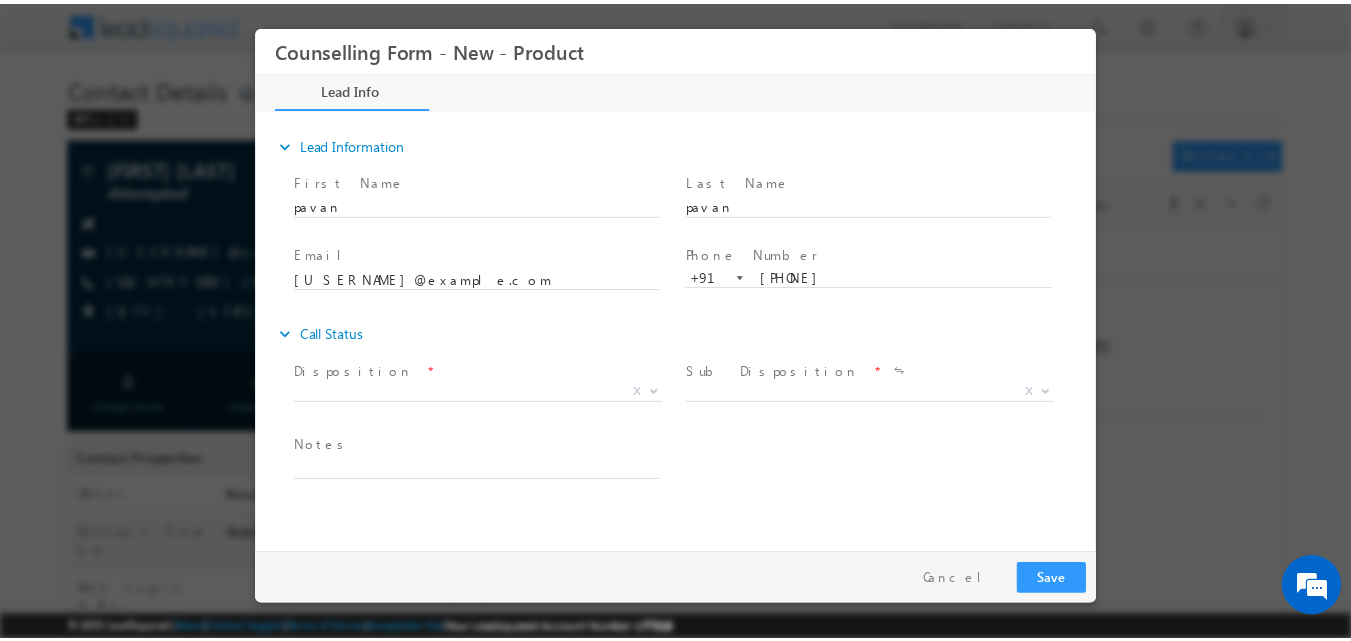 scroll, scrollTop: 0, scrollLeft: 0, axis: both 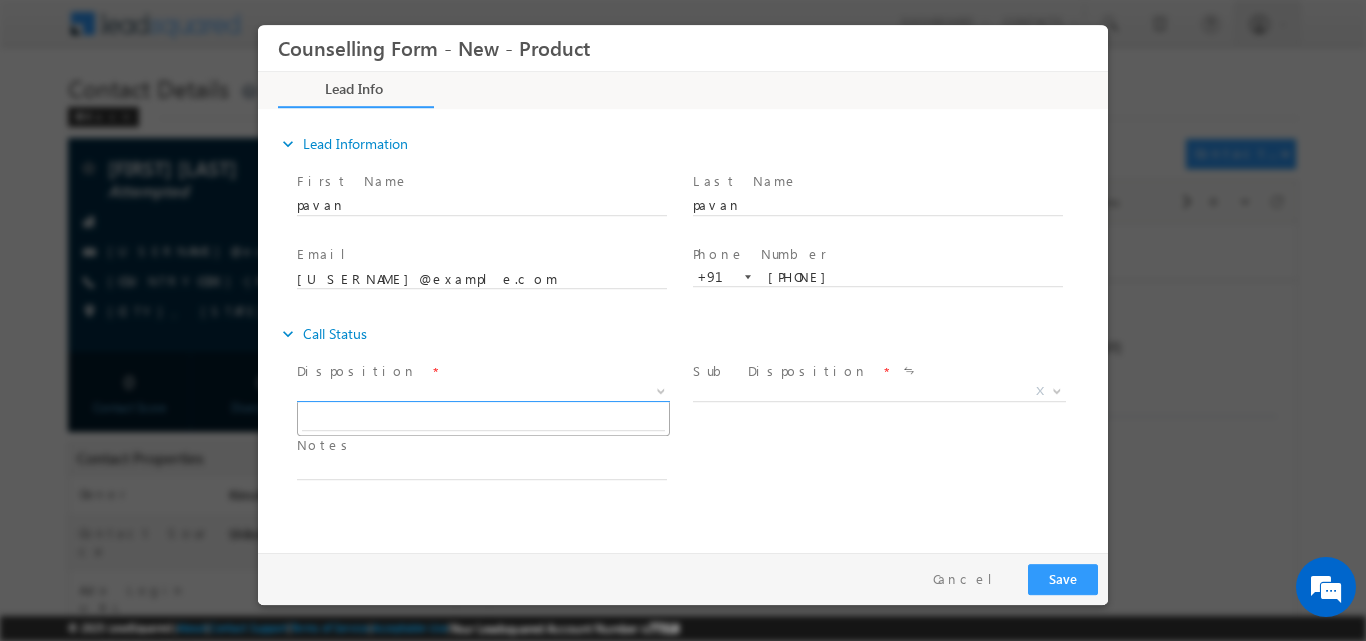 click at bounding box center (661, 389) 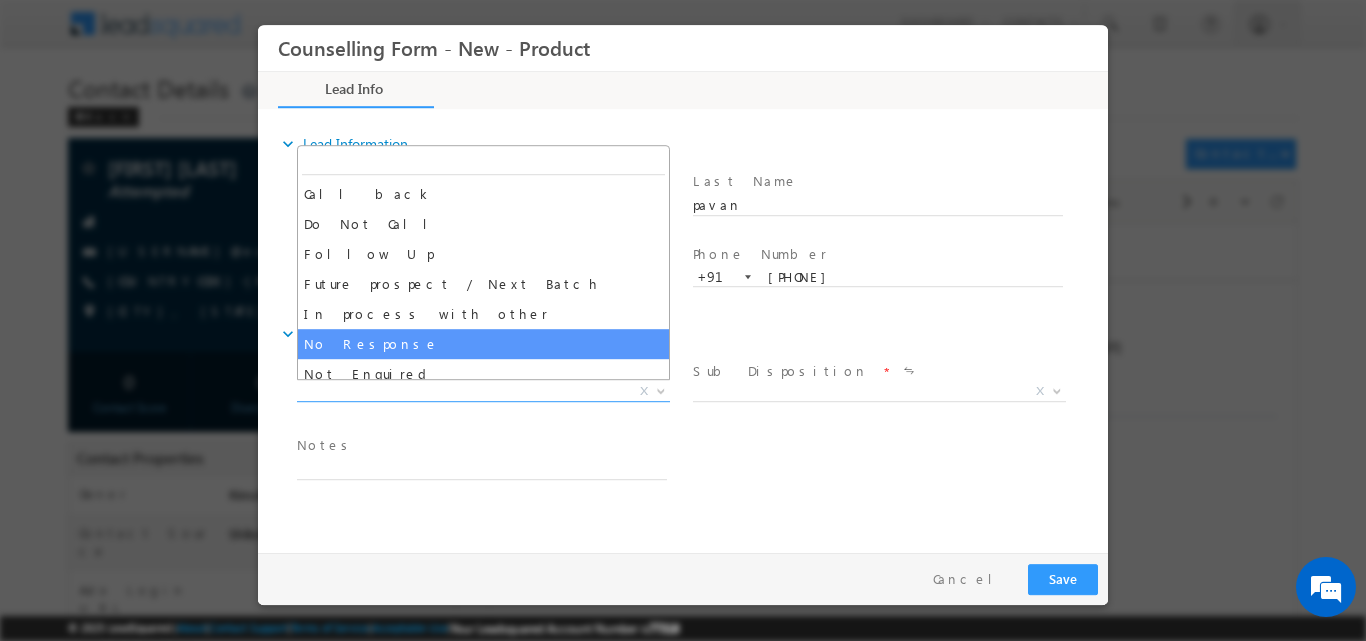 select on "No Response" 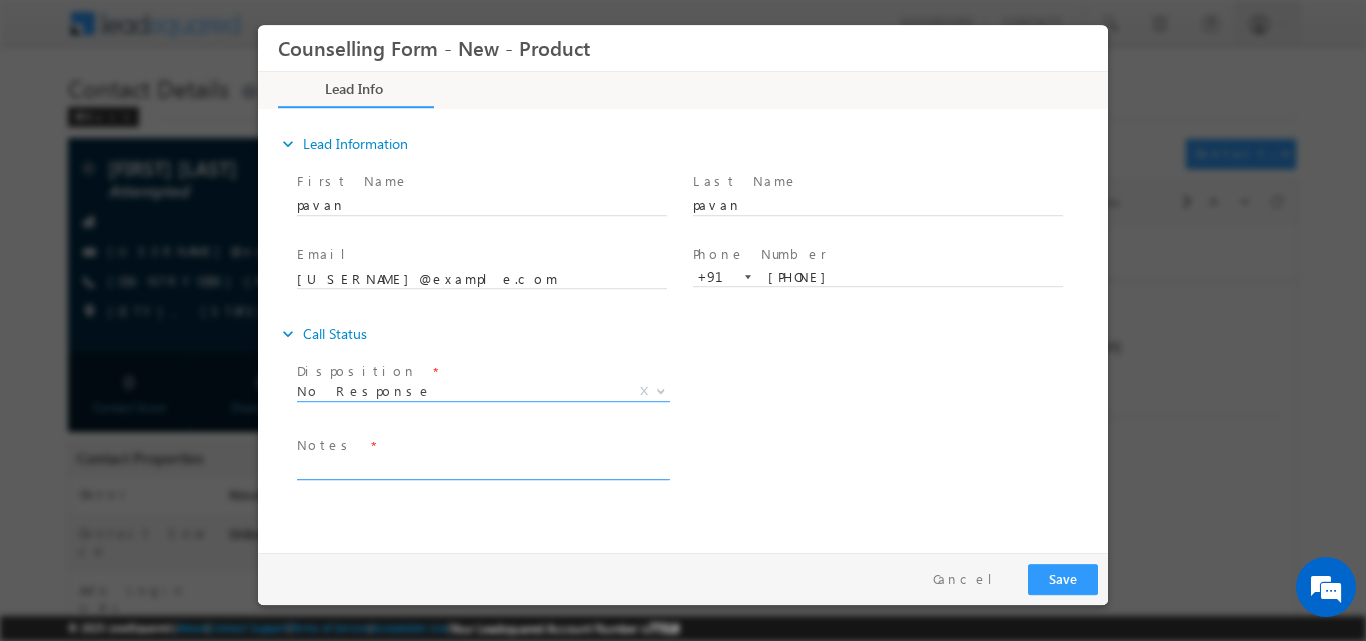 click at bounding box center [482, 467] 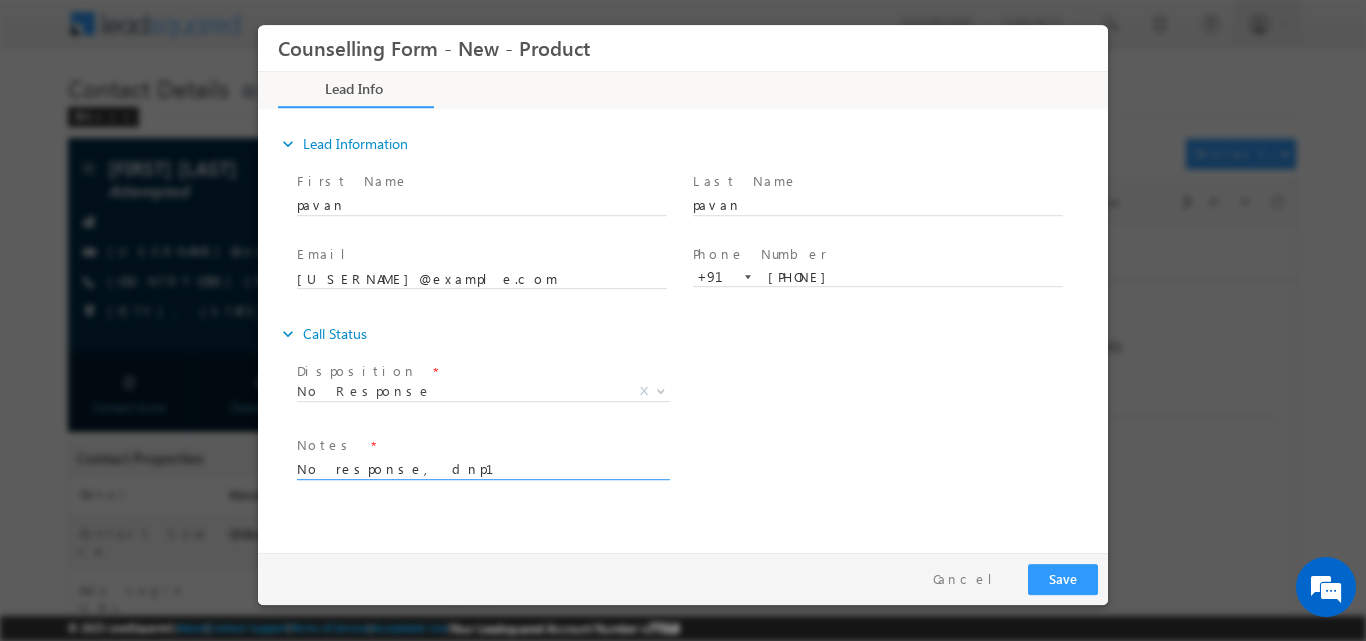 drag, startPoint x: 447, startPoint y: 462, endPoint x: 412, endPoint y: 475, distance: 37.336308 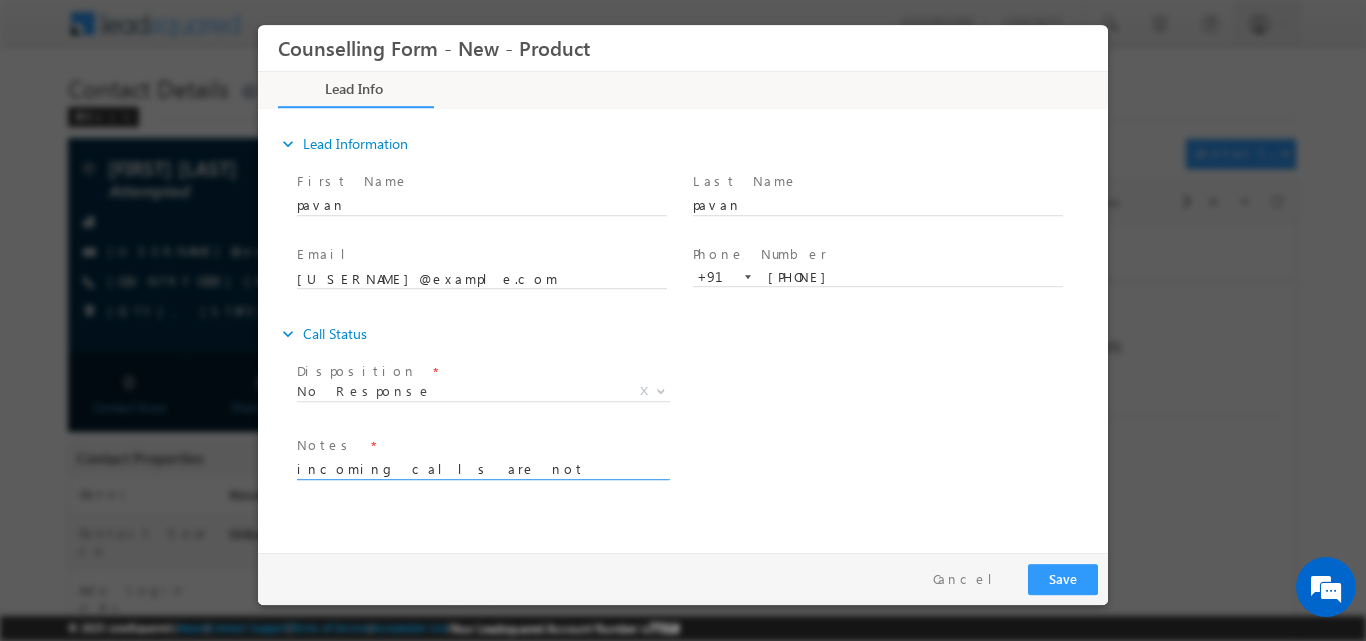 type on "incoming calls are not available, dnp1" 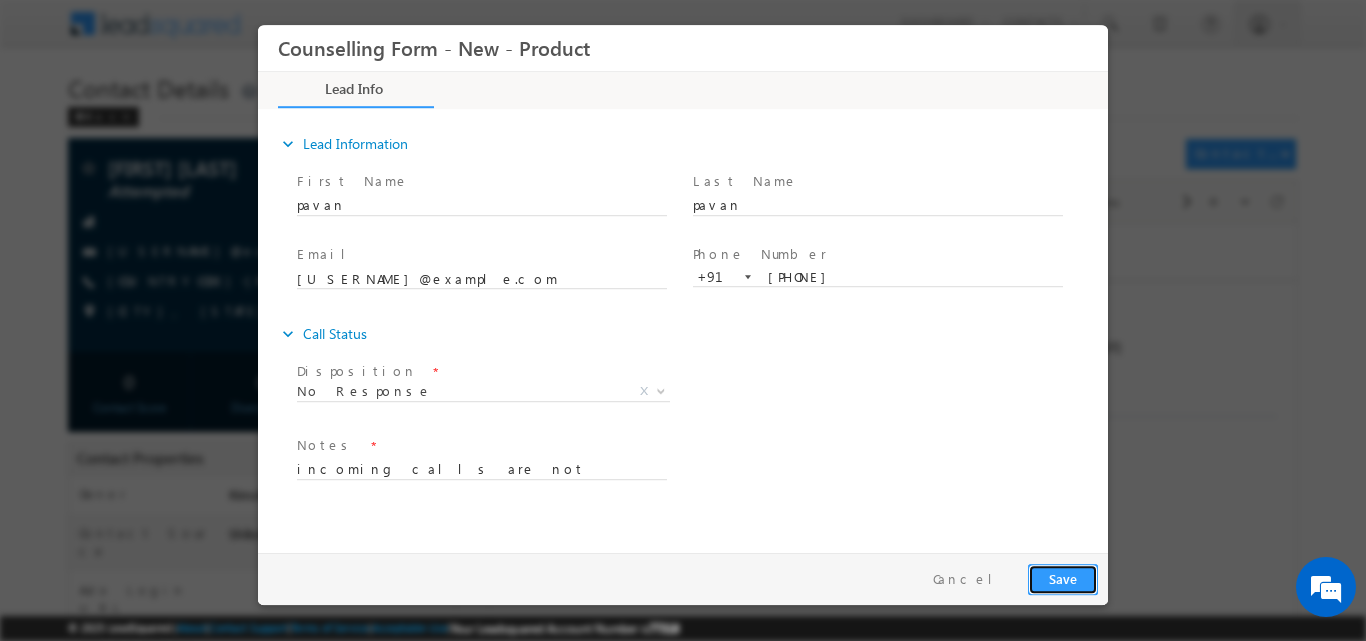 click on "Save" at bounding box center [1063, 578] 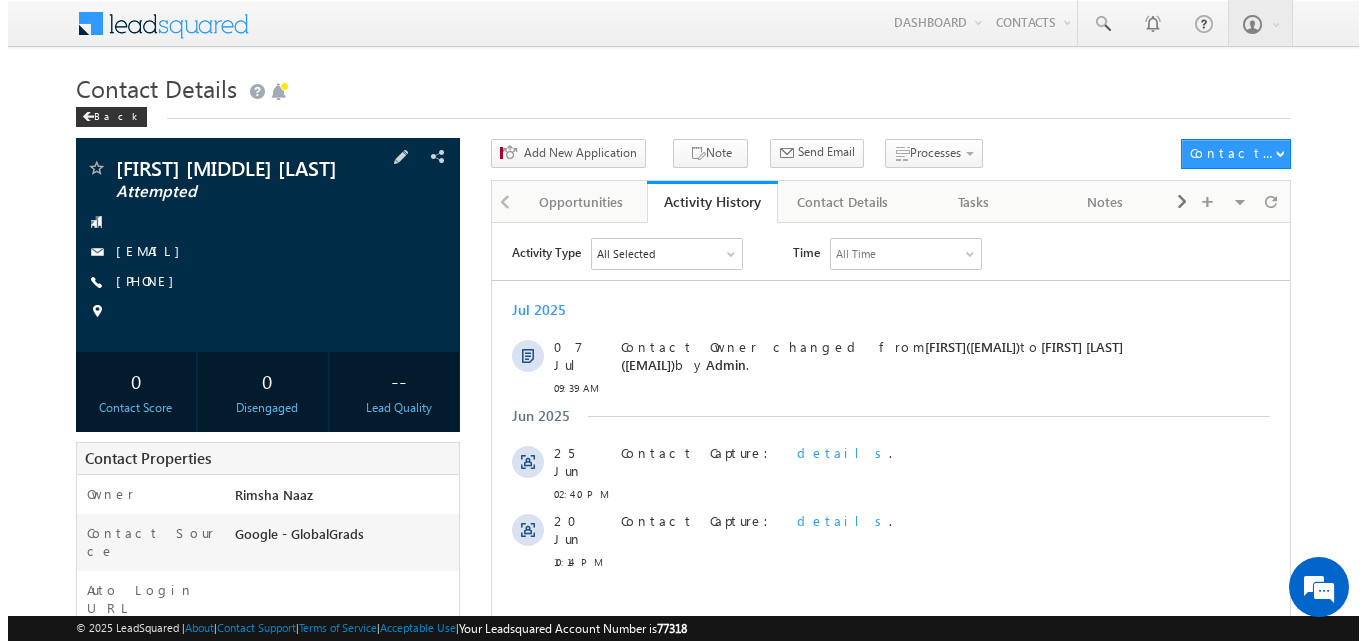 scroll, scrollTop: 0, scrollLeft: 0, axis: both 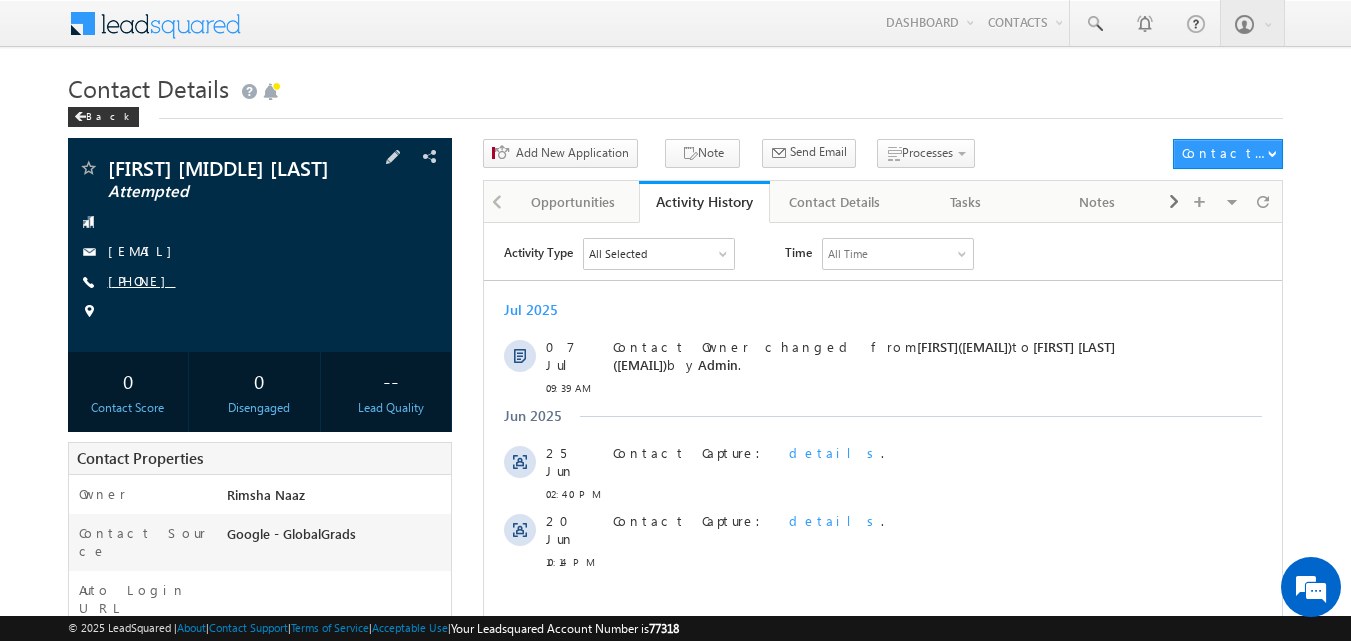 copy on "[PHONE]" 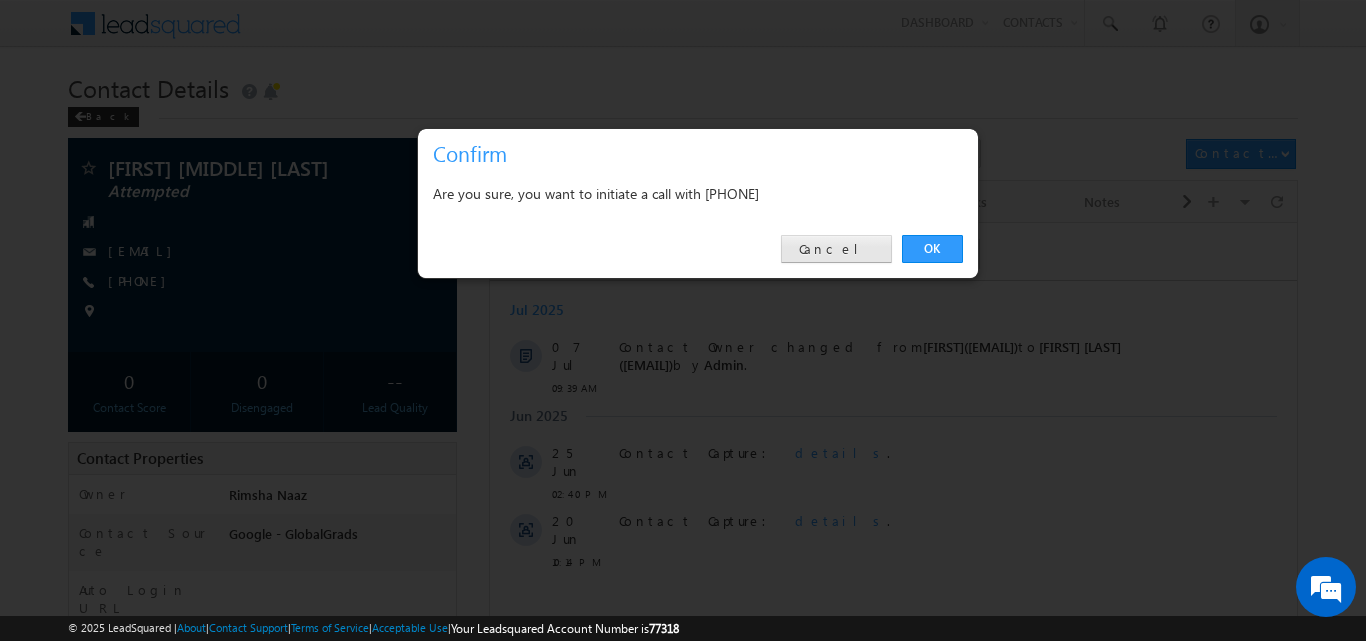 scroll, scrollTop: 0, scrollLeft: 0, axis: both 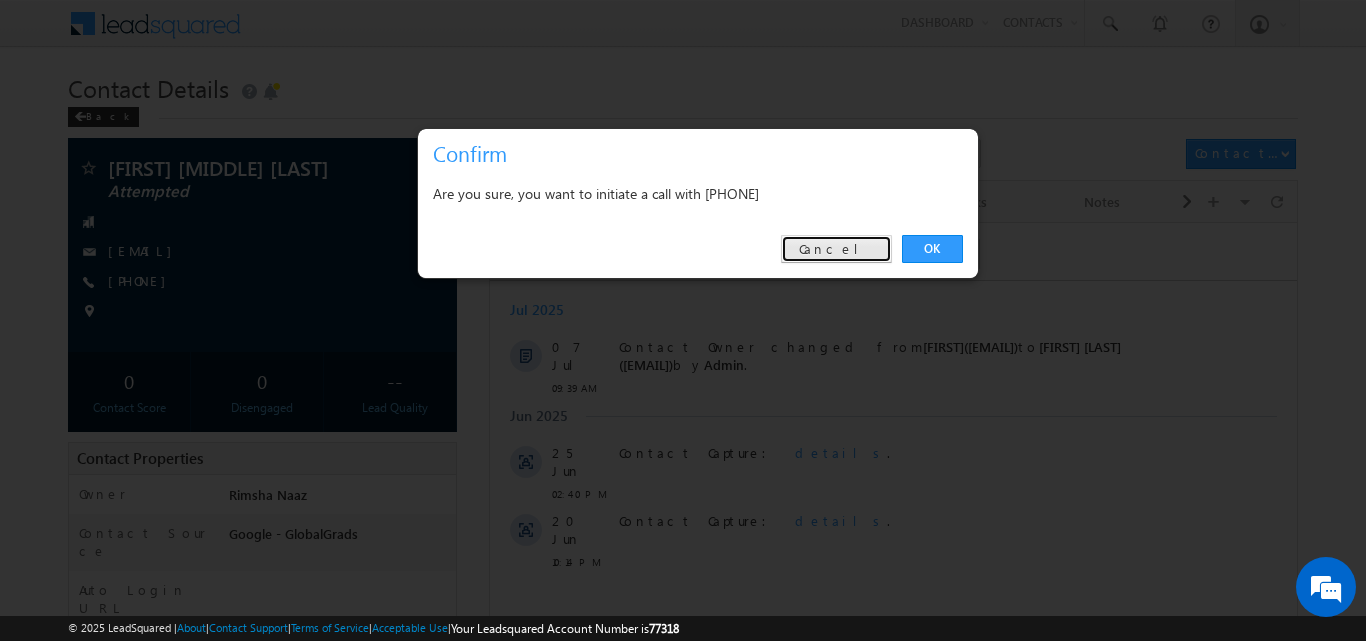 drag, startPoint x: 856, startPoint y: 251, endPoint x: 360, endPoint y: 22, distance: 546.3122 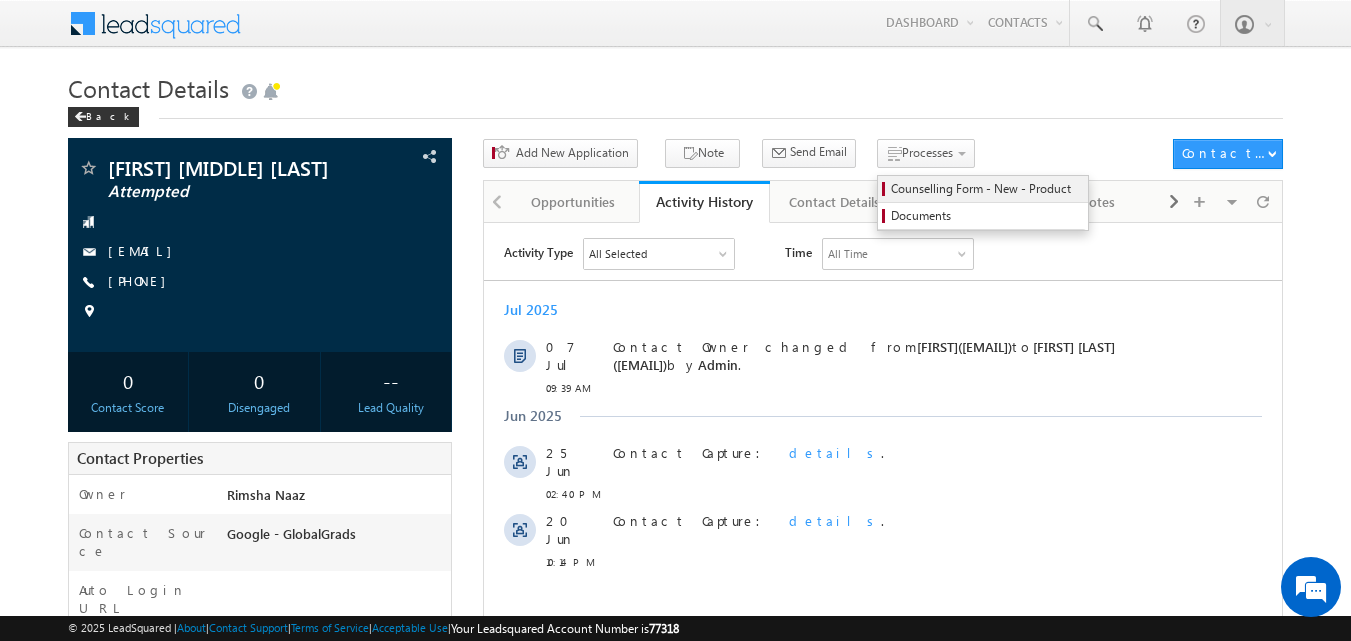 click on "Counselling Form - New - Product" at bounding box center (986, 189) 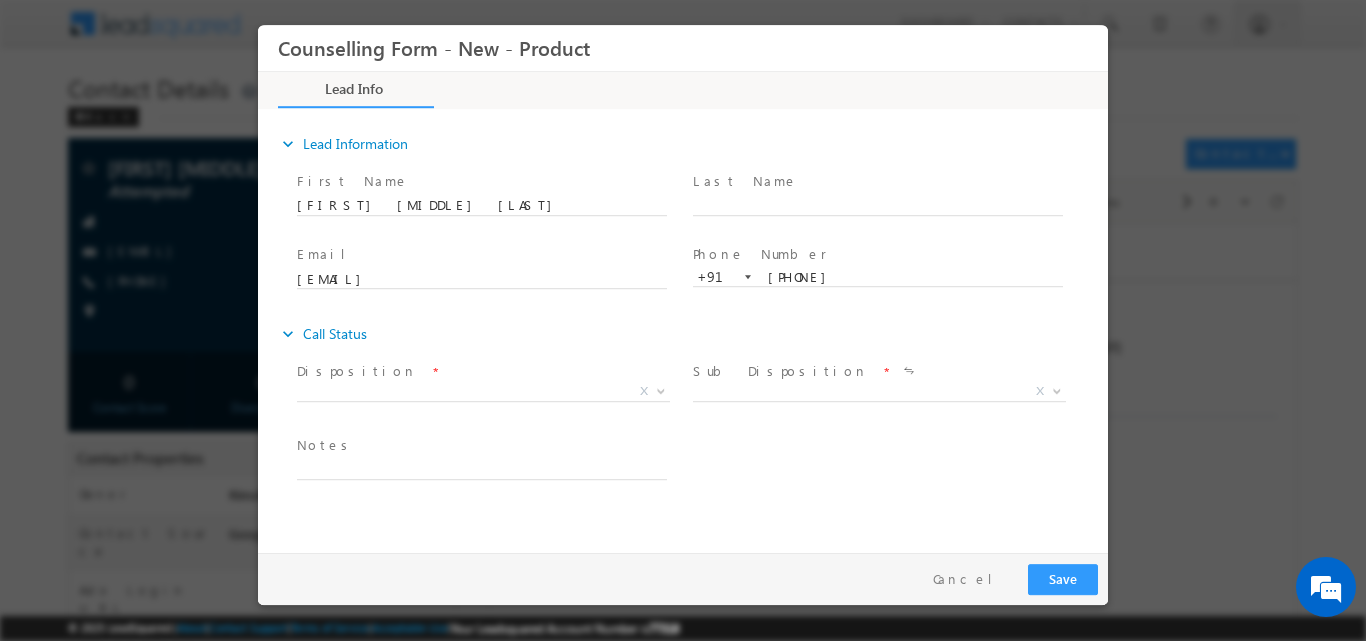 scroll, scrollTop: 0, scrollLeft: 0, axis: both 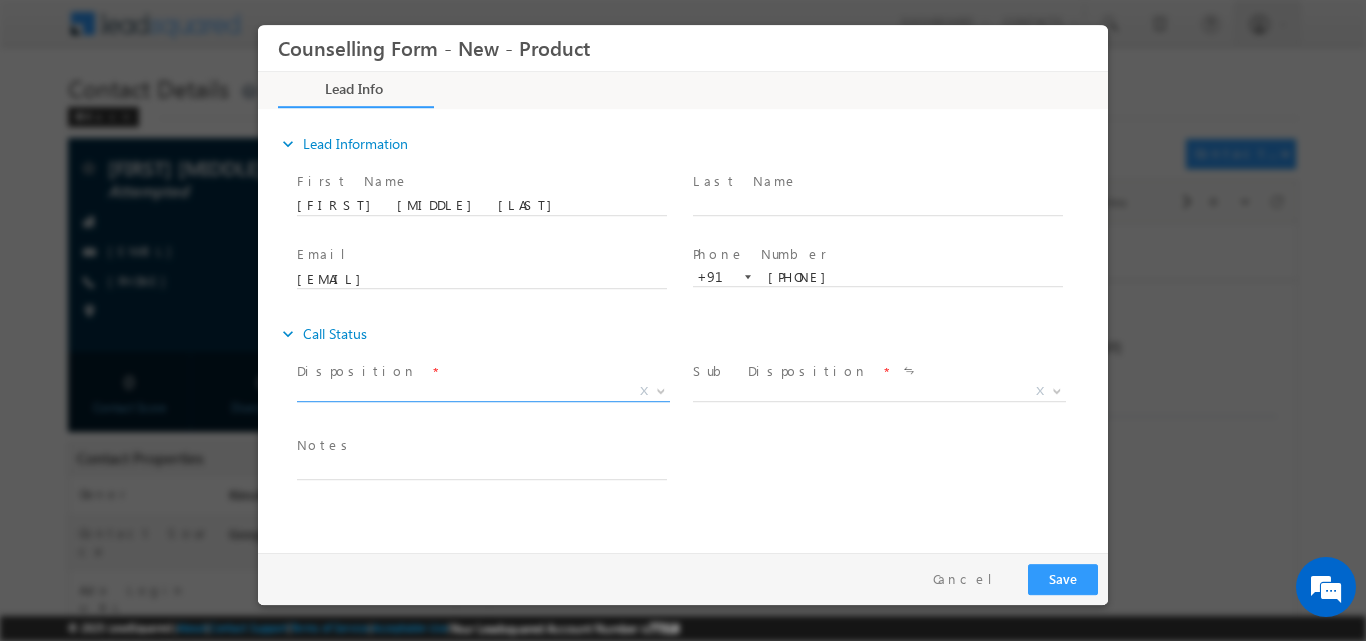 click at bounding box center [659, 390] 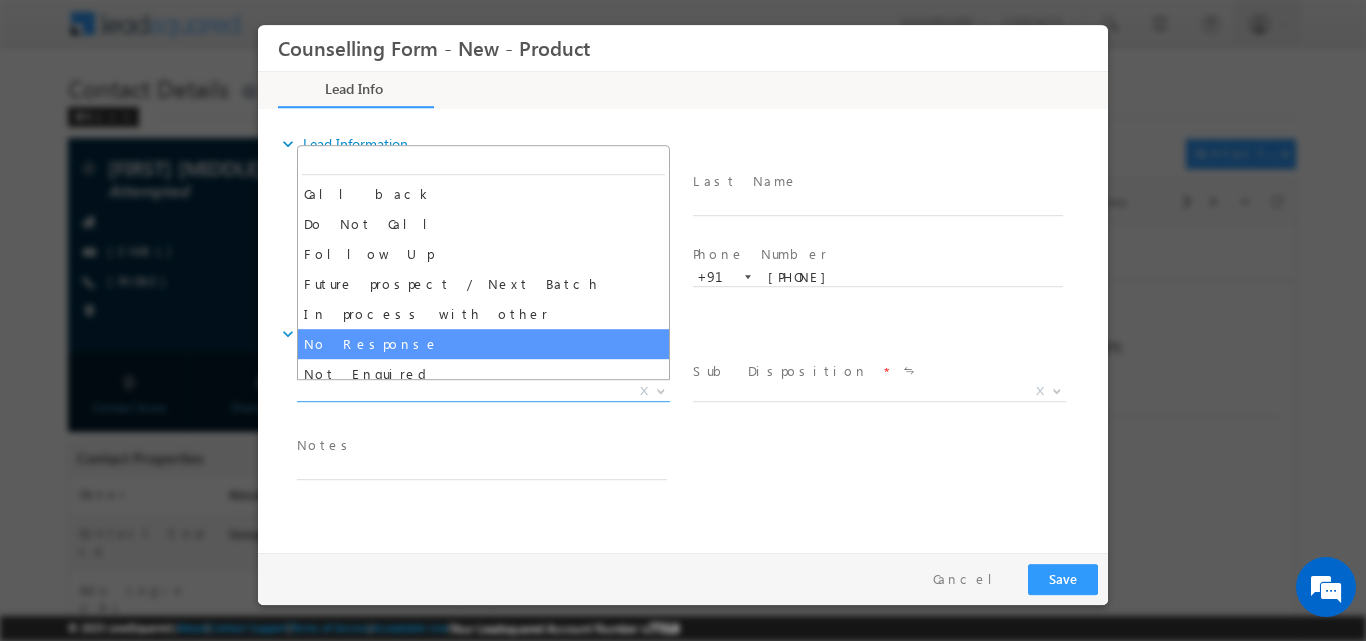select on "No Response" 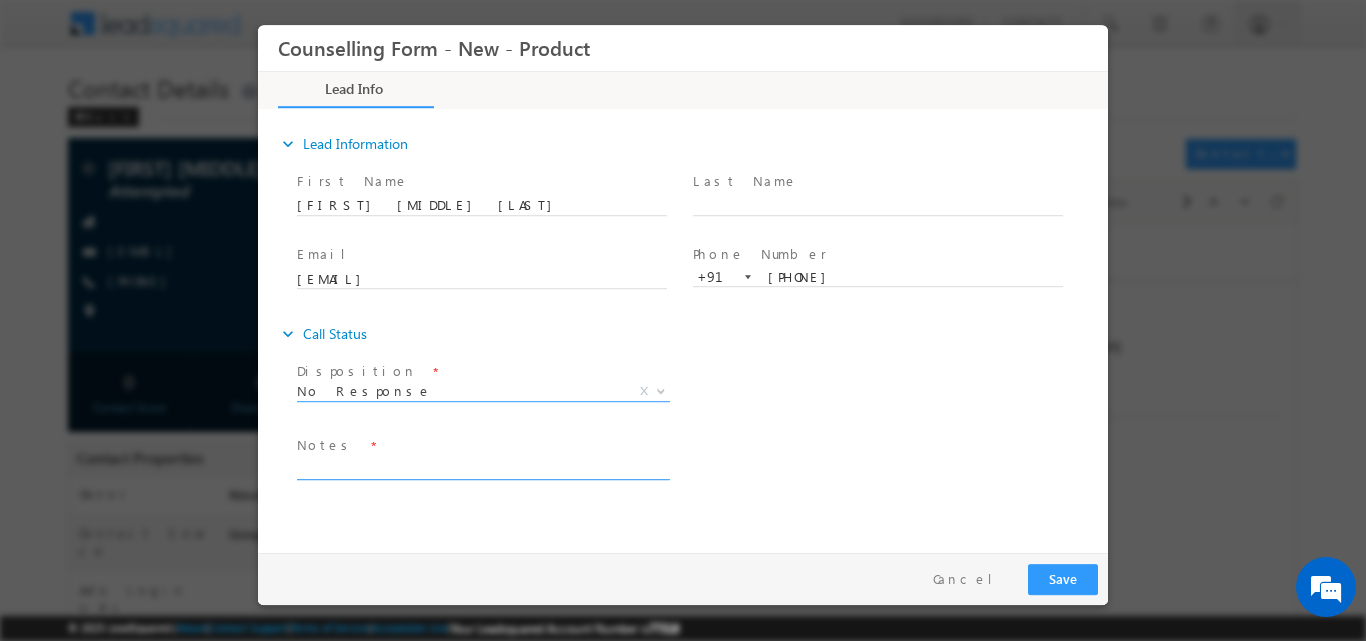 click at bounding box center [482, 467] 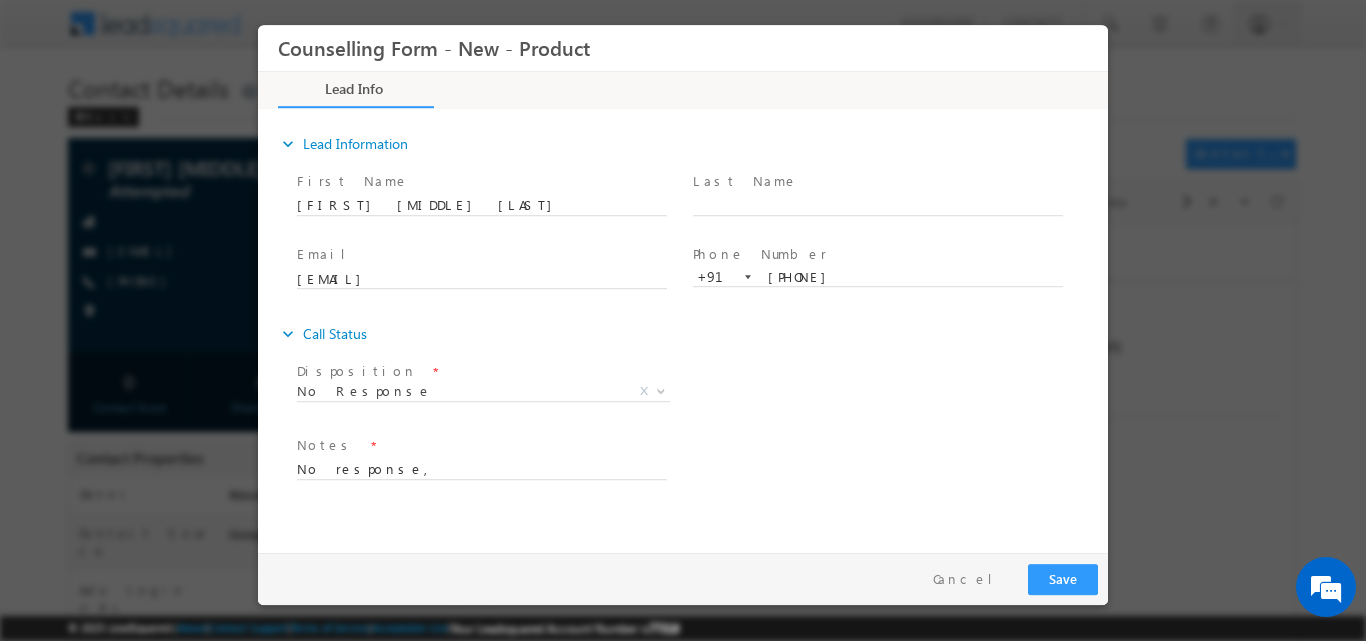 click on "expand_more Call Status" at bounding box center [693, 333] 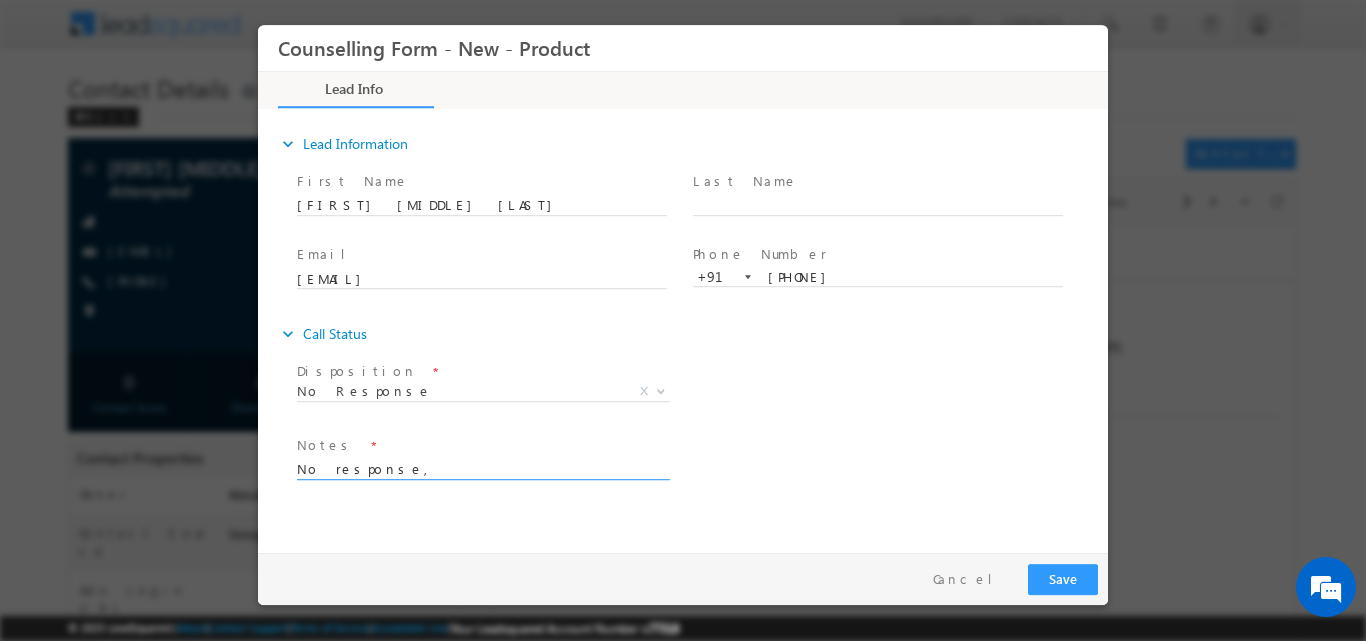 click on "No response," at bounding box center [482, 467] 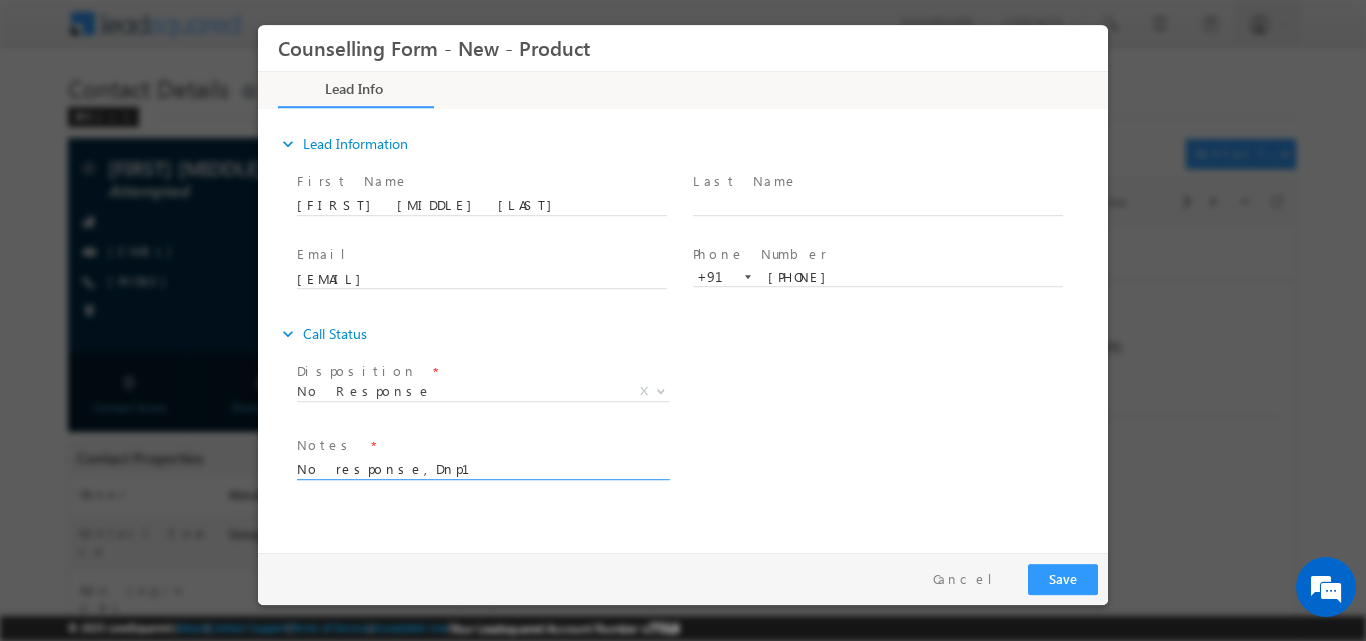 type on "No response,Dnp1" 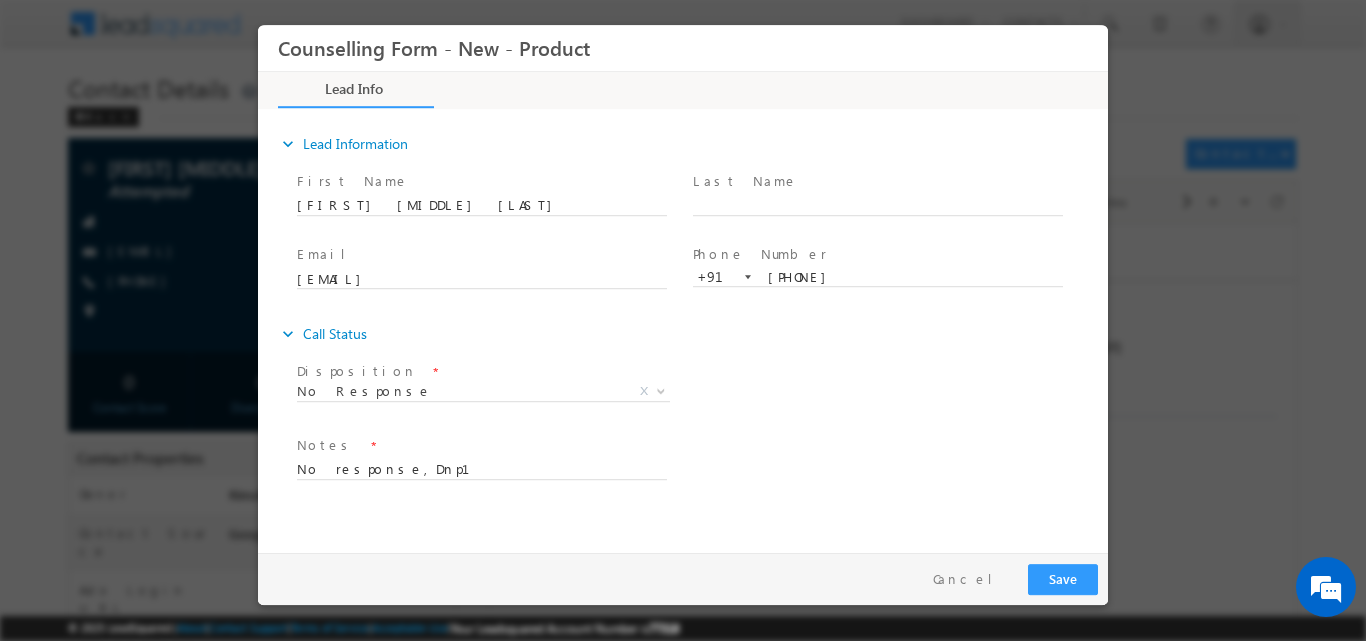 click on "Pay & Save
Save
Cancel" at bounding box center [688, 578] 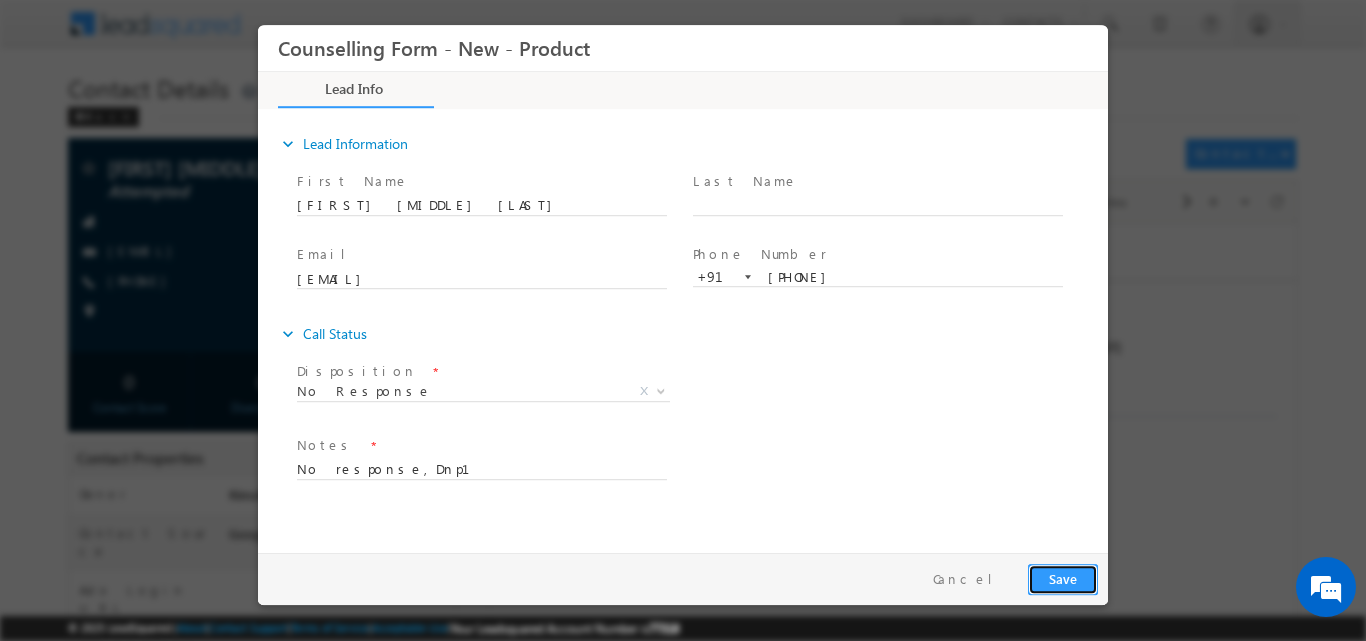 click on "Save" at bounding box center [1063, 578] 